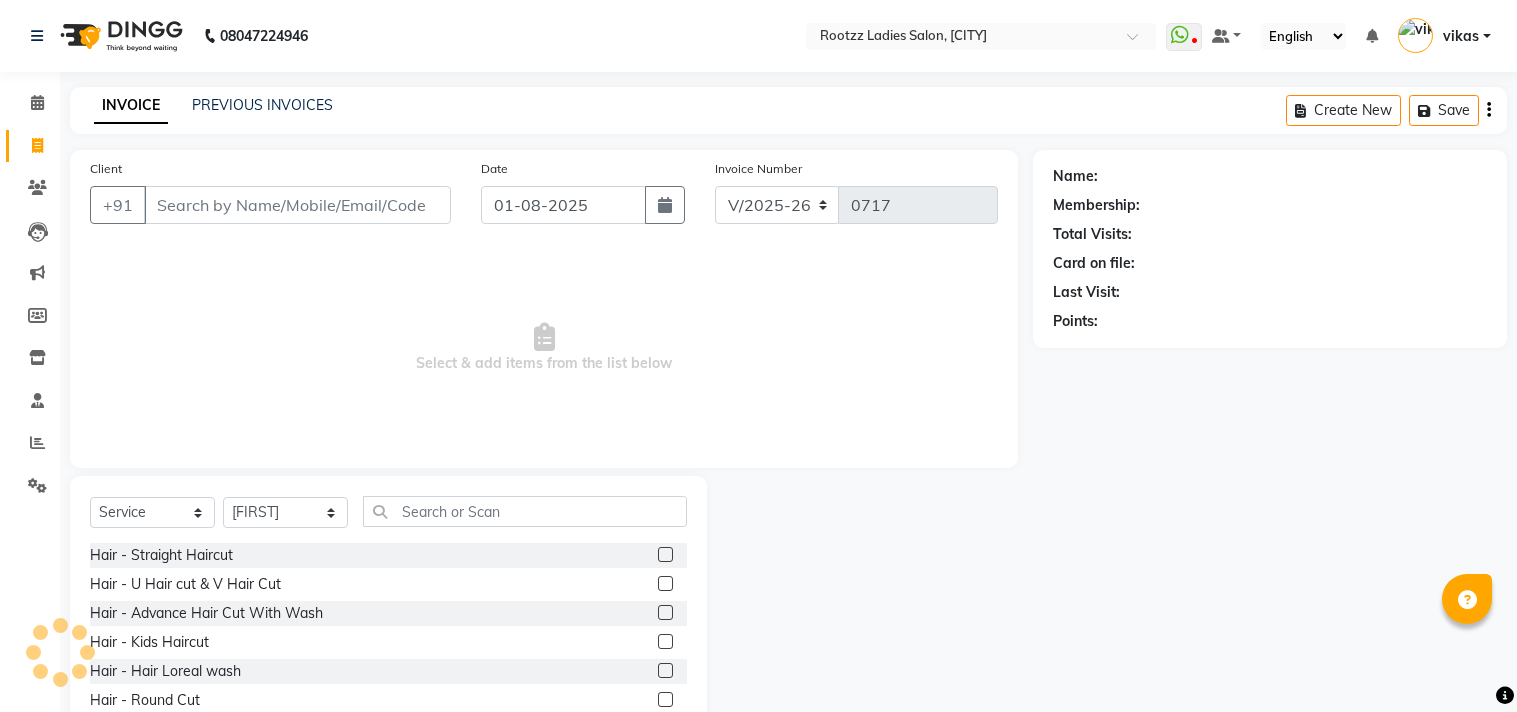 select on "76" 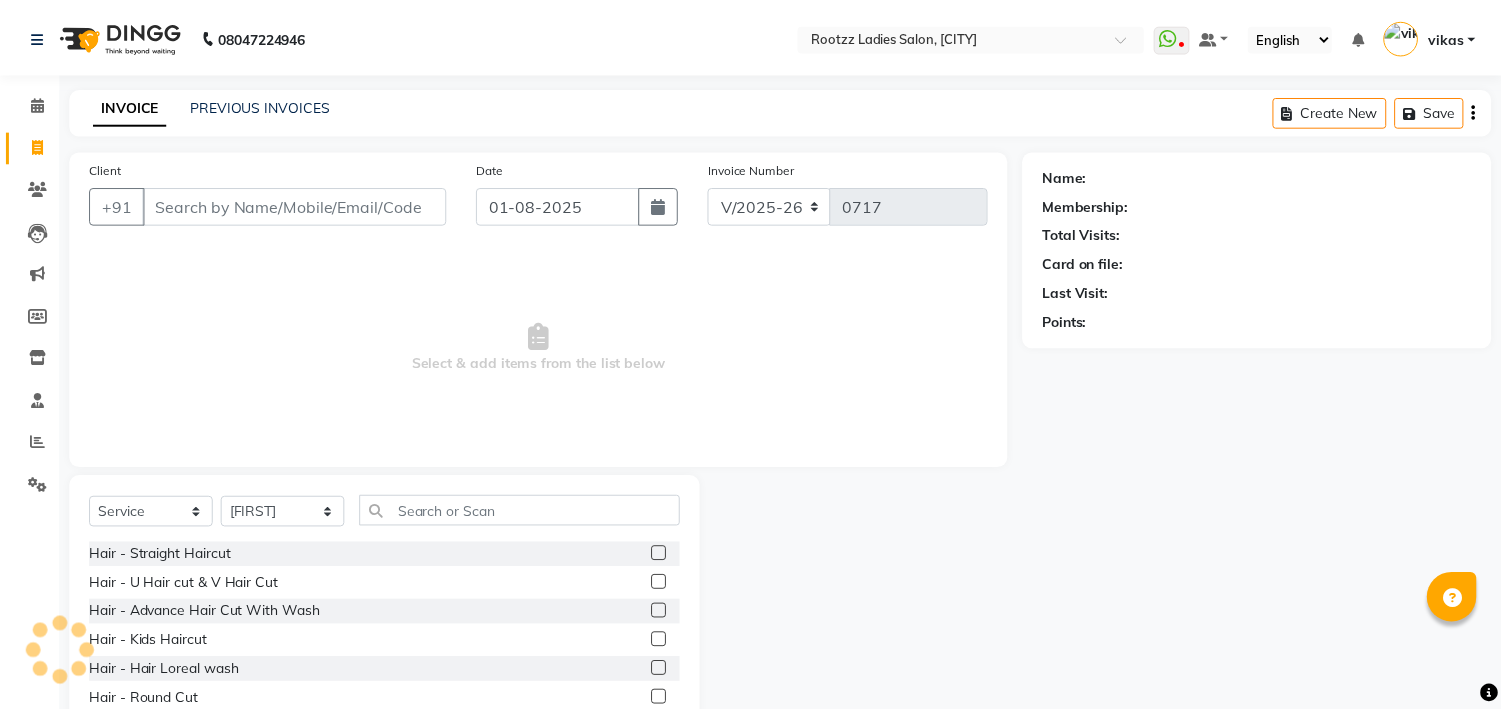 scroll, scrollTop: 0, scrollLeft: 0, axis: both 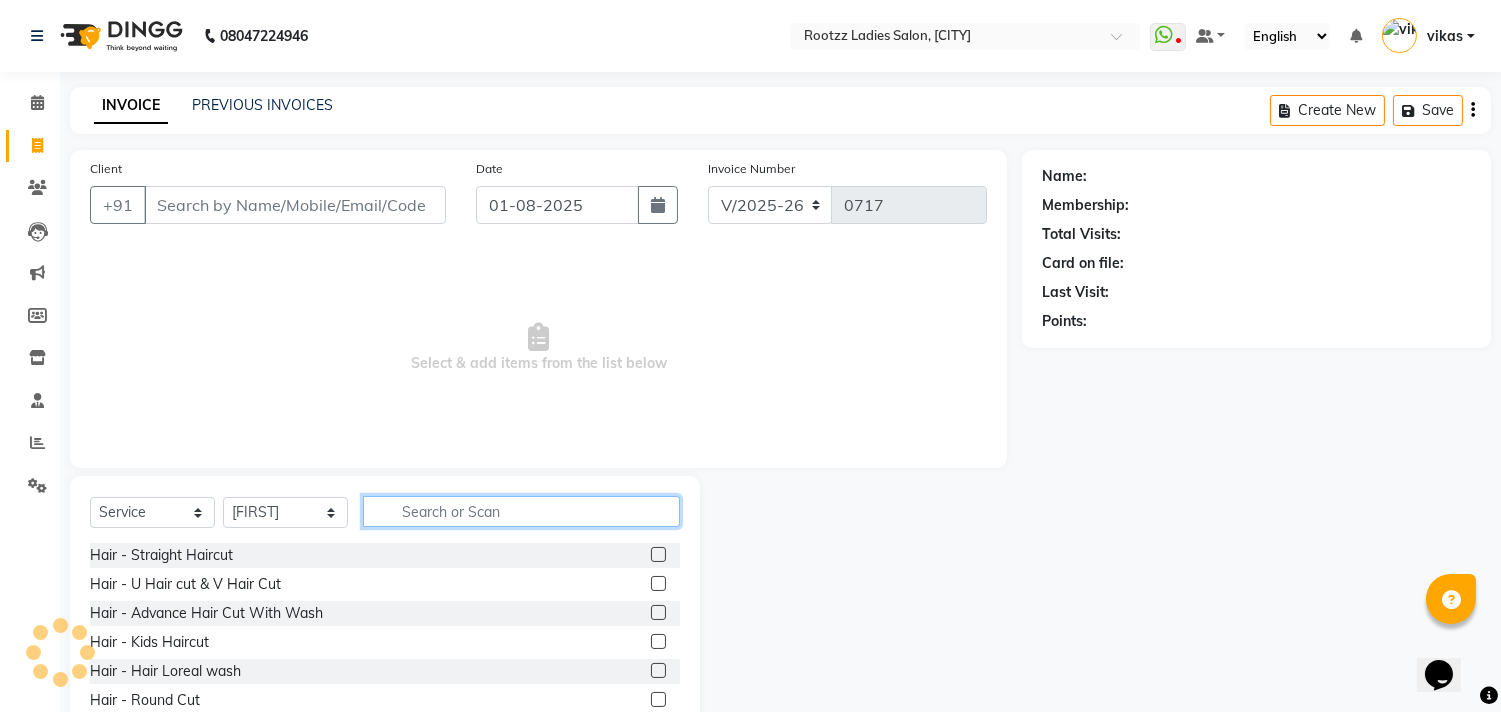 click 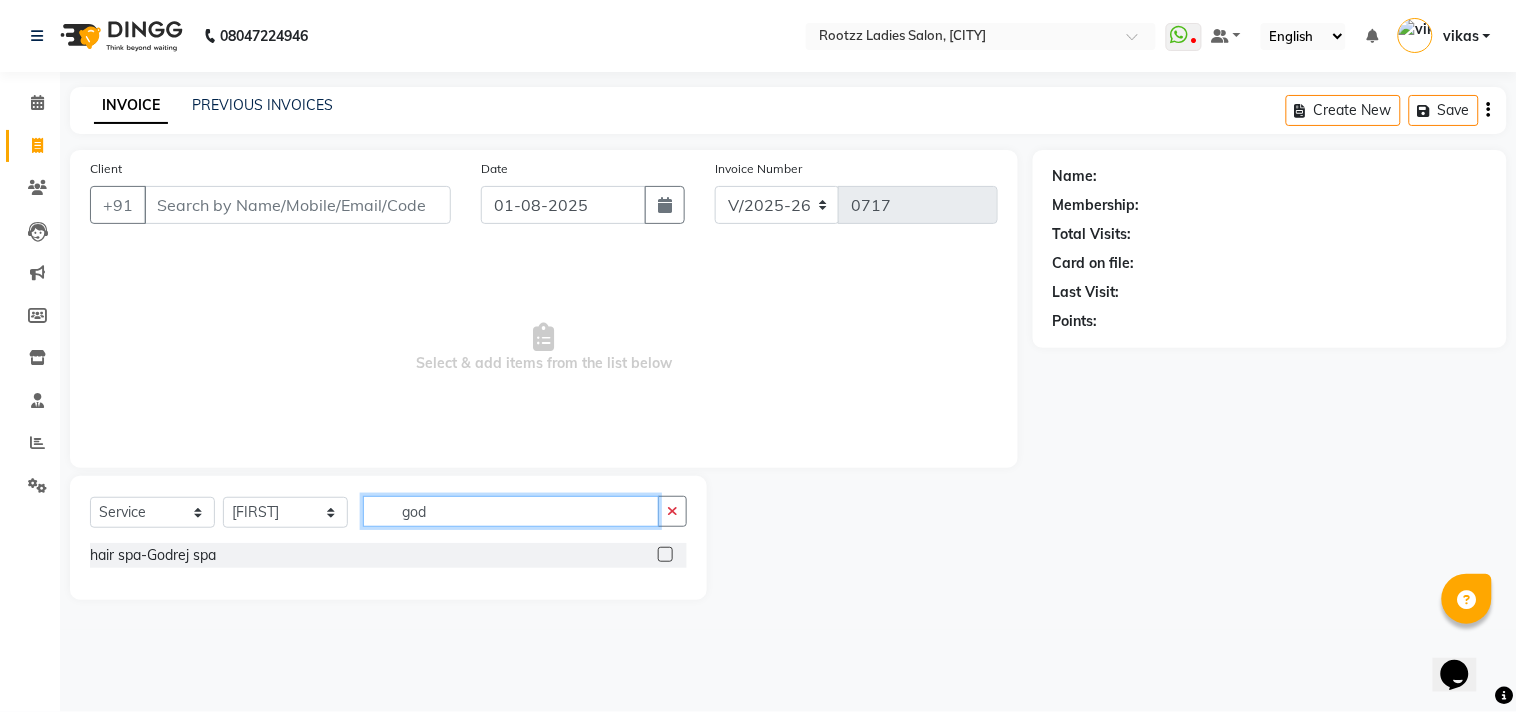 type on "god" 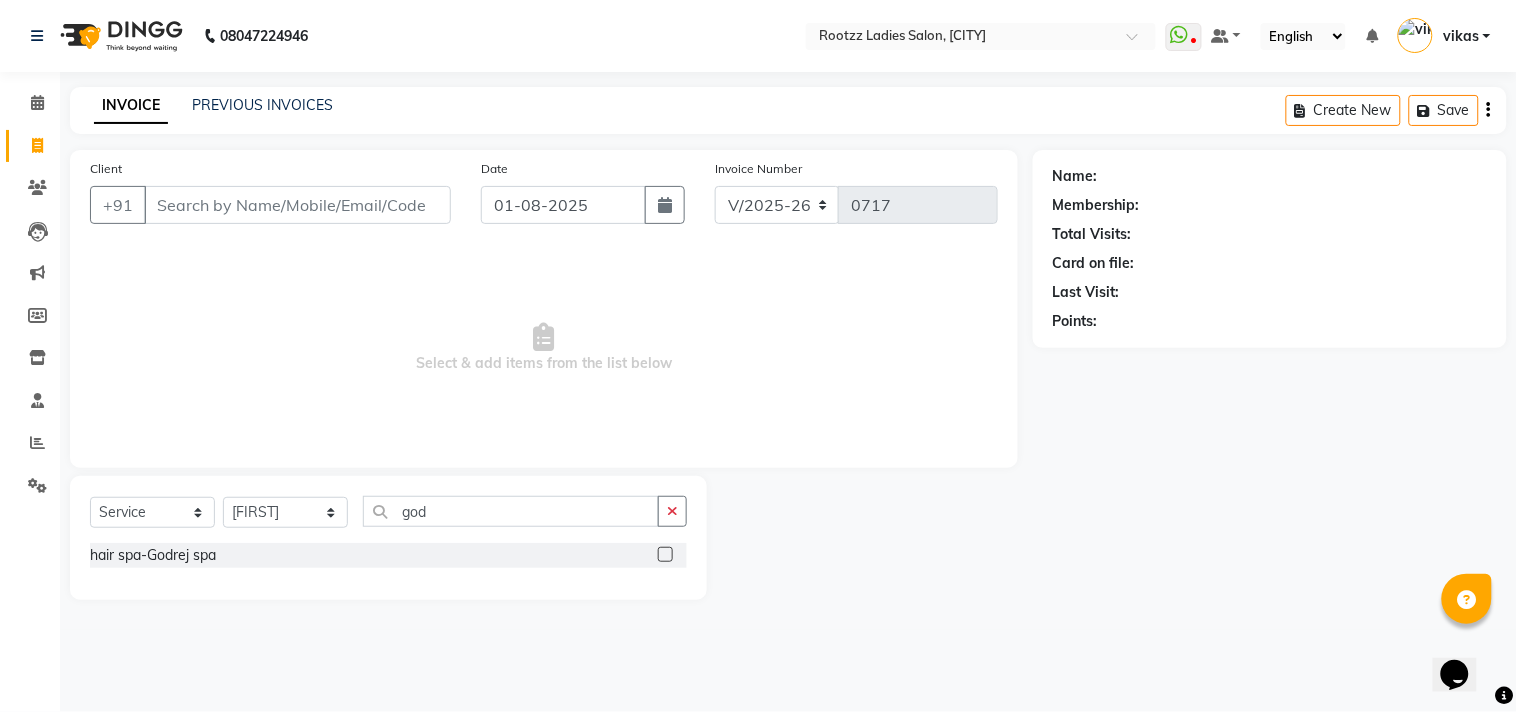 click 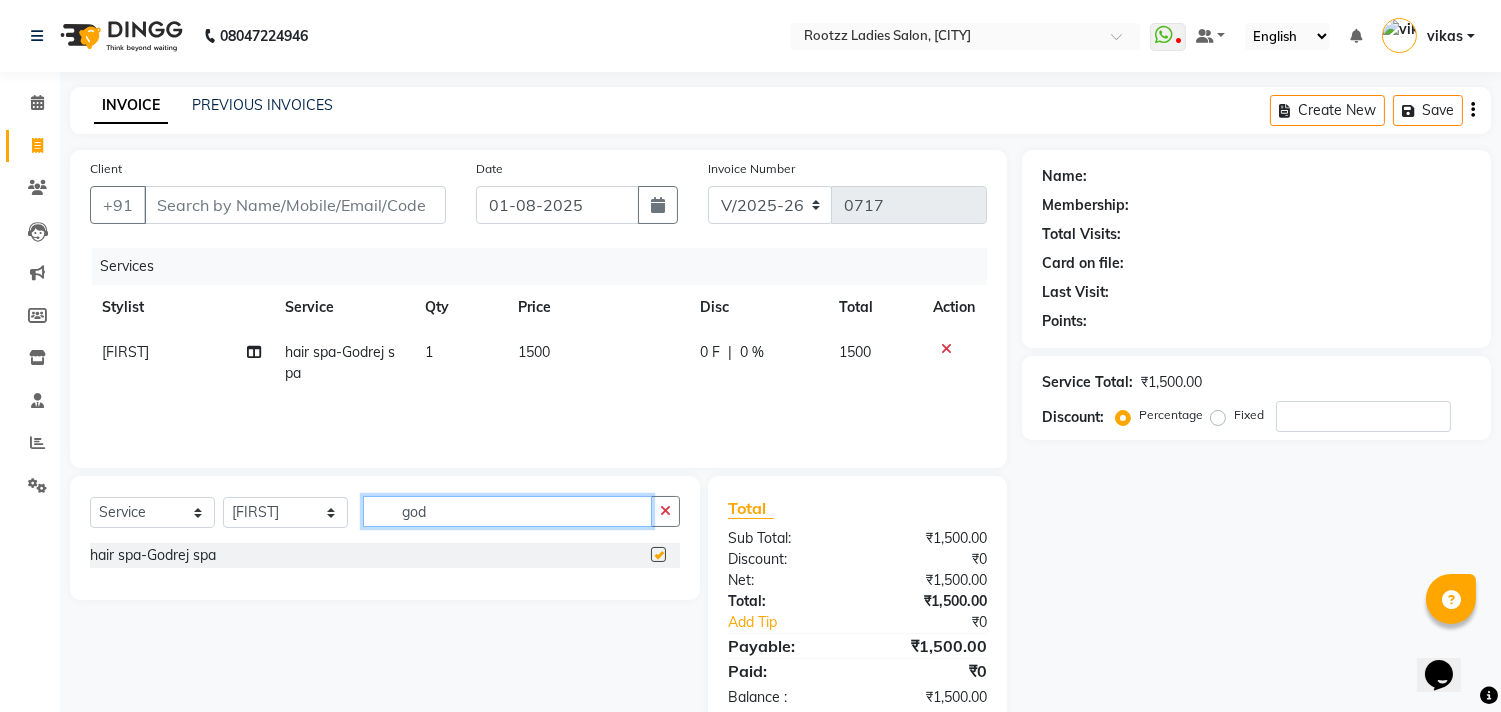 click on "god" 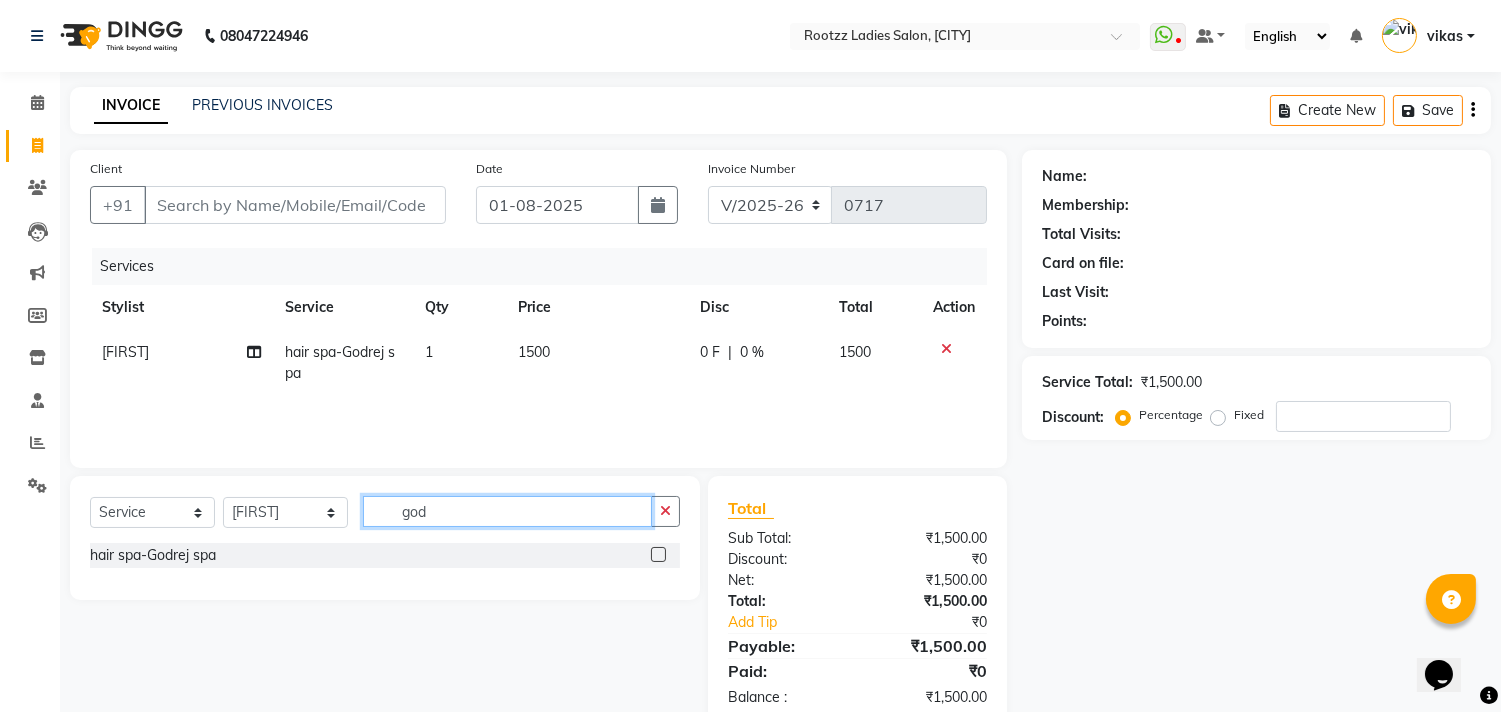 checkbox on "false" 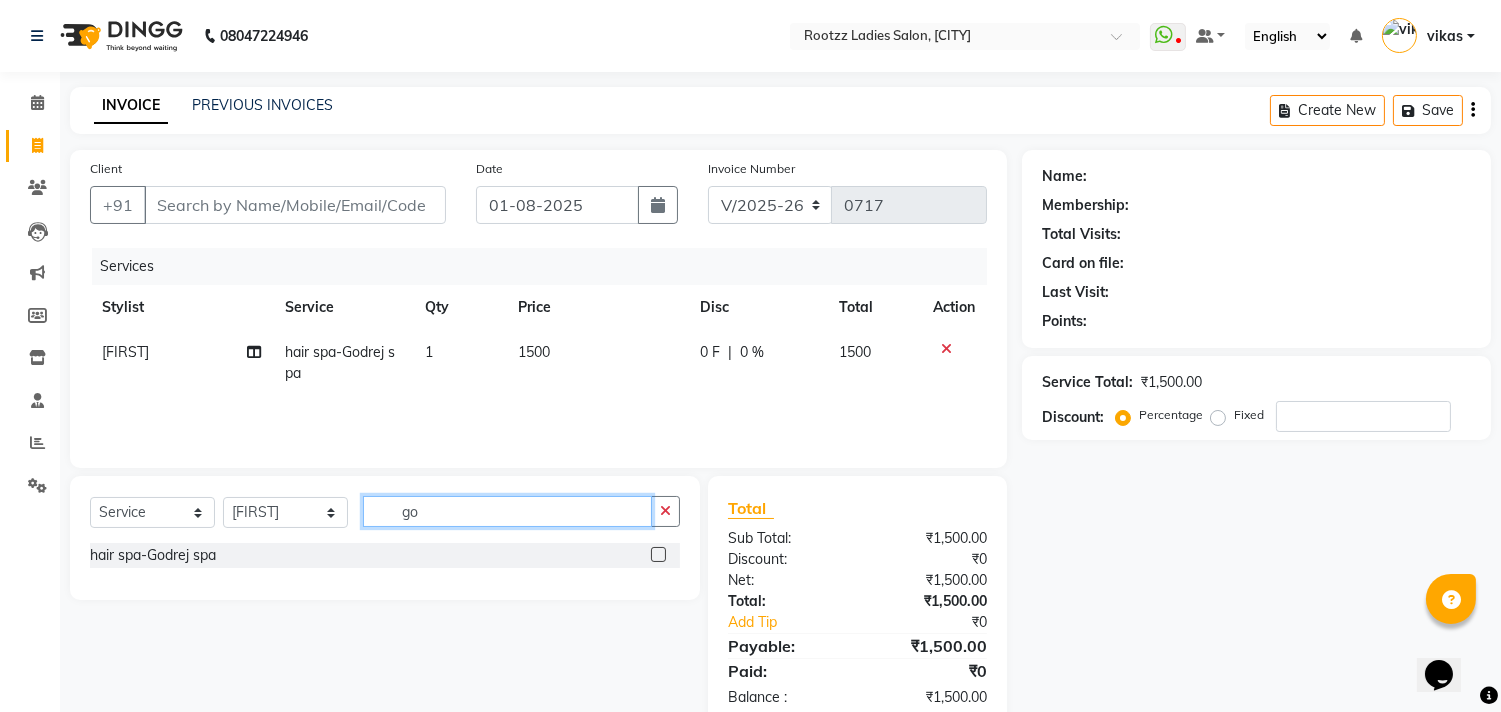 type on "g" 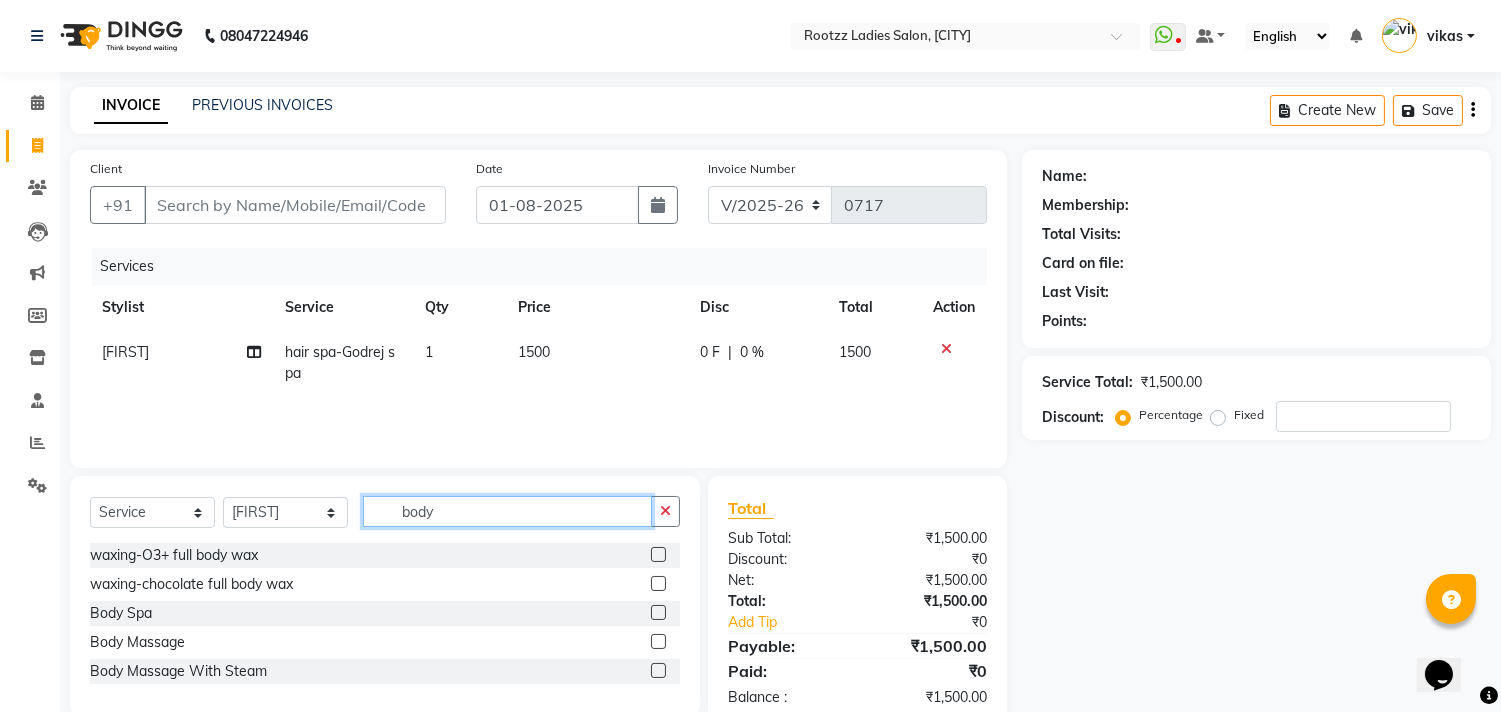 type on "body" 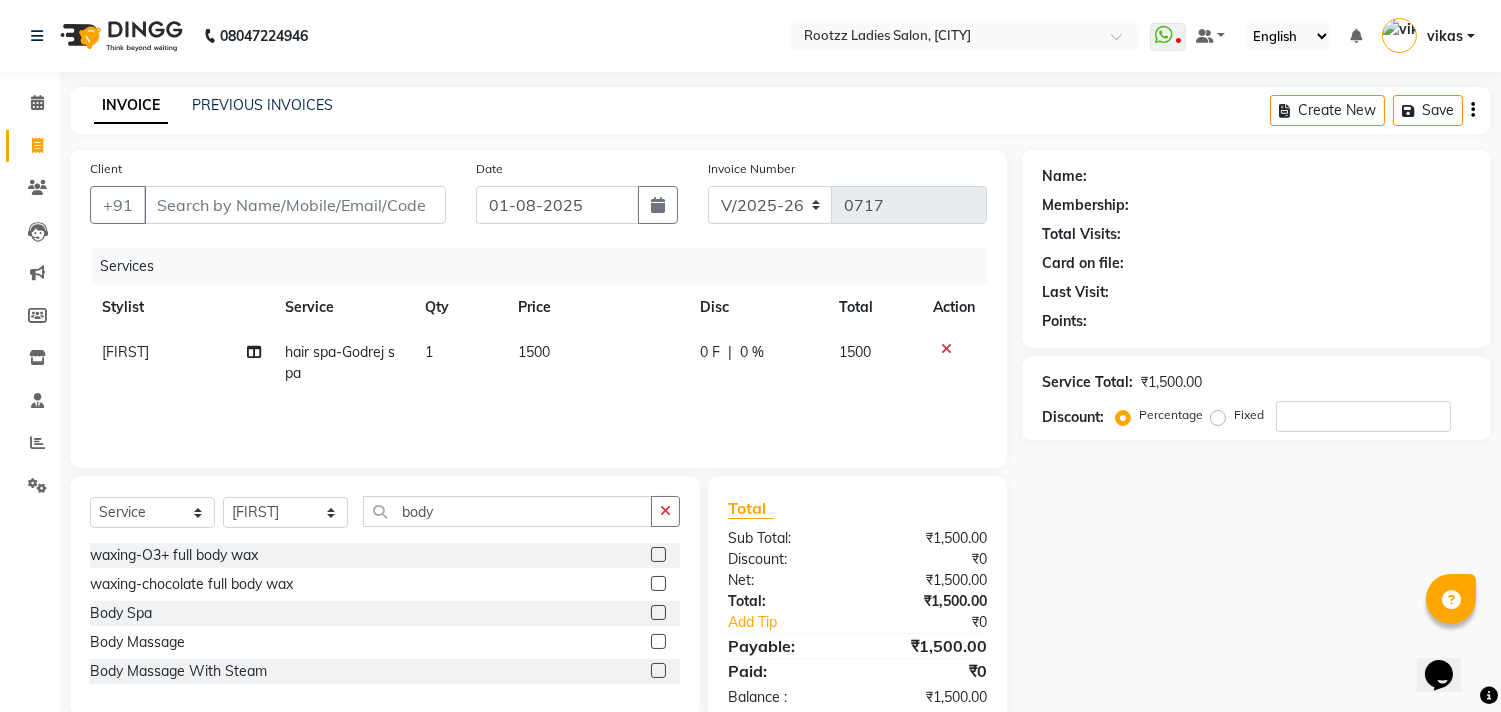 click 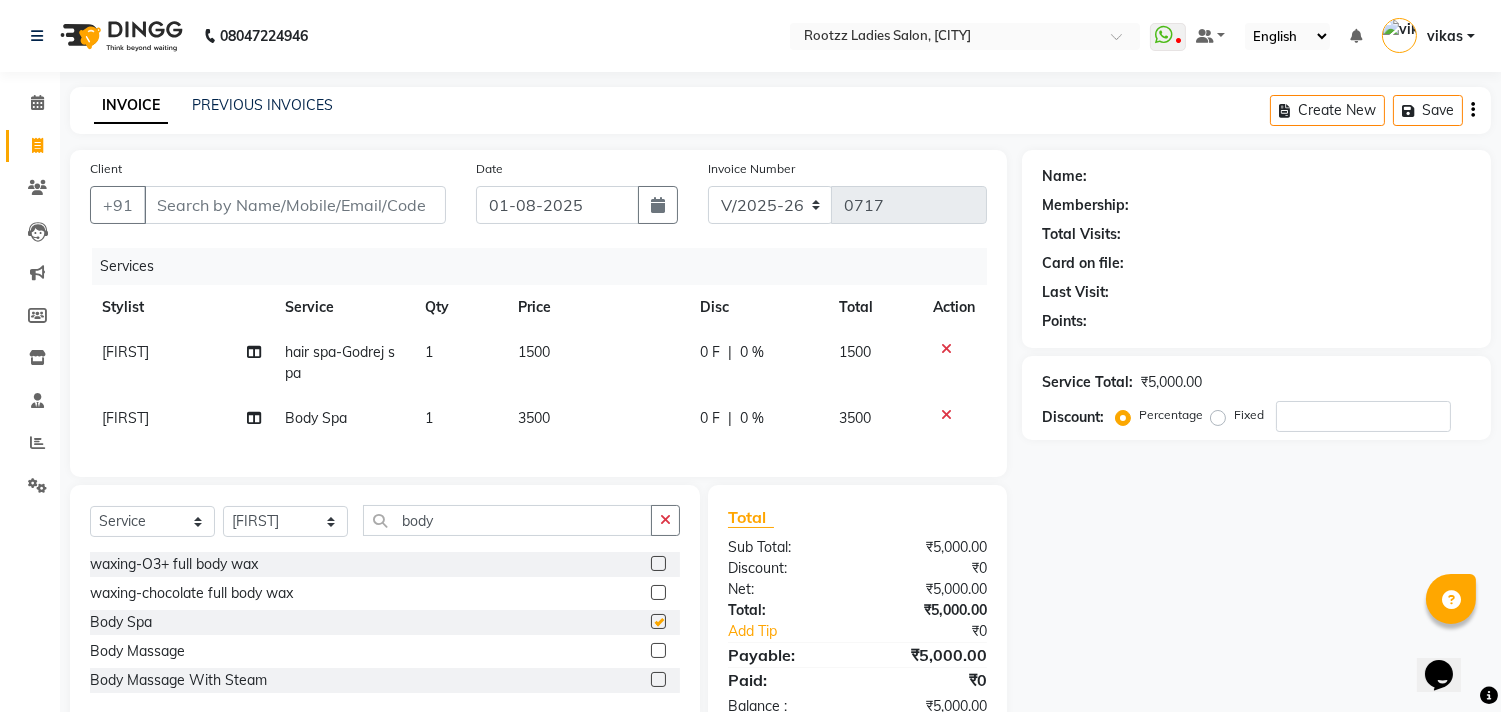checkbox on "false" 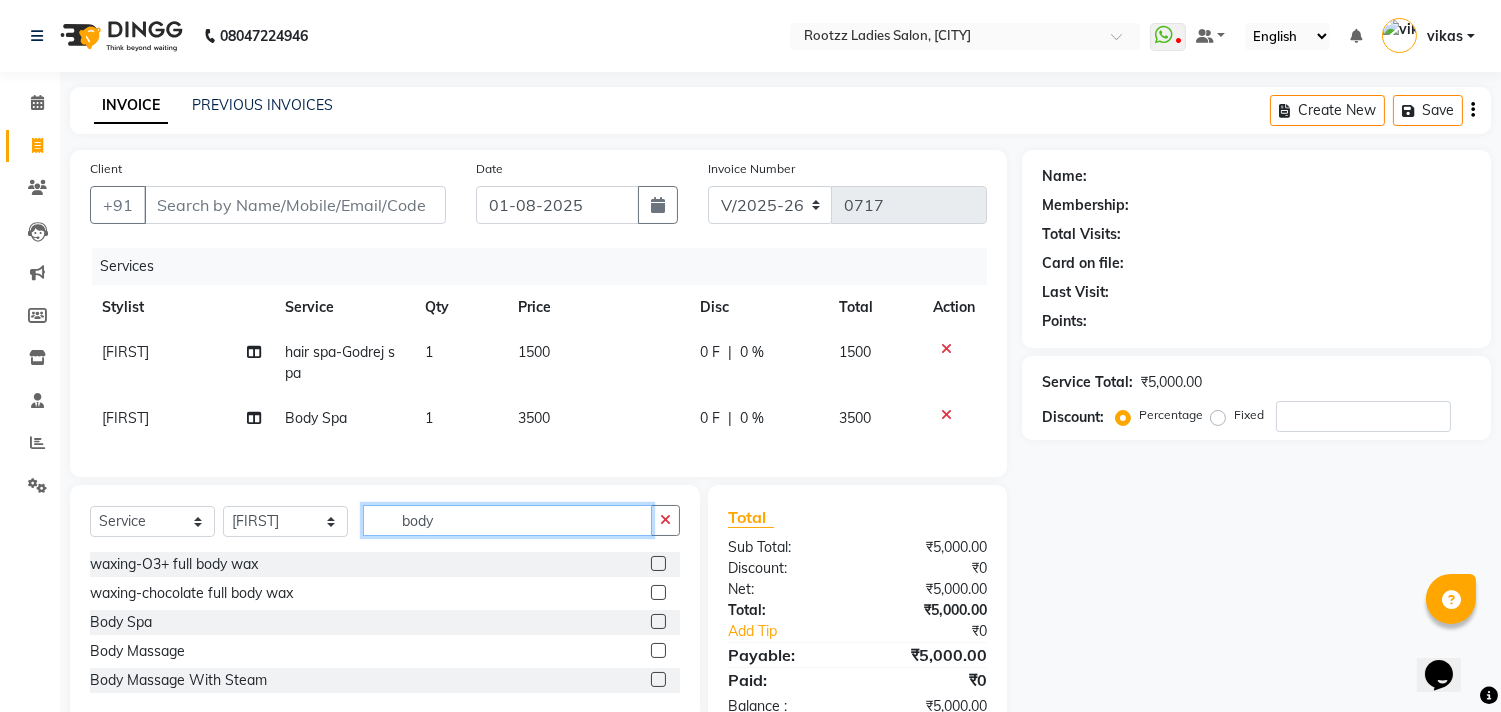 click on "body" 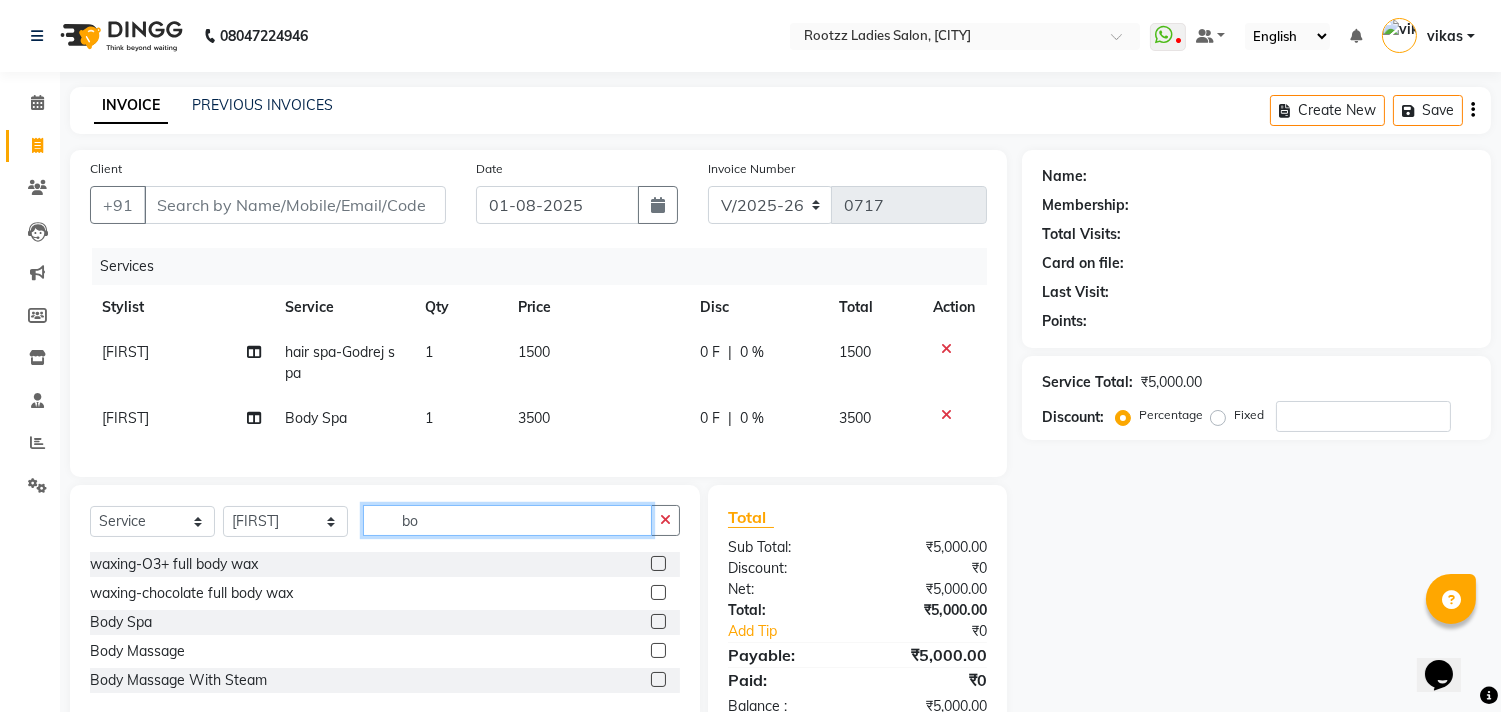 type on "b" 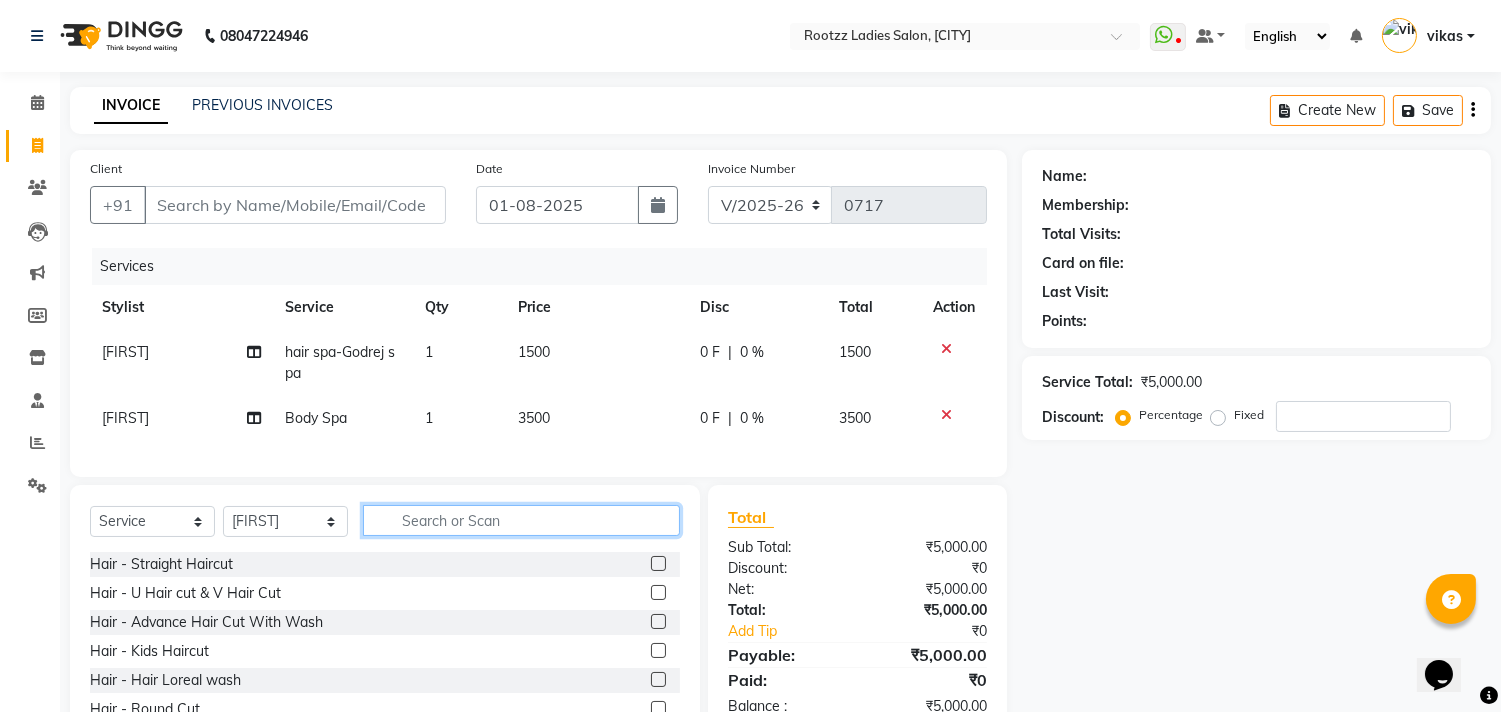 type 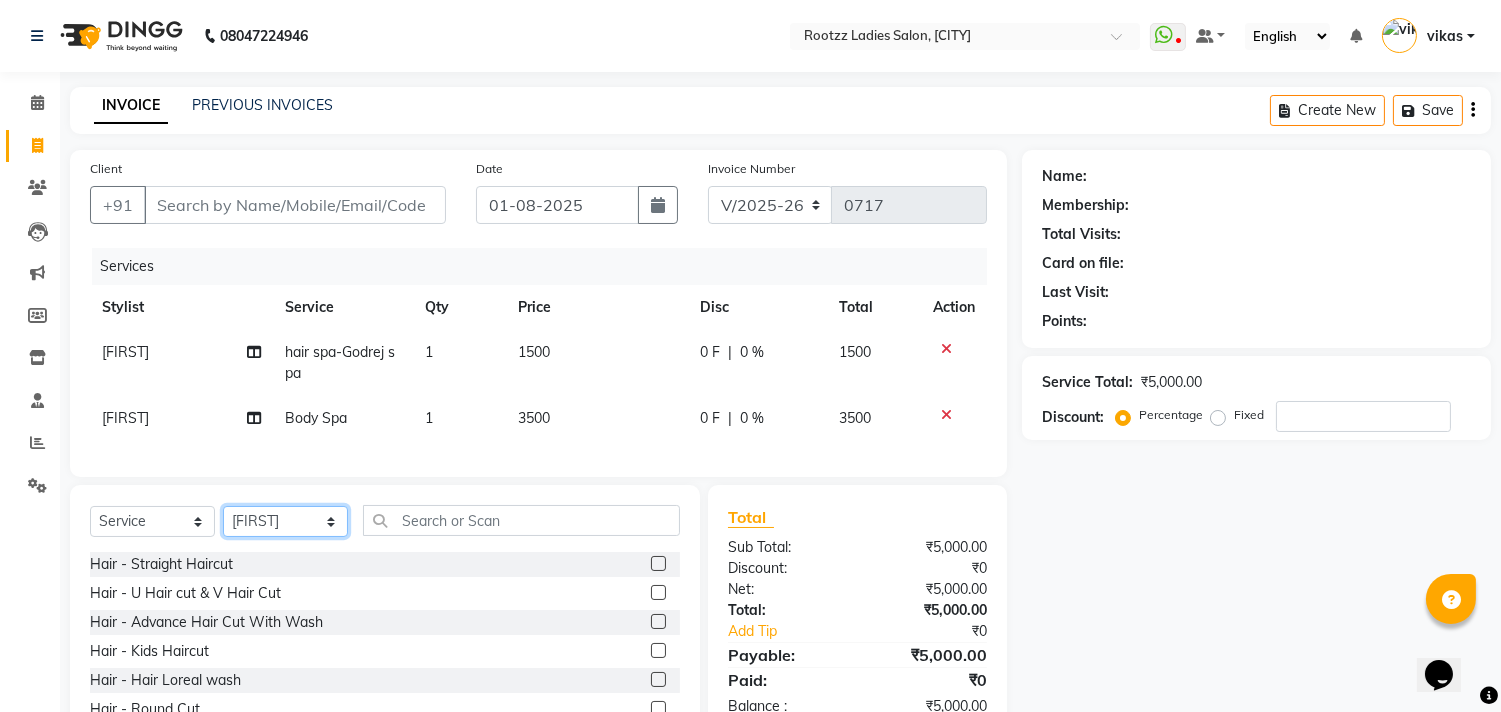 click on "Select Stylist [FIRST] [FIRST]  [FIRST] [FIRST] [FIRST] [FIRST] [FIRST] [FIRST] [FIRST]" 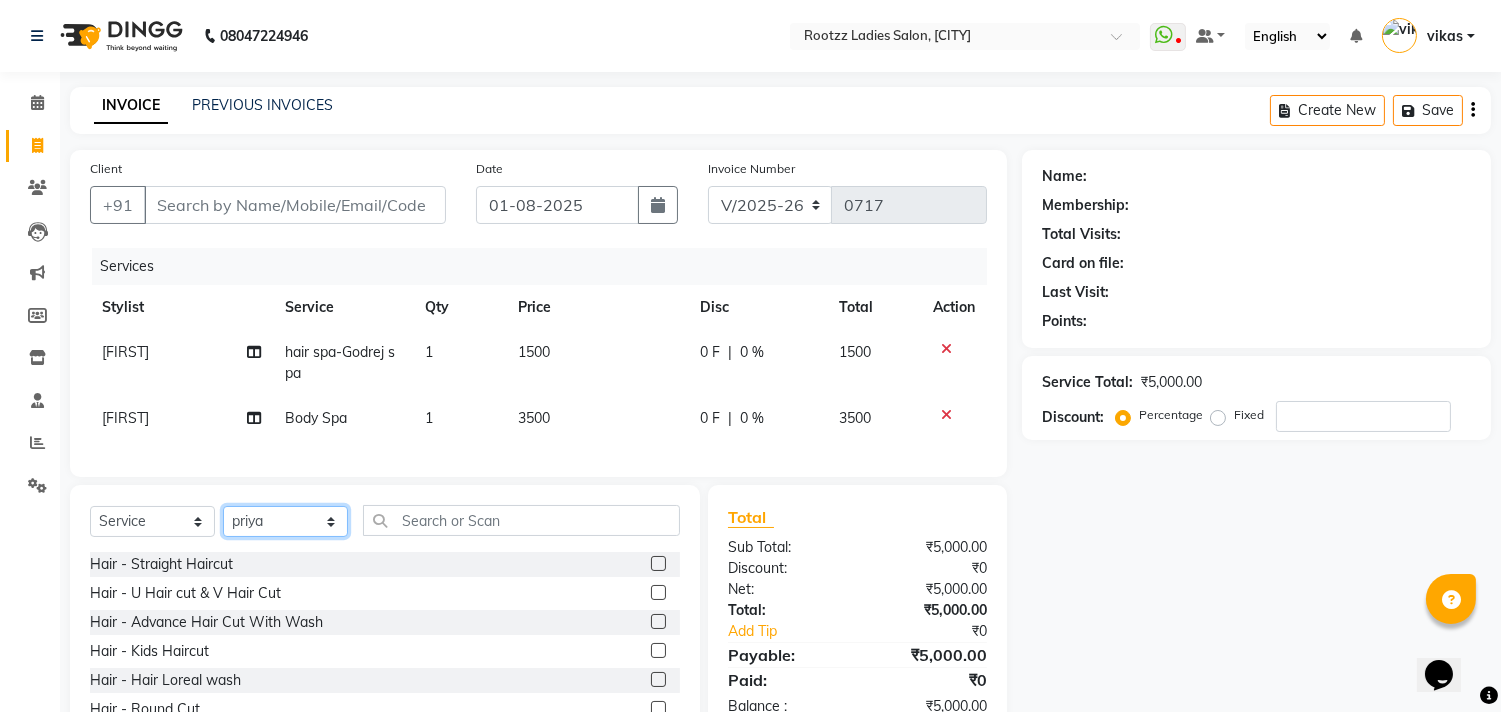 click on "Select Stylist [FIRST] [FIRST]  [FIRST] [FIRST] [FIRST] [FIRST] [FIRST] [FIRST] [FIRST]" 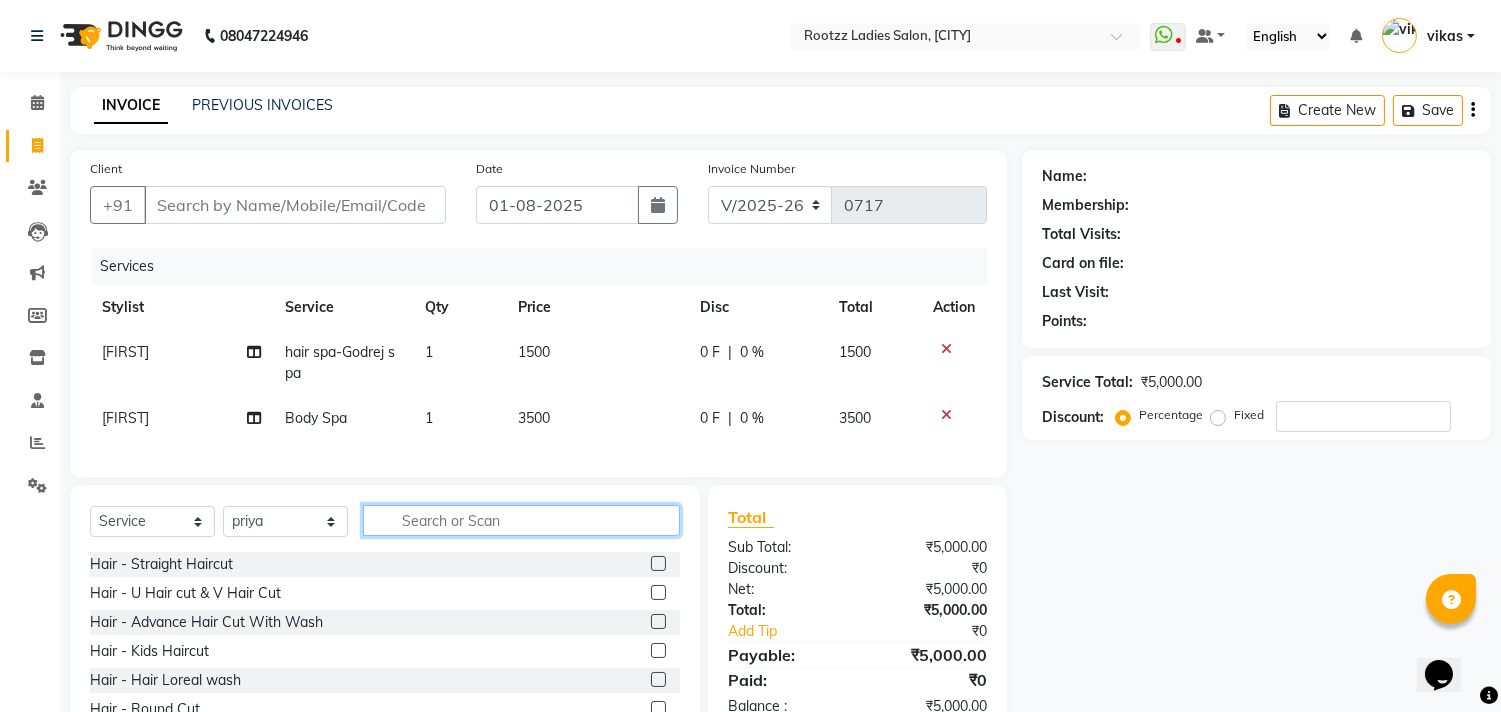 click 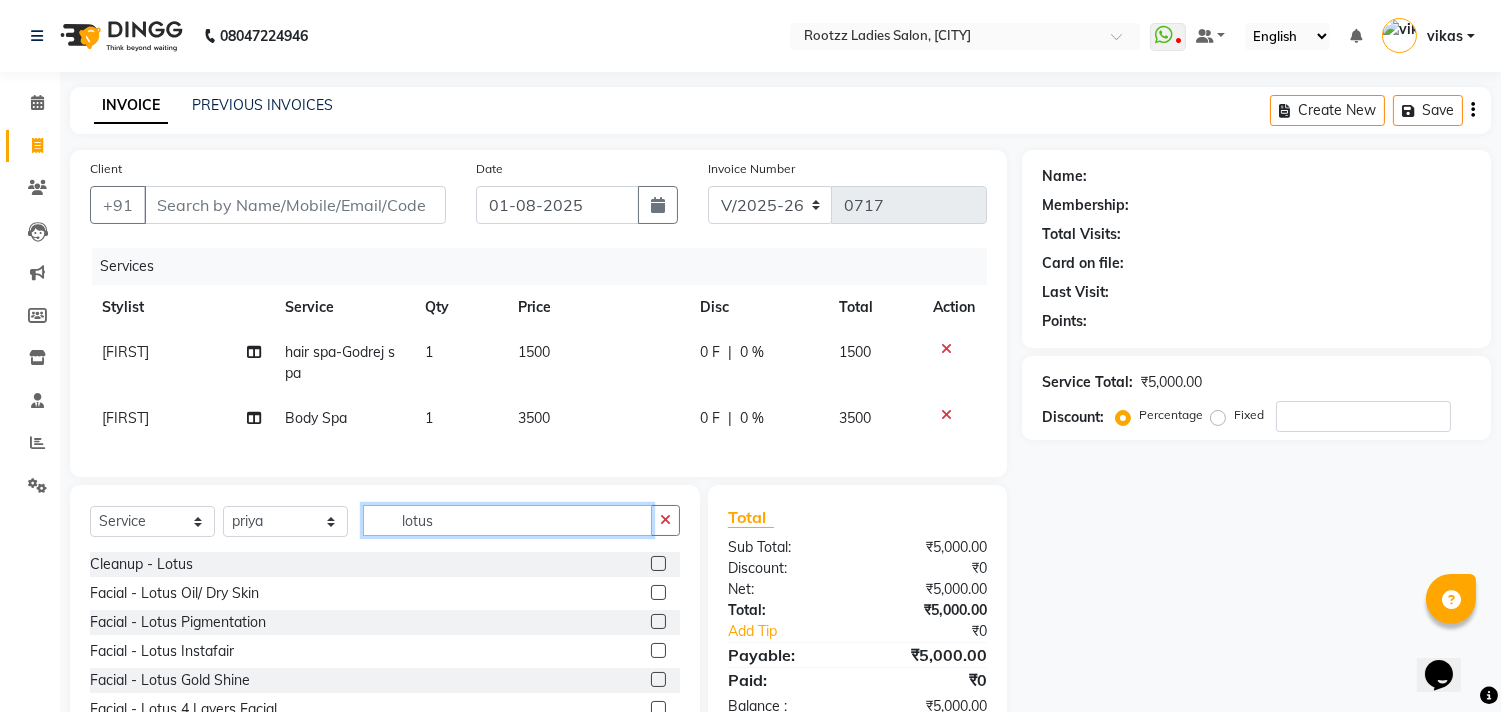 type on "lotus" 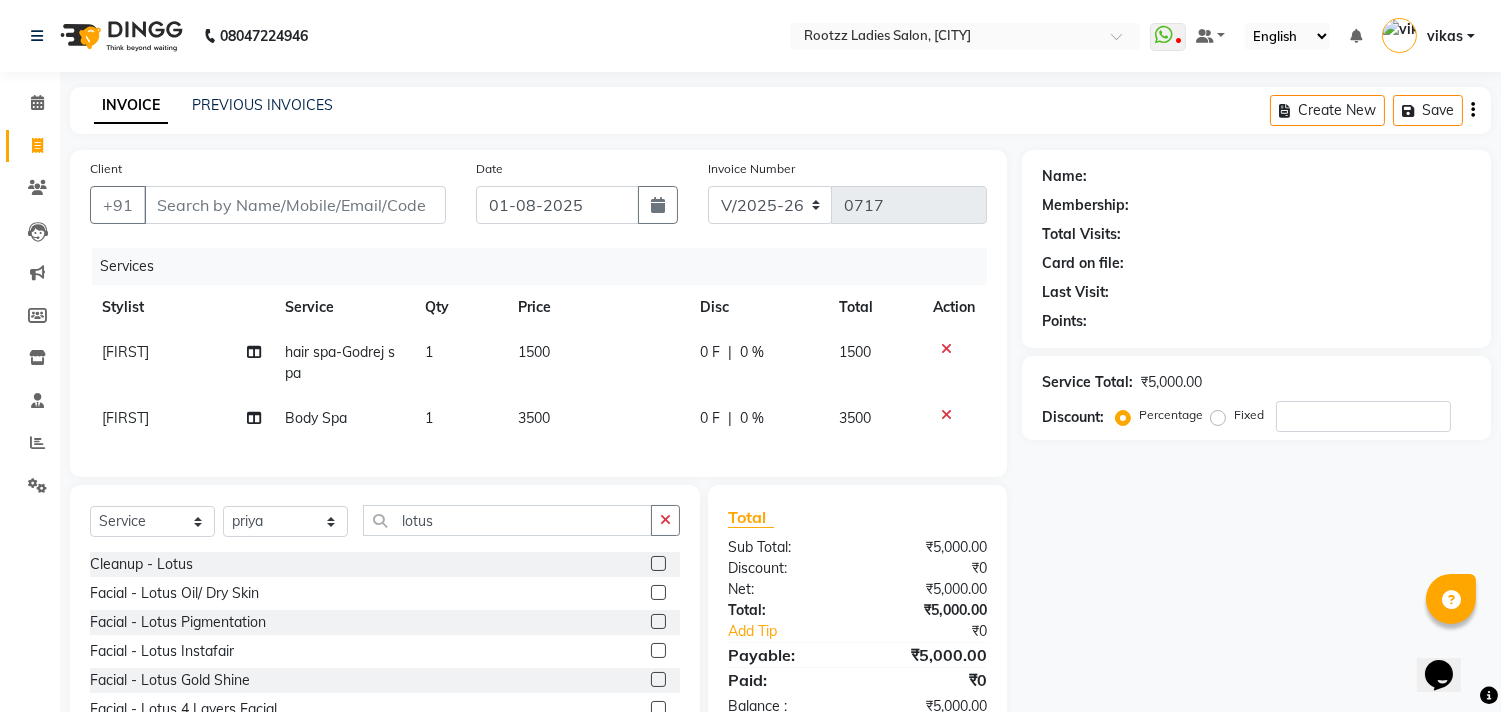 click 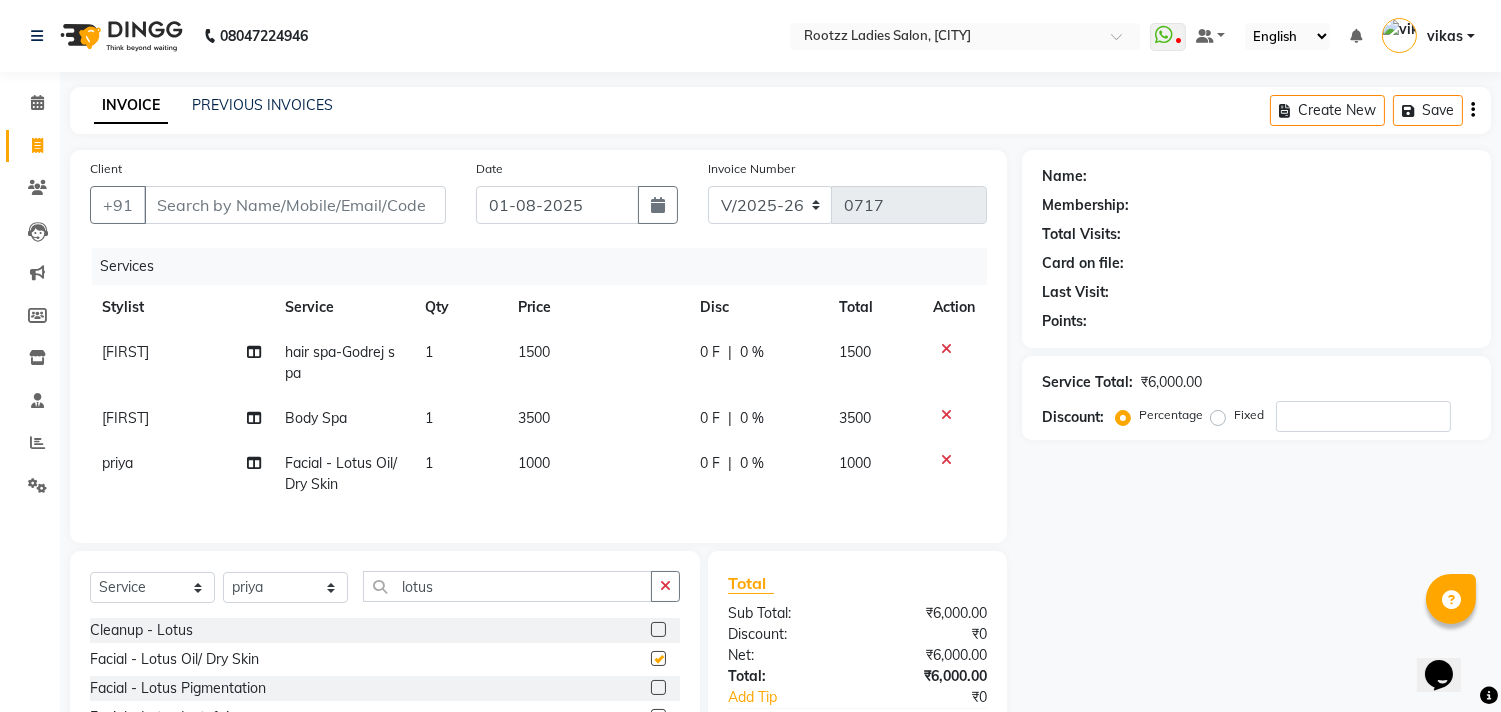 checkbox on "false" 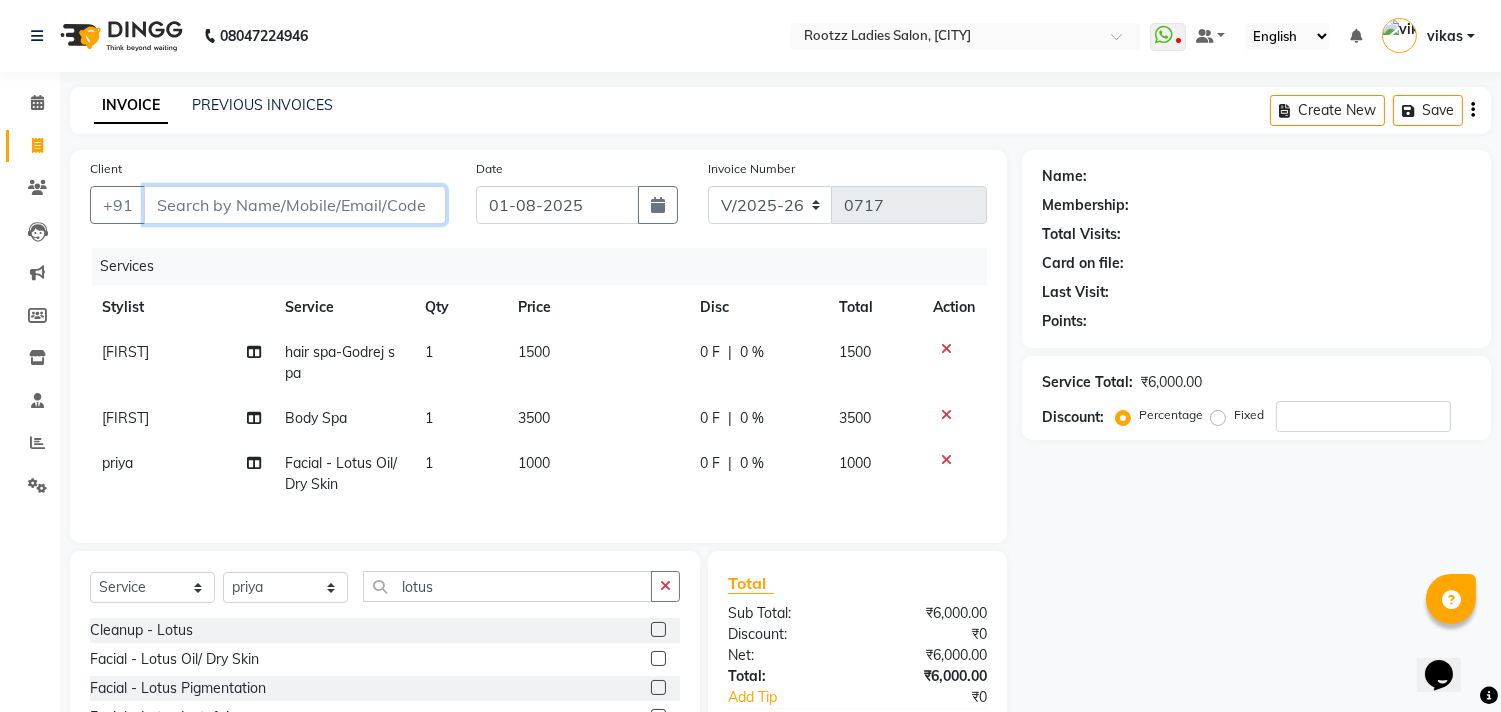 click on "Client" at bounding box center (295, 205) 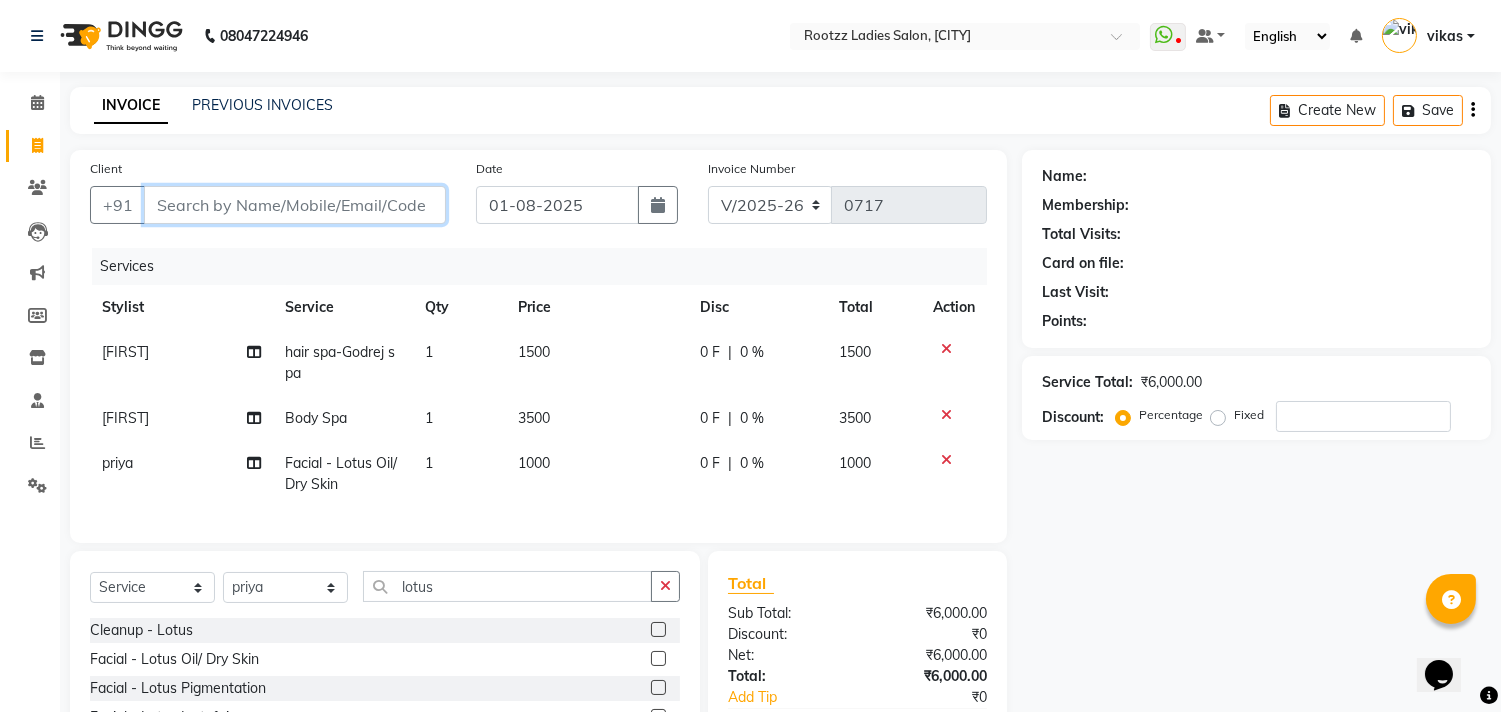 click on "Client" at bounding box center [295, 205] 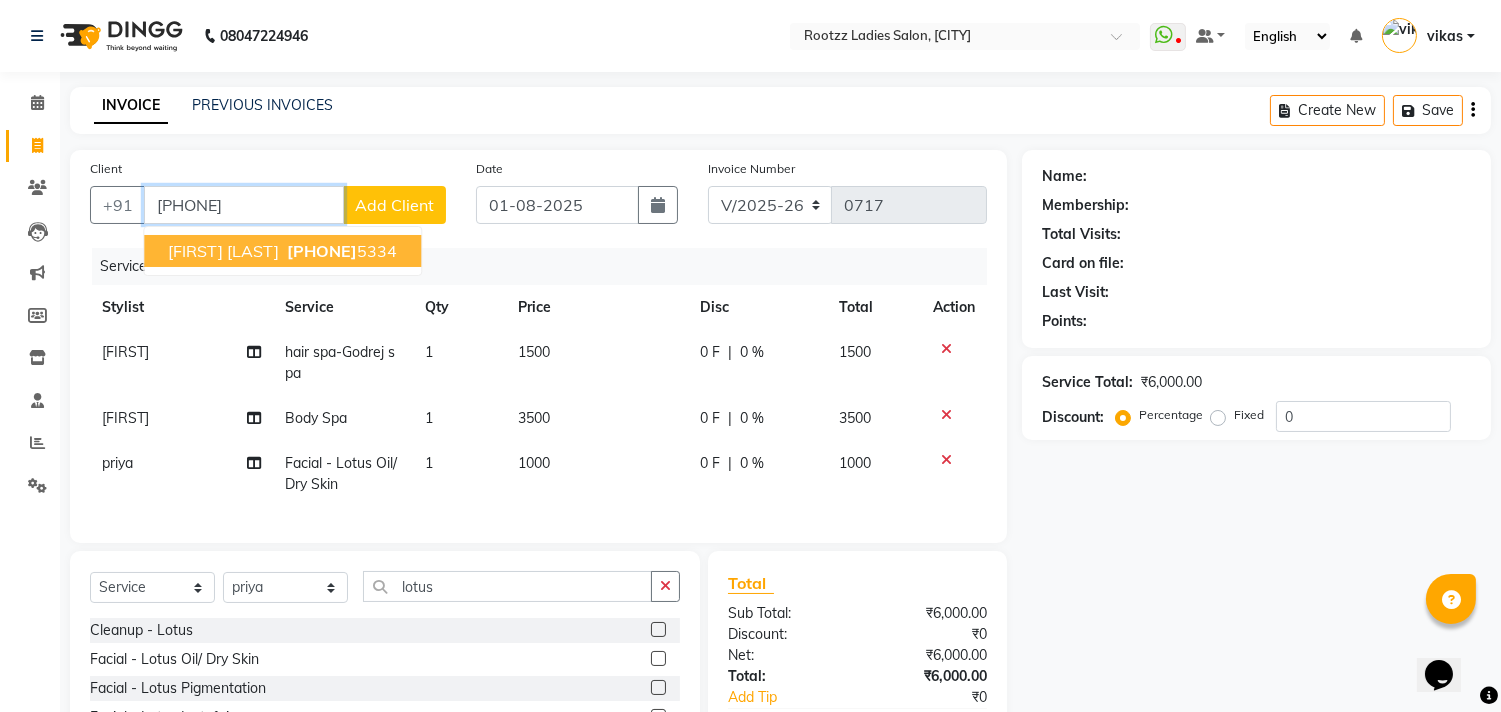 click on "[PHONE]" at bounding box center (322, 251) 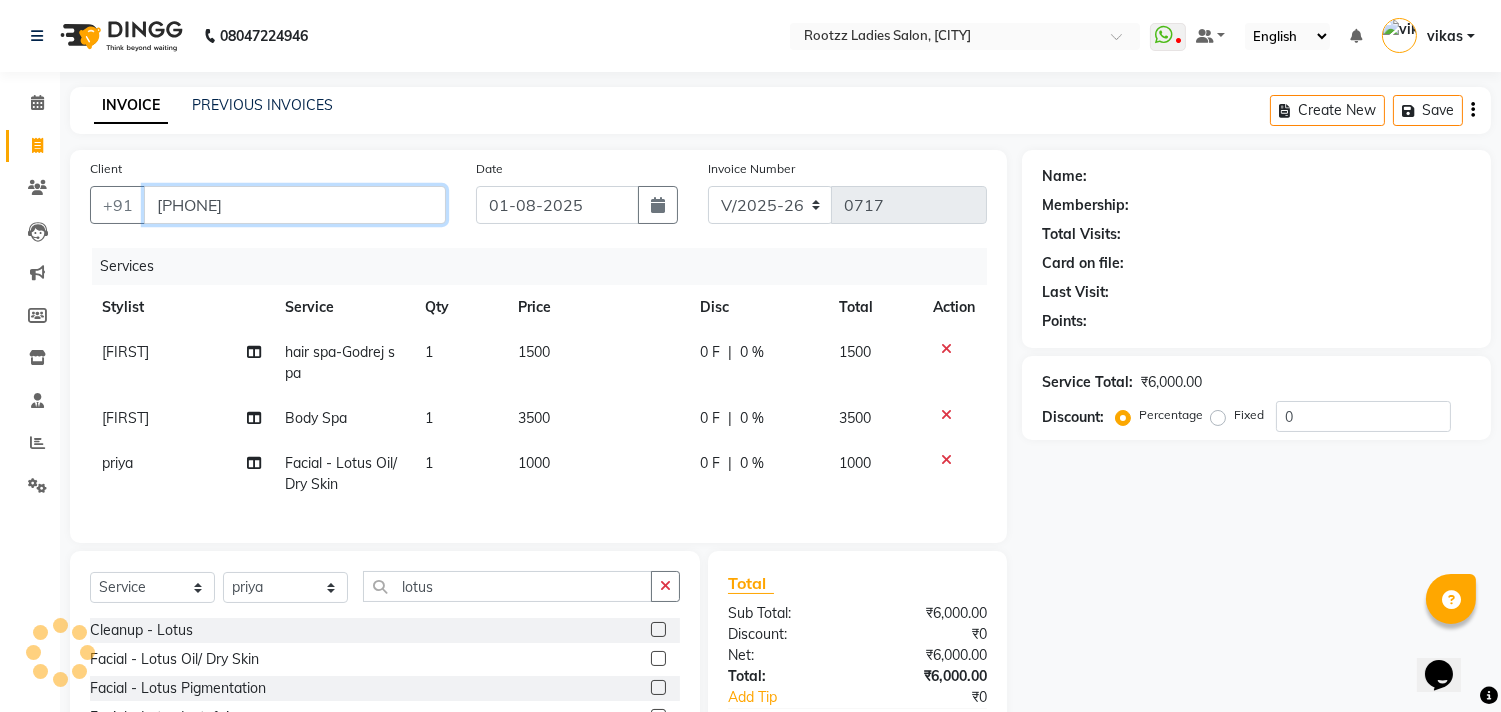 type on "[PHONE]" 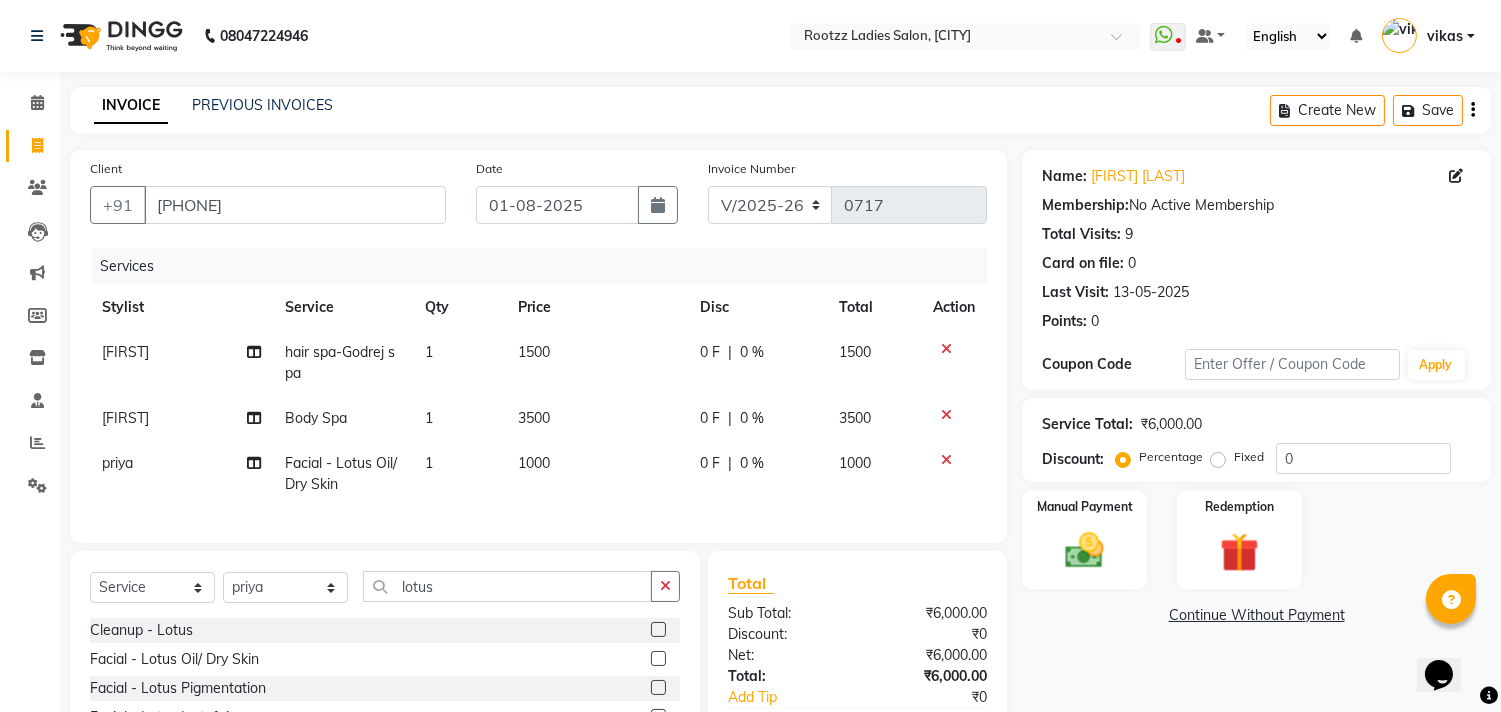click on "Fixed" 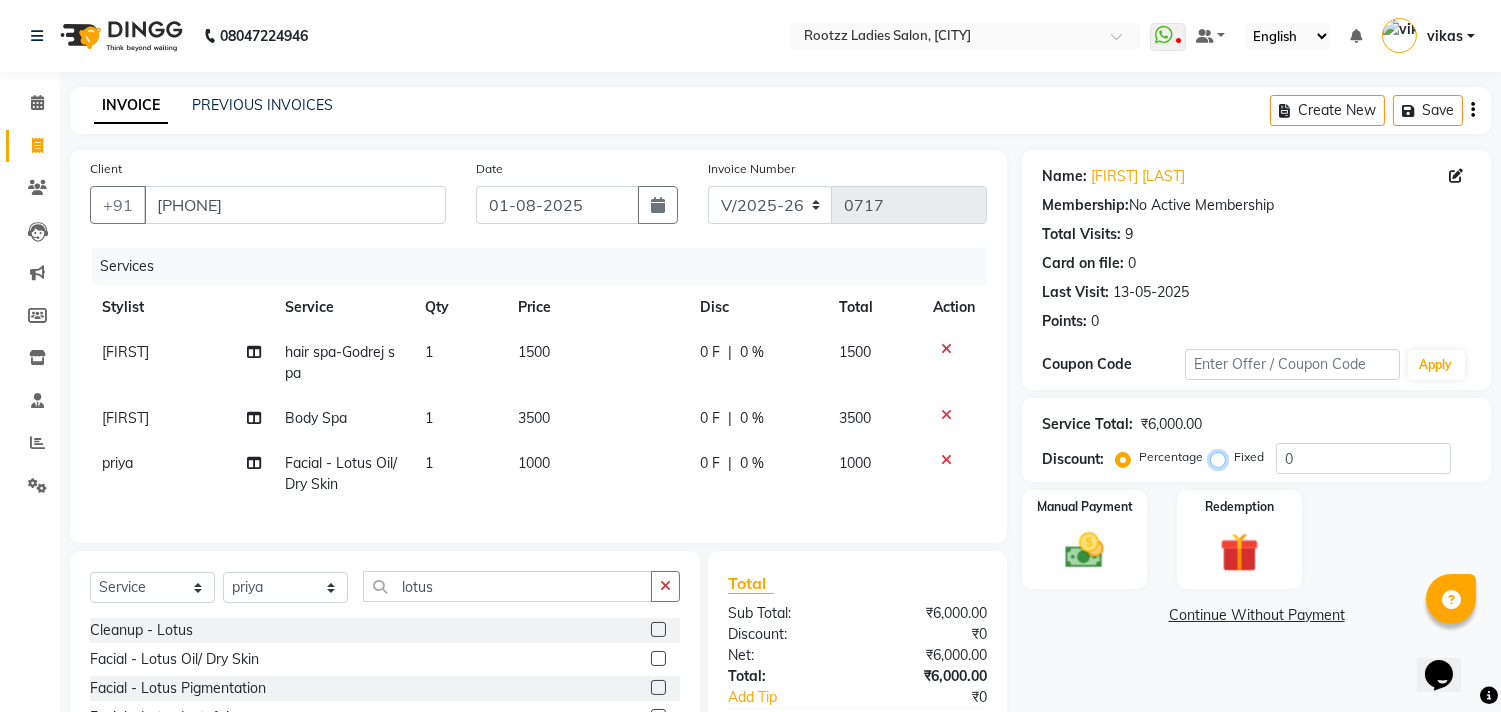 click on "Fixed" at bounding box center [1222, 457] 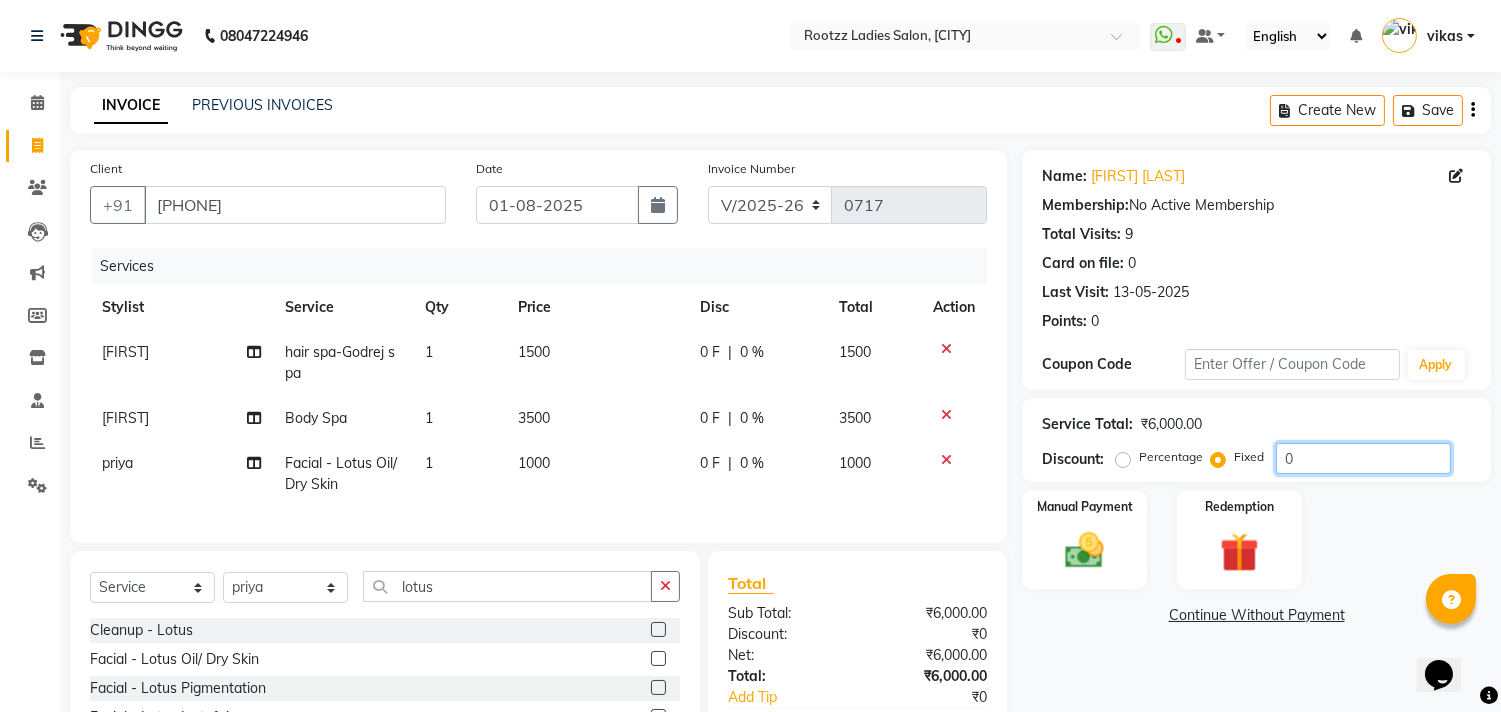 click on "0" 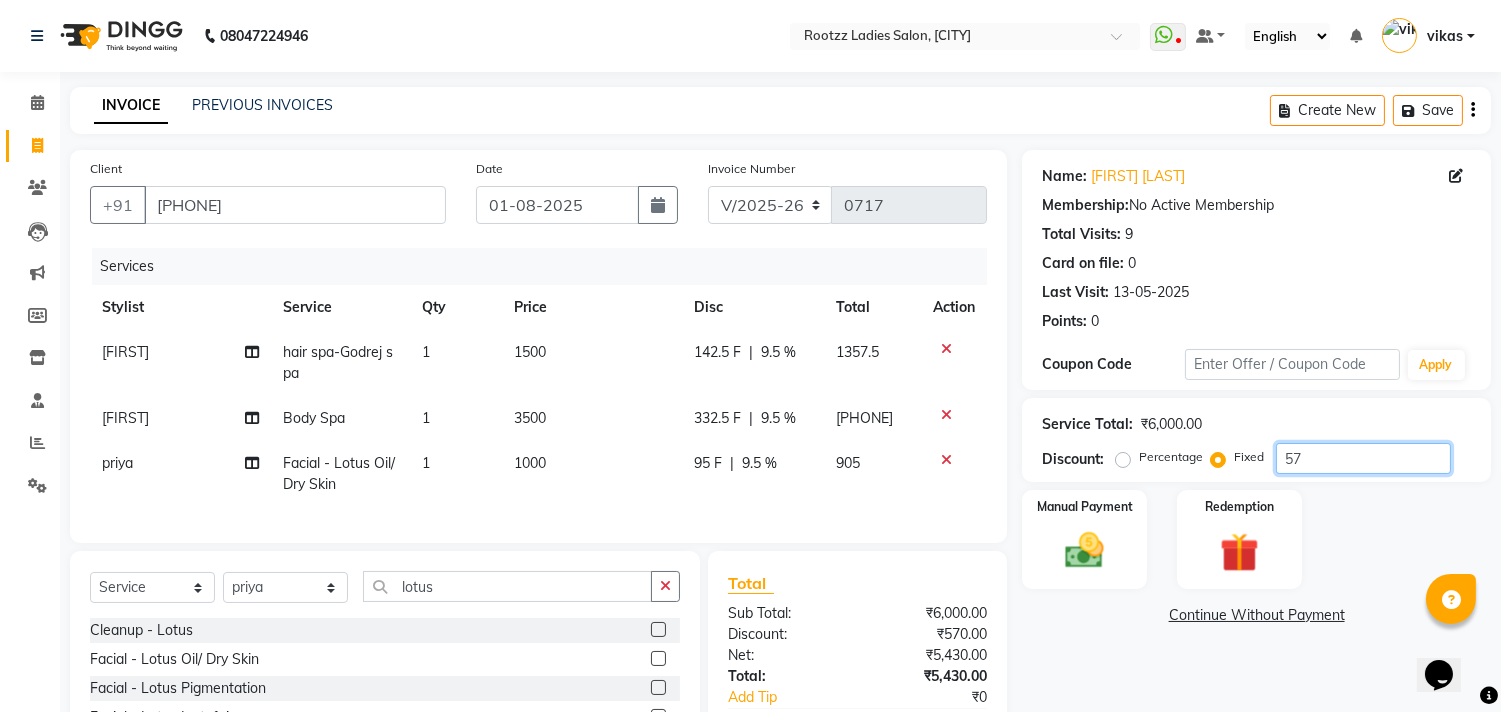 type on "5" 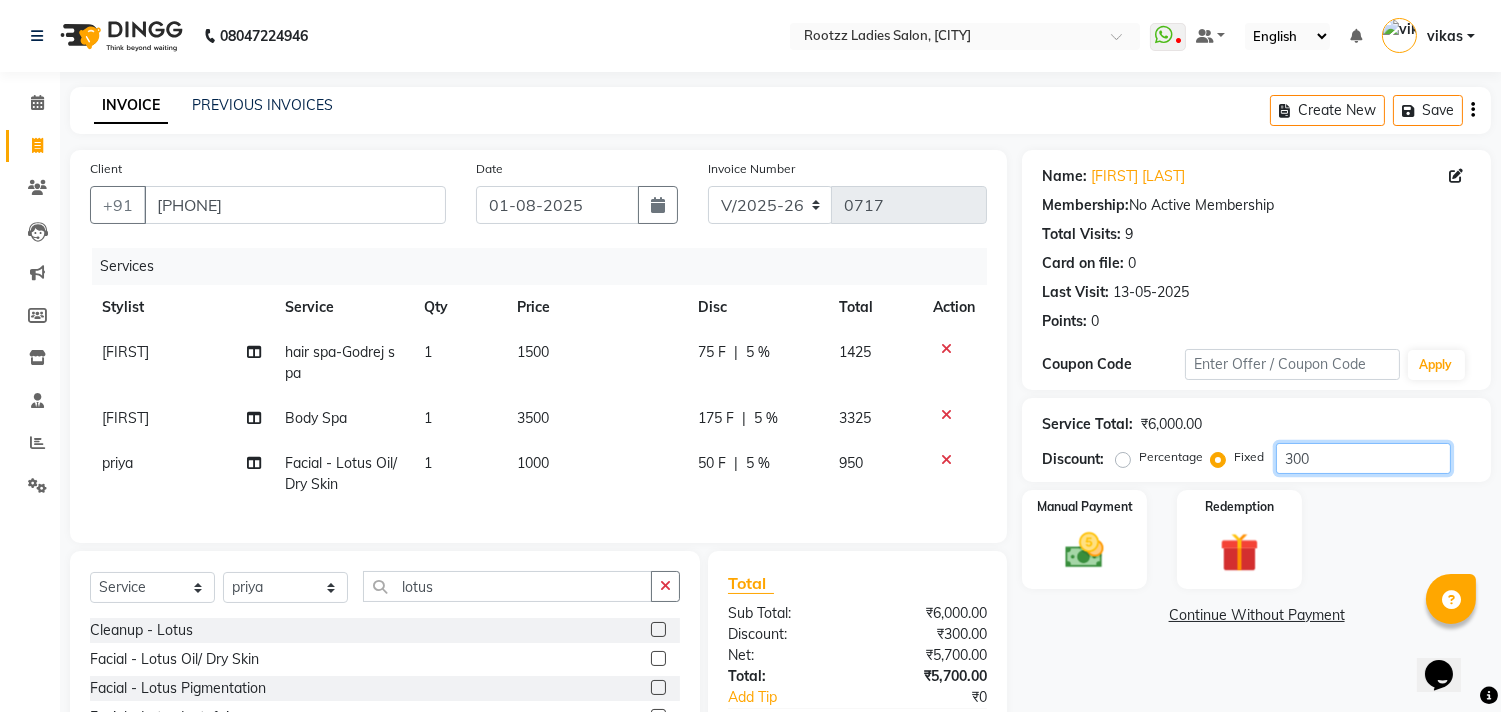 type on "300" 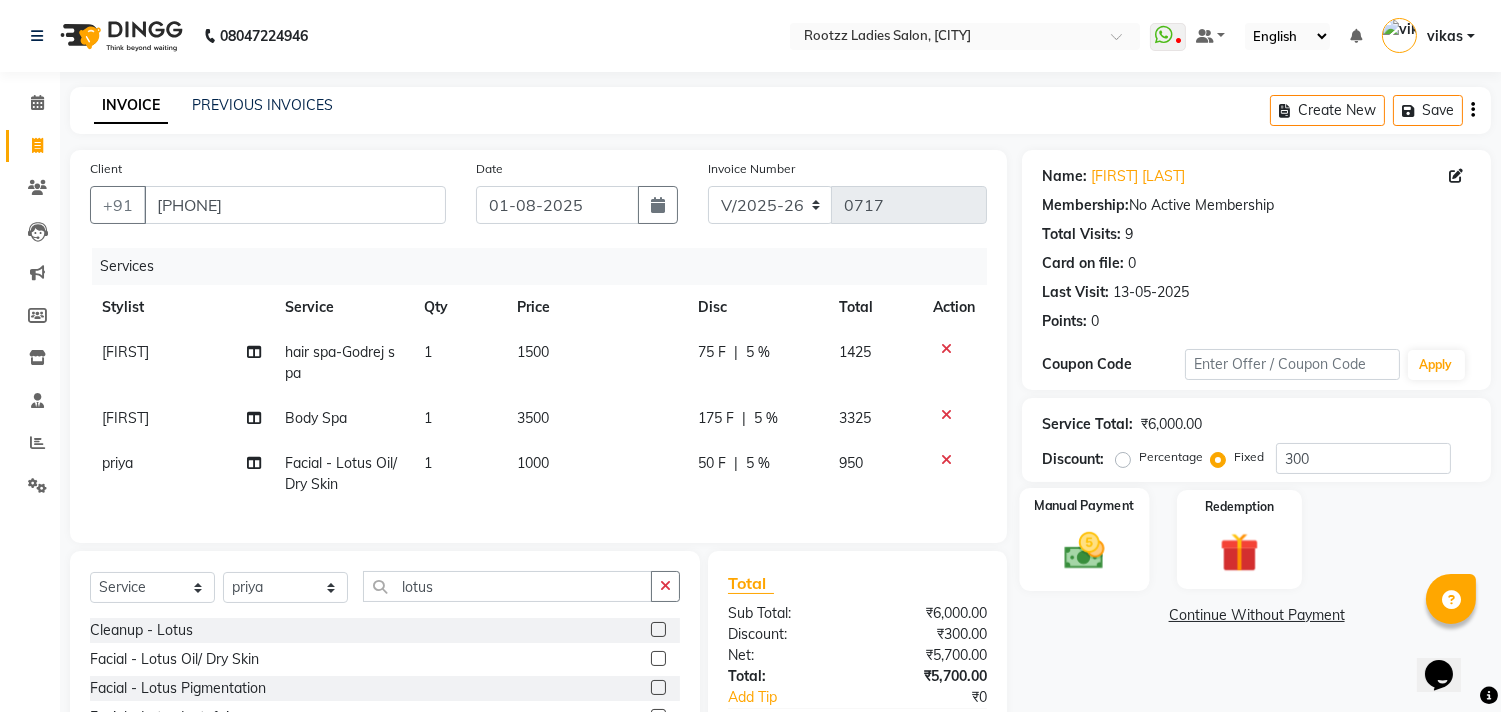 click 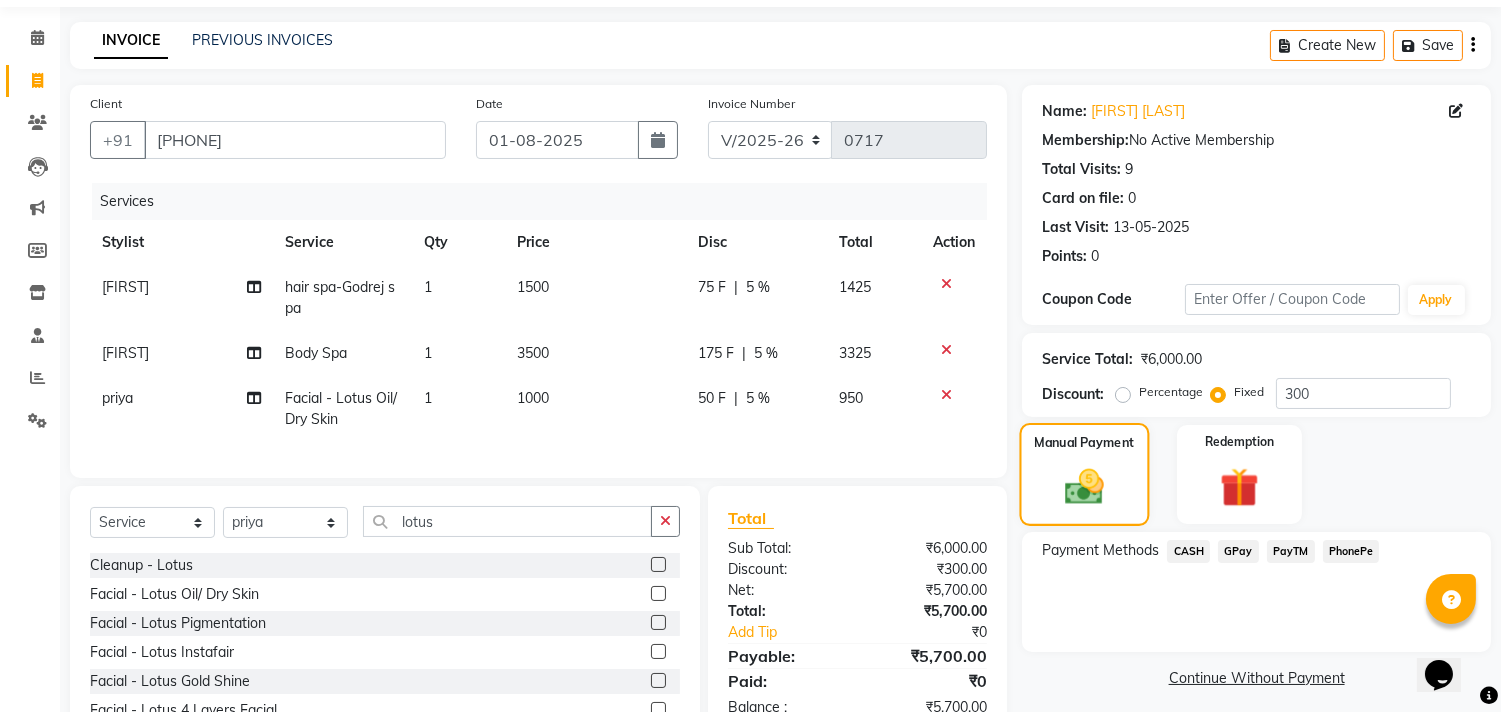 scroll, scrollTop: 181, scrollLeft: 0, axis: vertical 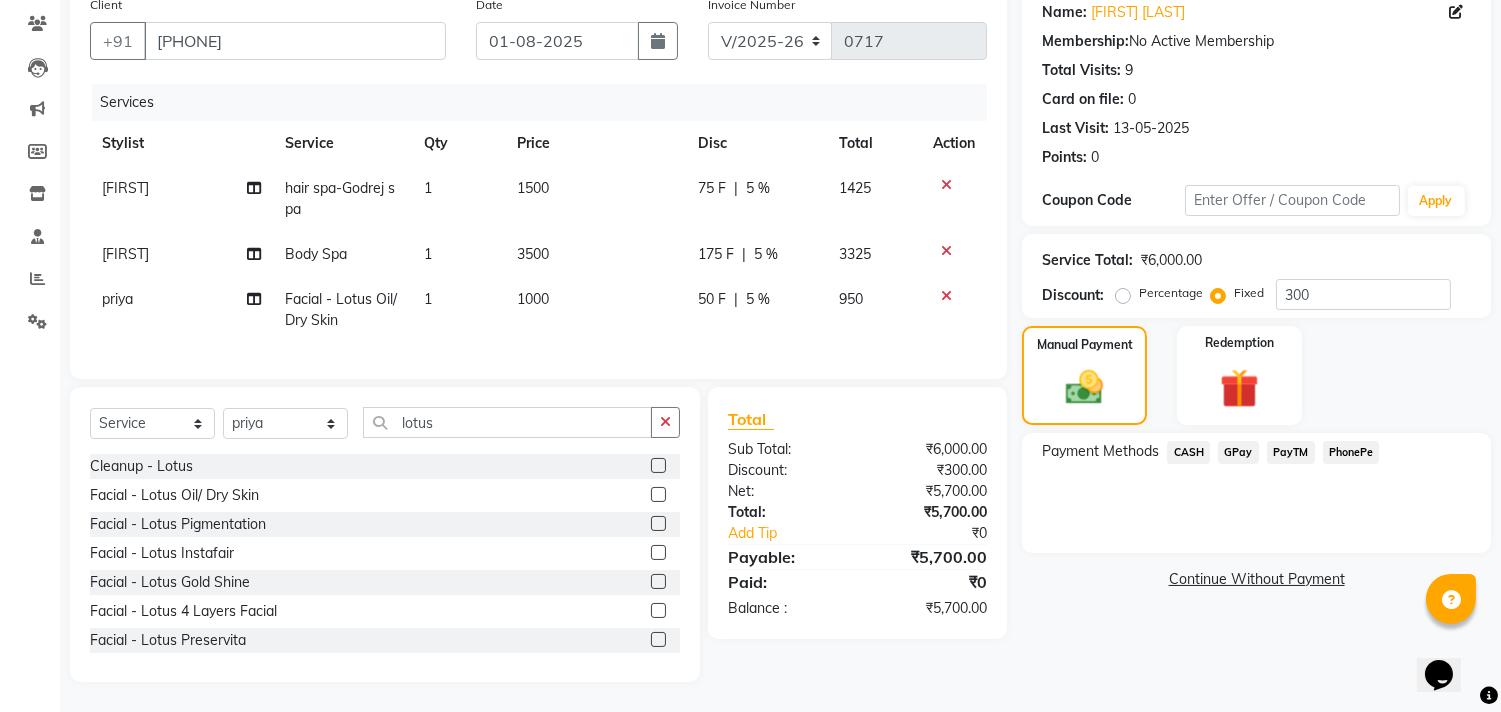 click on "GPay" 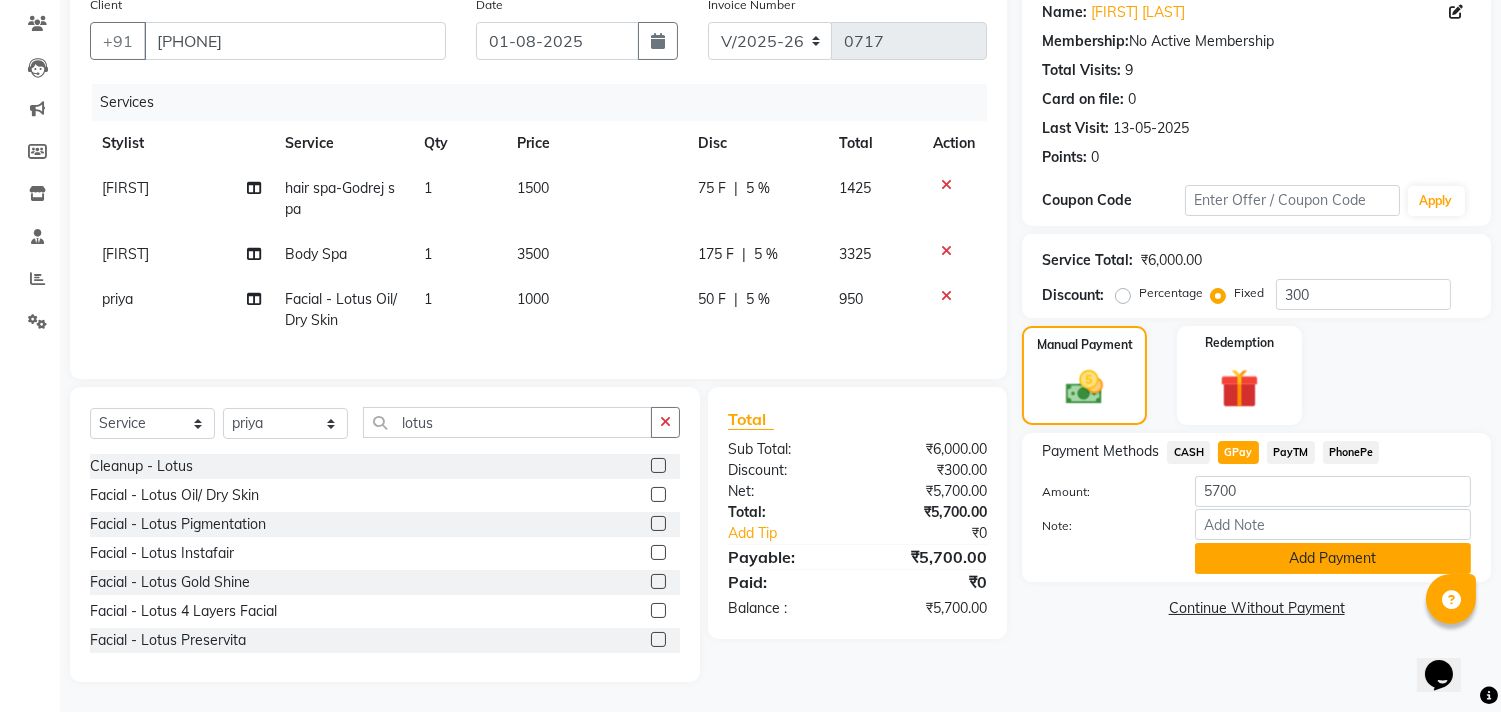 click on "Add Payment" 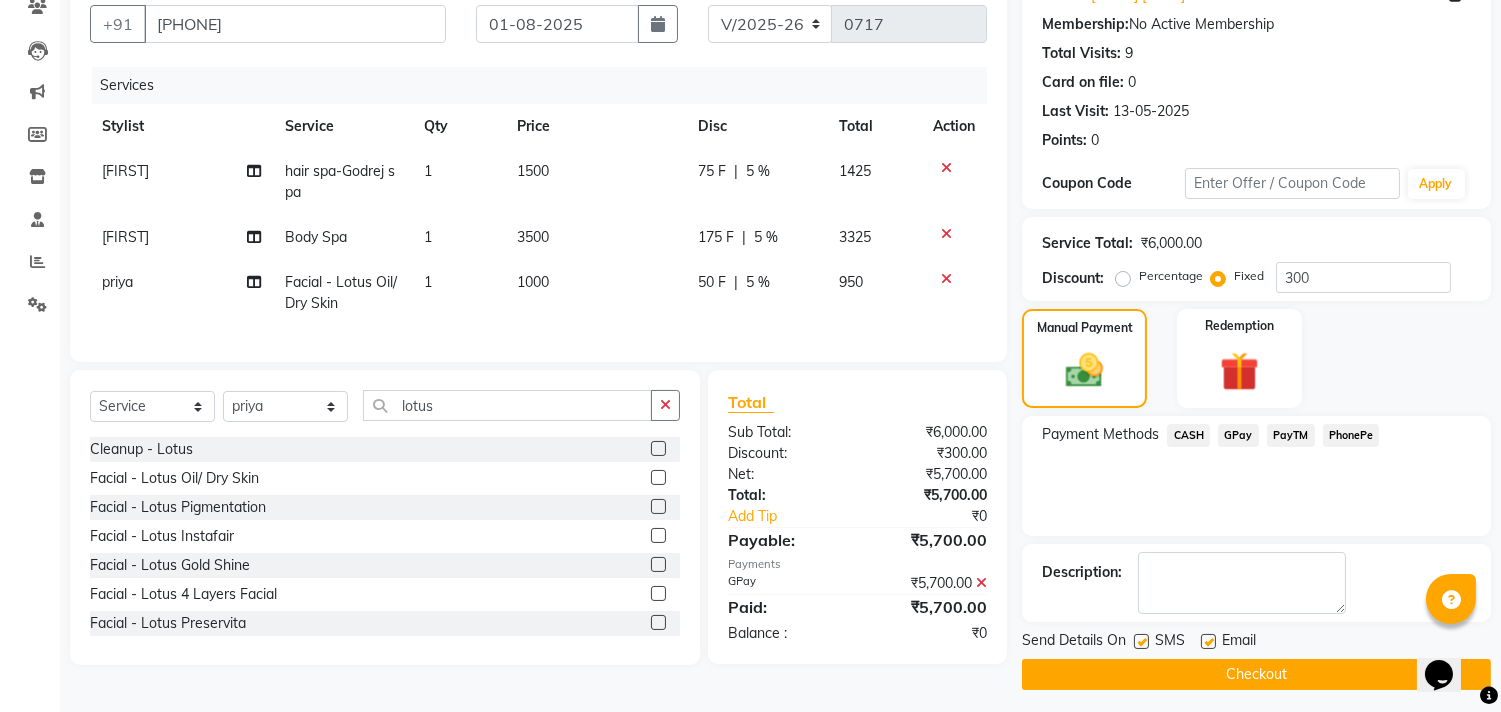 scroll, scrollTop: 187, scrollLeft: 0, axis: vertical 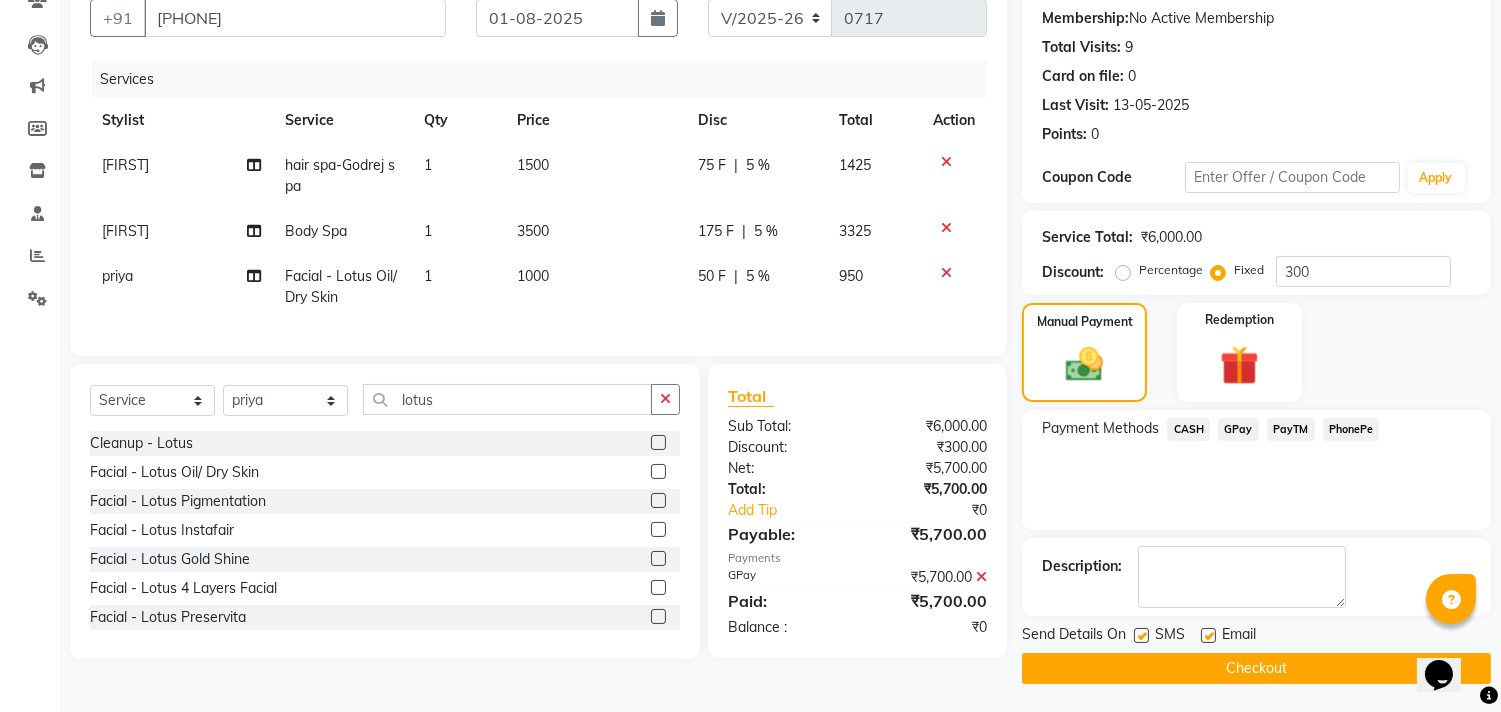 click on "Checkout" 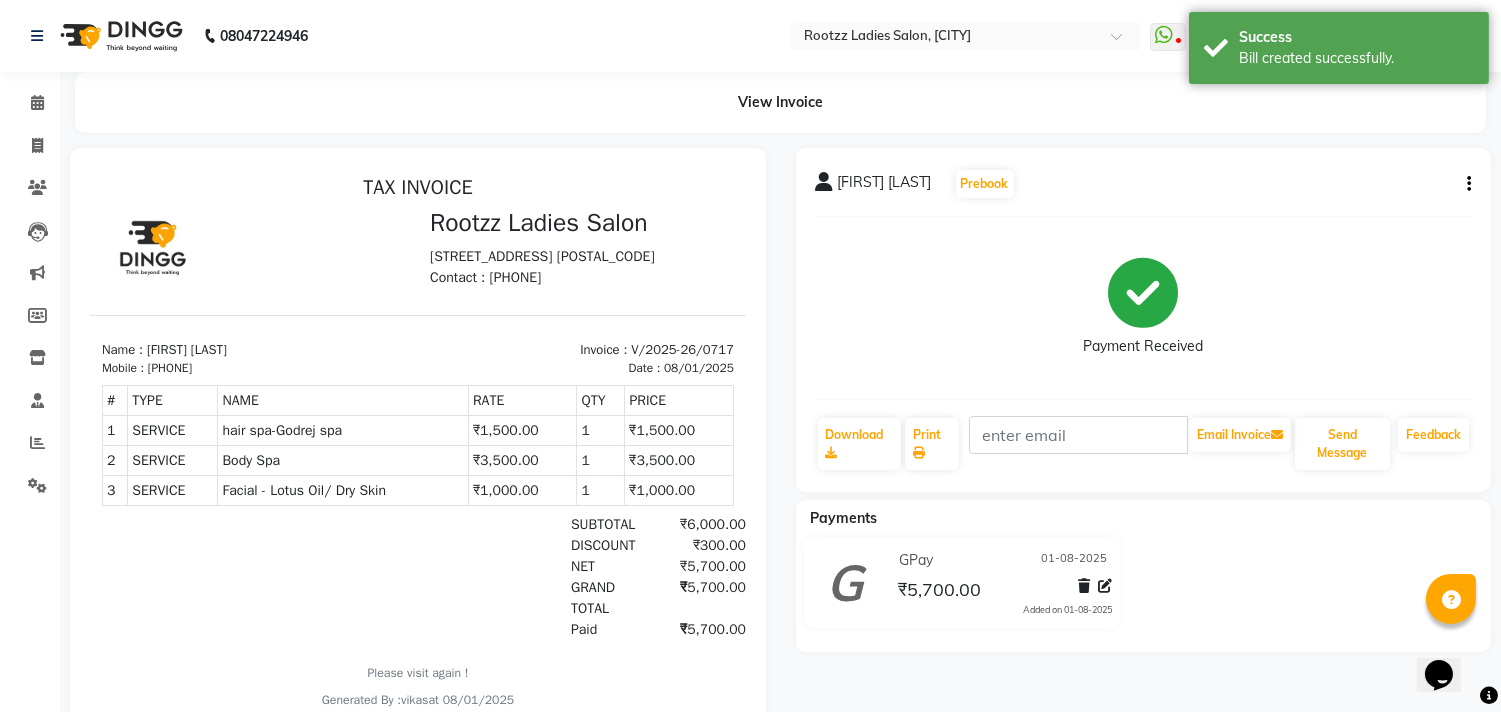 scroll, scrollTop: 0, scrollLeft: 0, axis: both 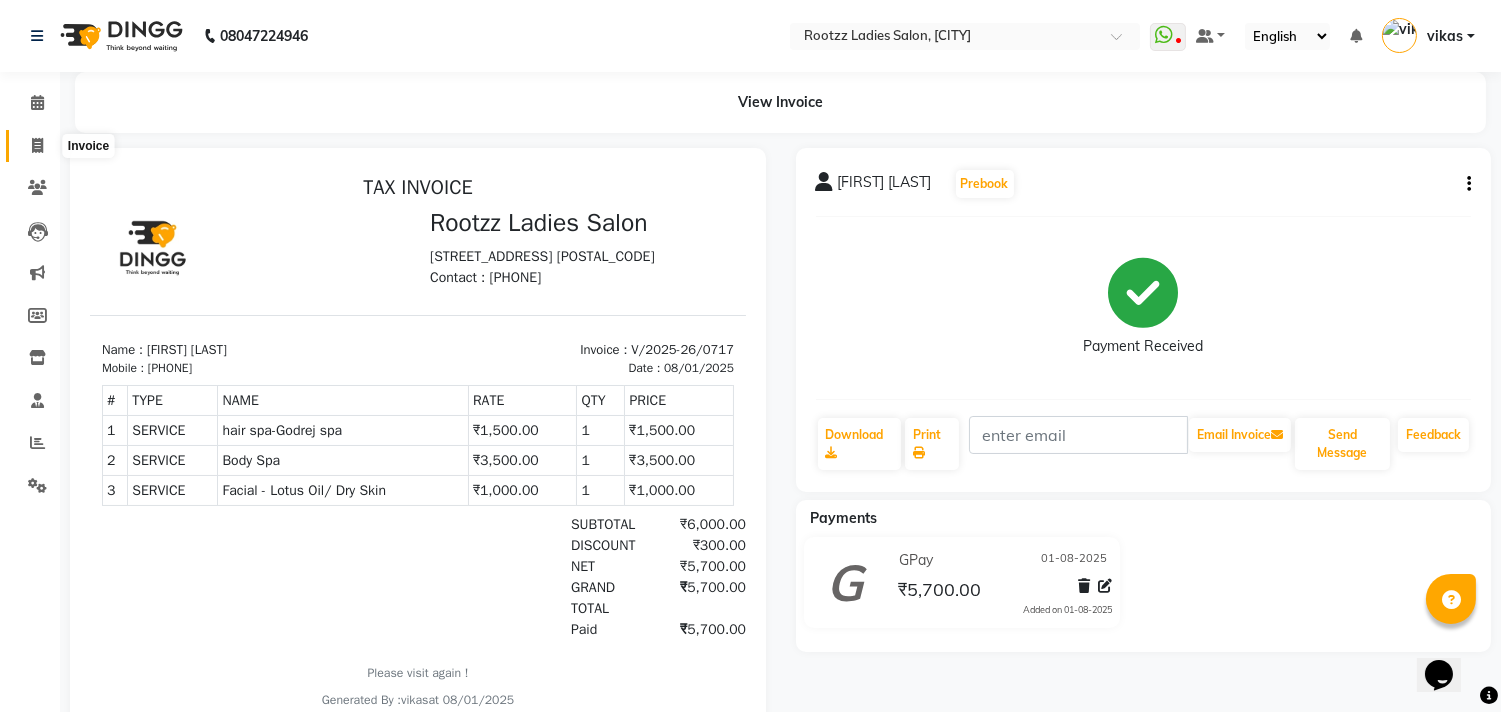 click 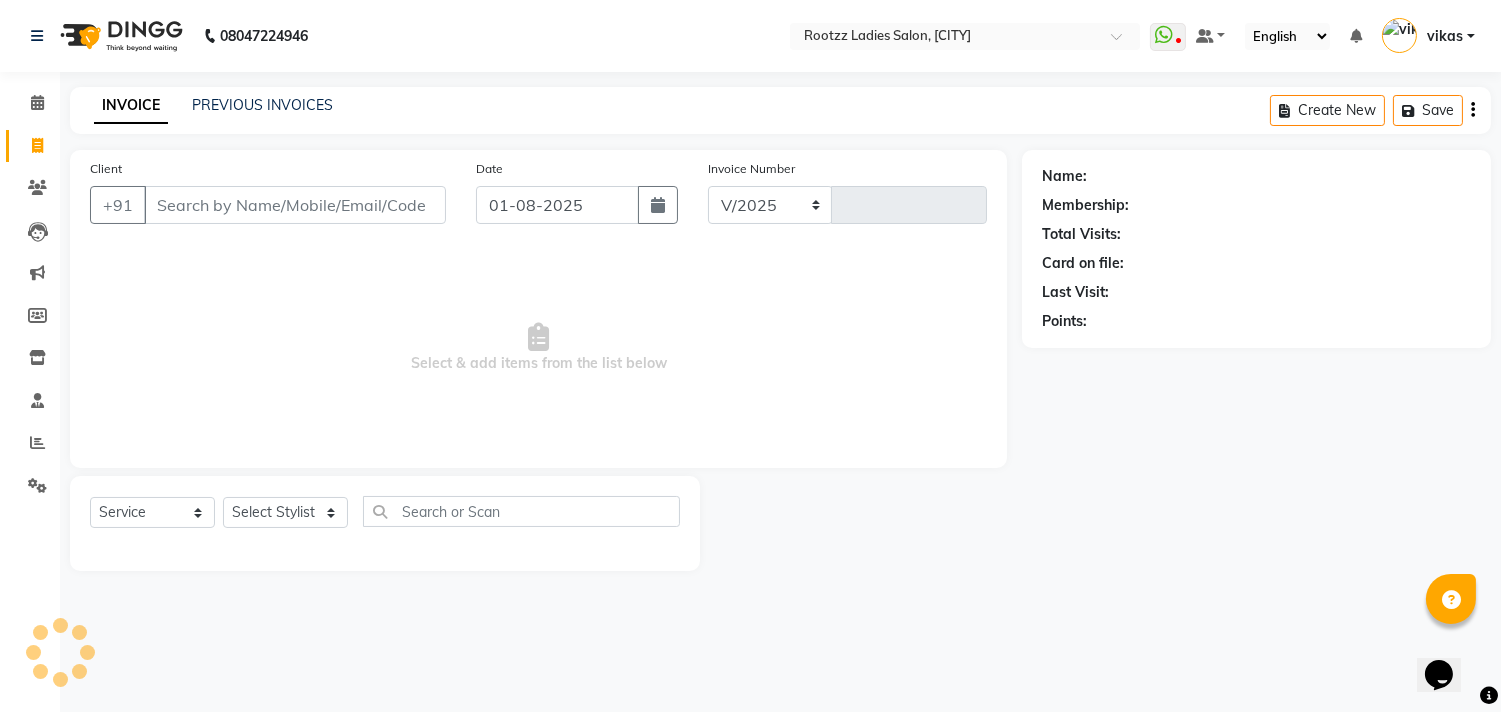 select on "76" 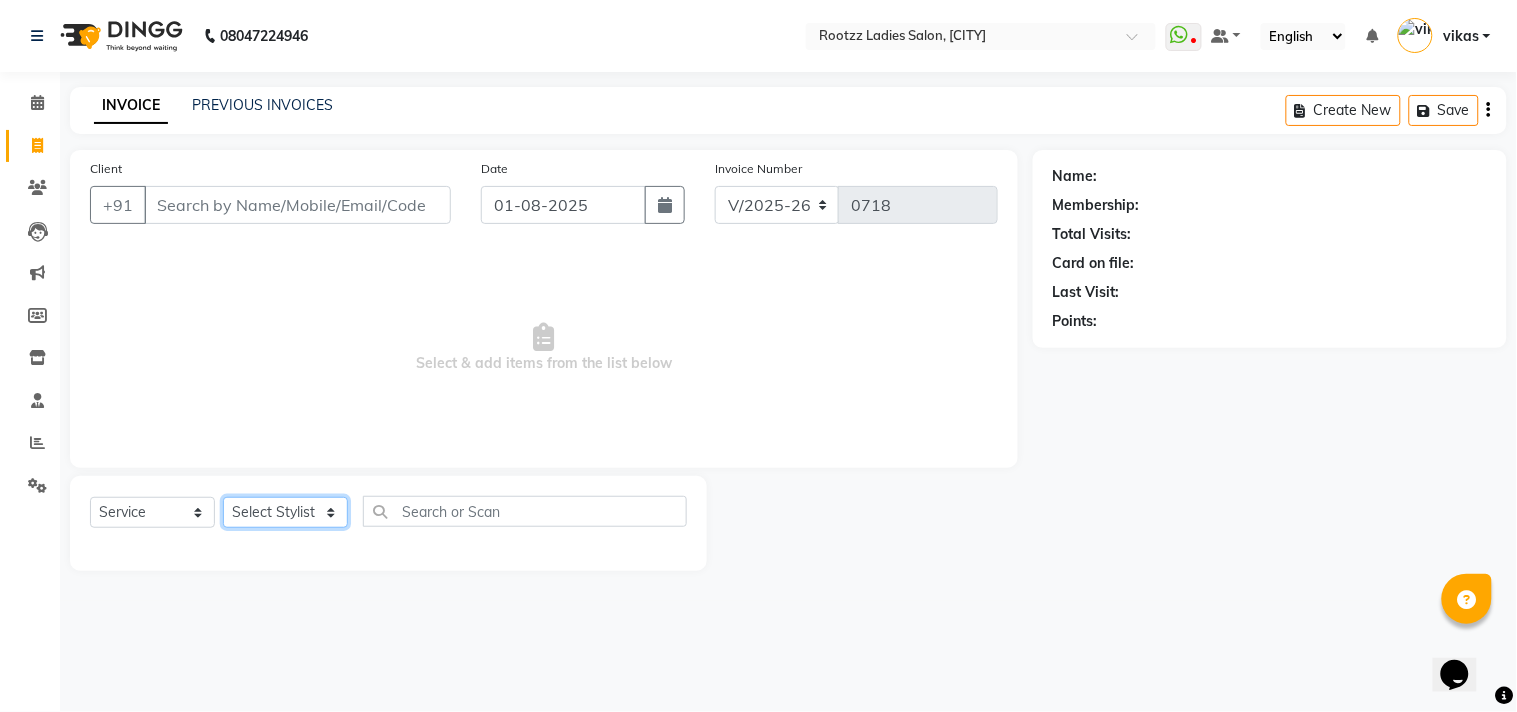click on "Select Stylist [FIRST] [FIRST]  [FIRST] [FIRST] [FIRST] [FIRST] [FIRST] [FIRST] [FIRST]" 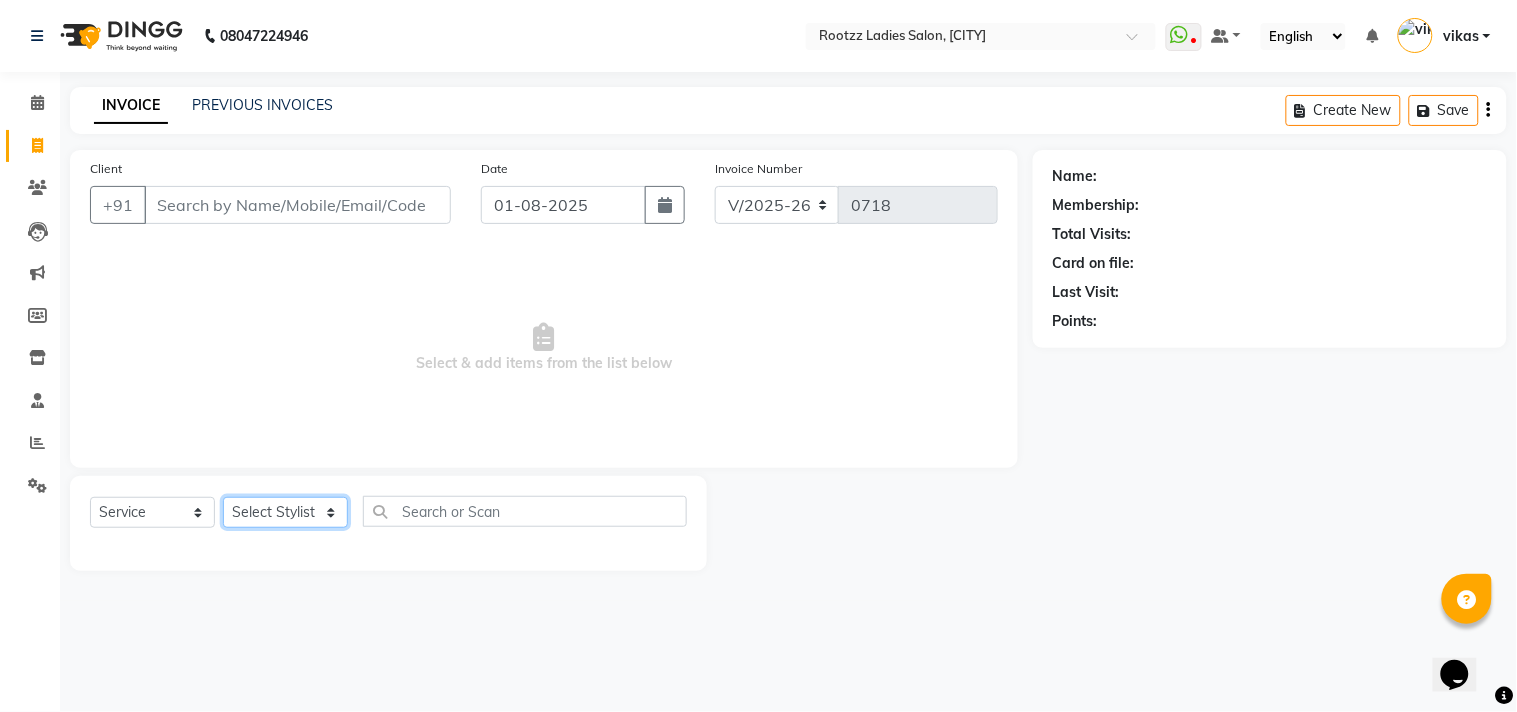 select on "15809" 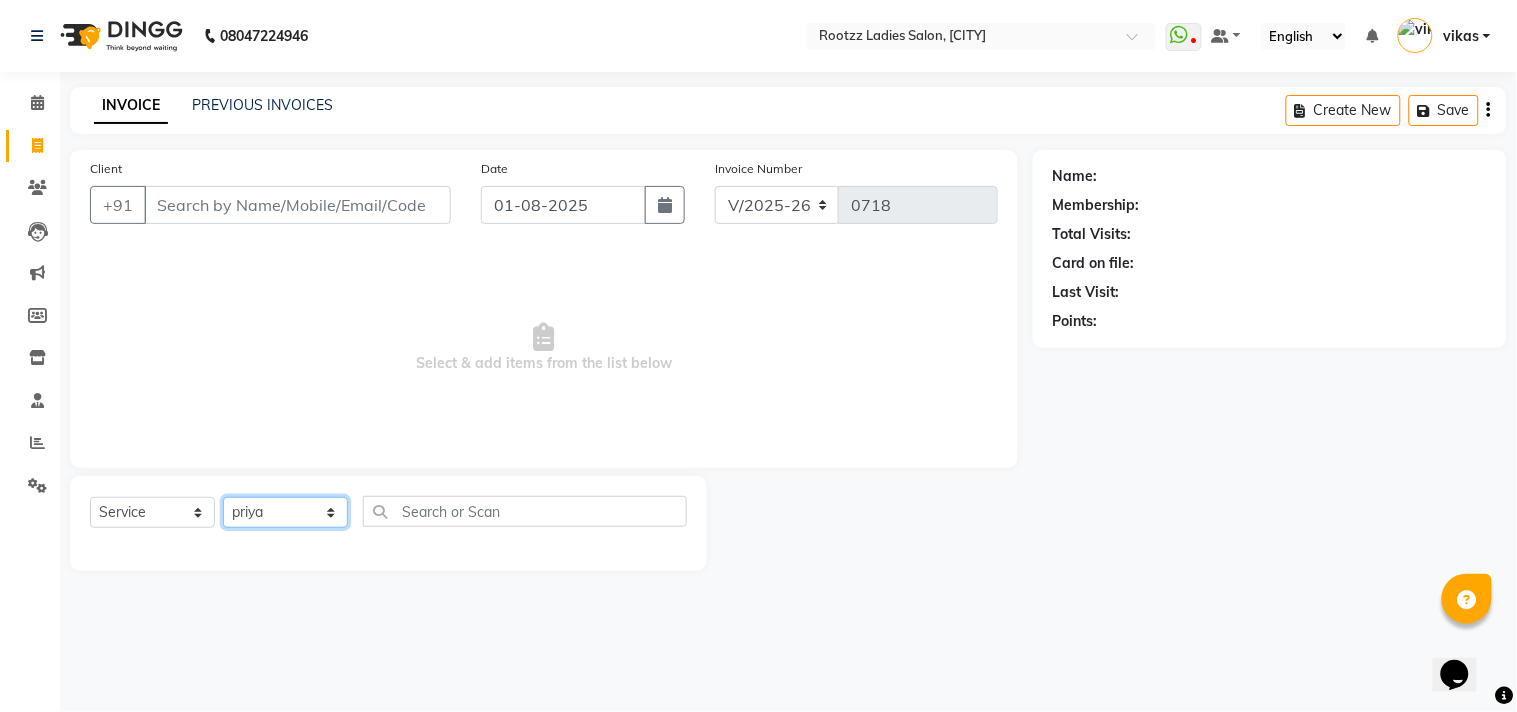 click on "Select Stylist [FIRST] [FIRST]  [FIRST] [FIRST] [FIRST] [FIRST] [FIRST] [FIRST] [FIRST]" 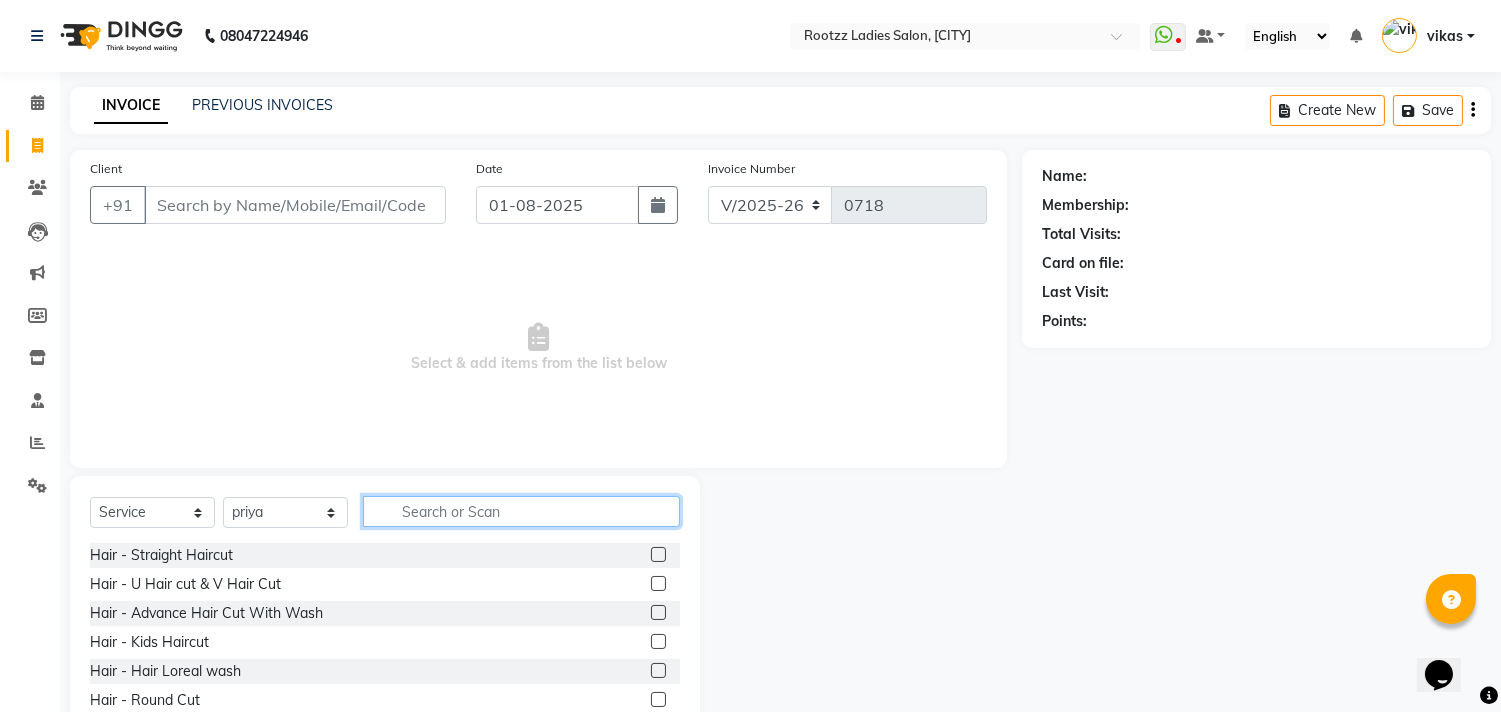 click 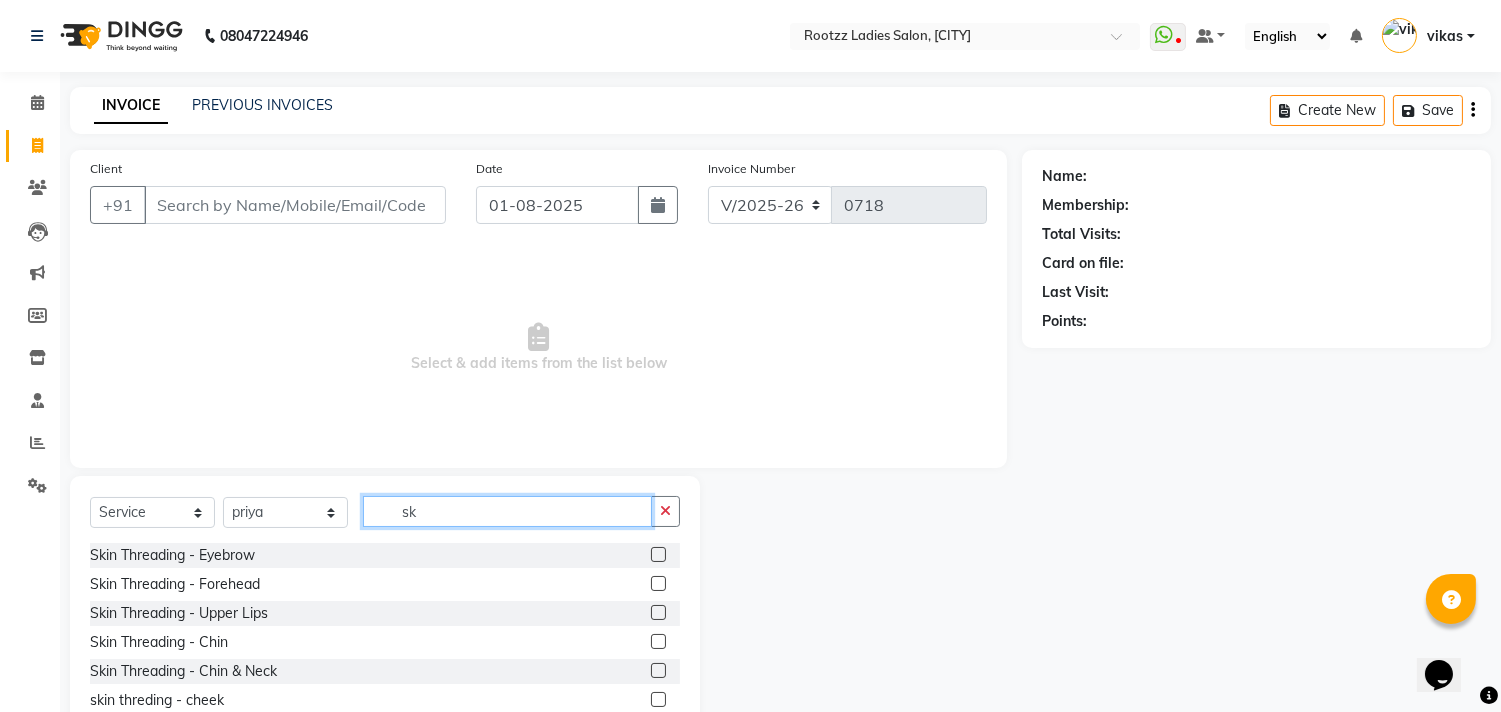 type on "sk" 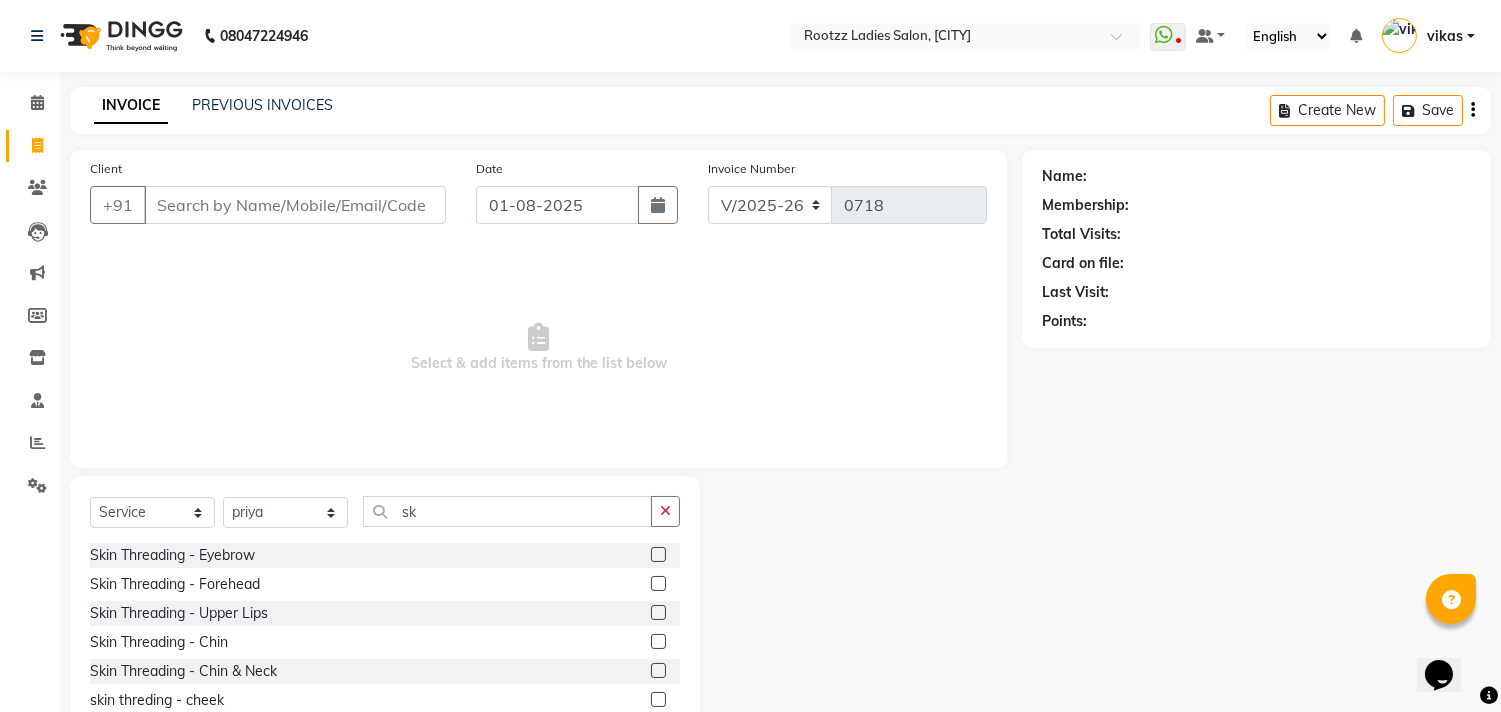 click 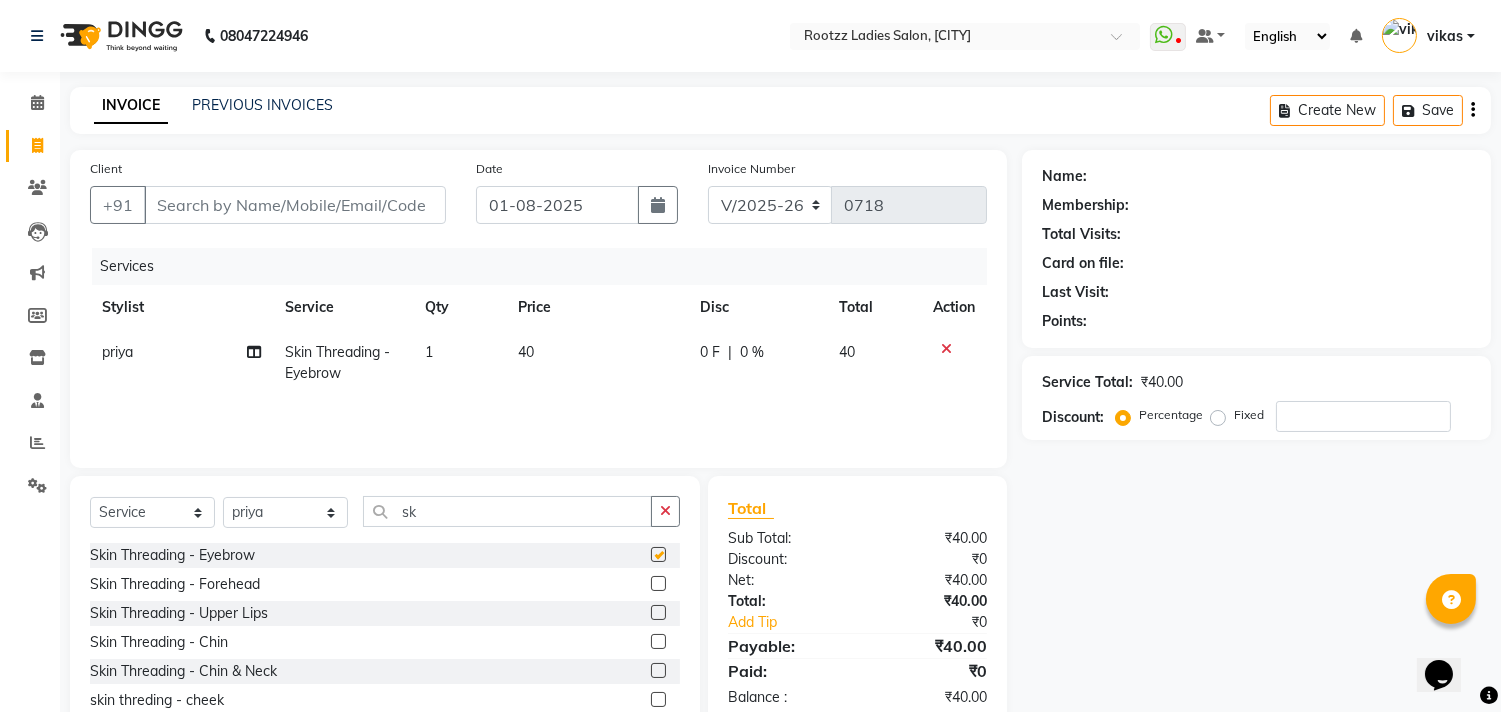 checkbox on "false" 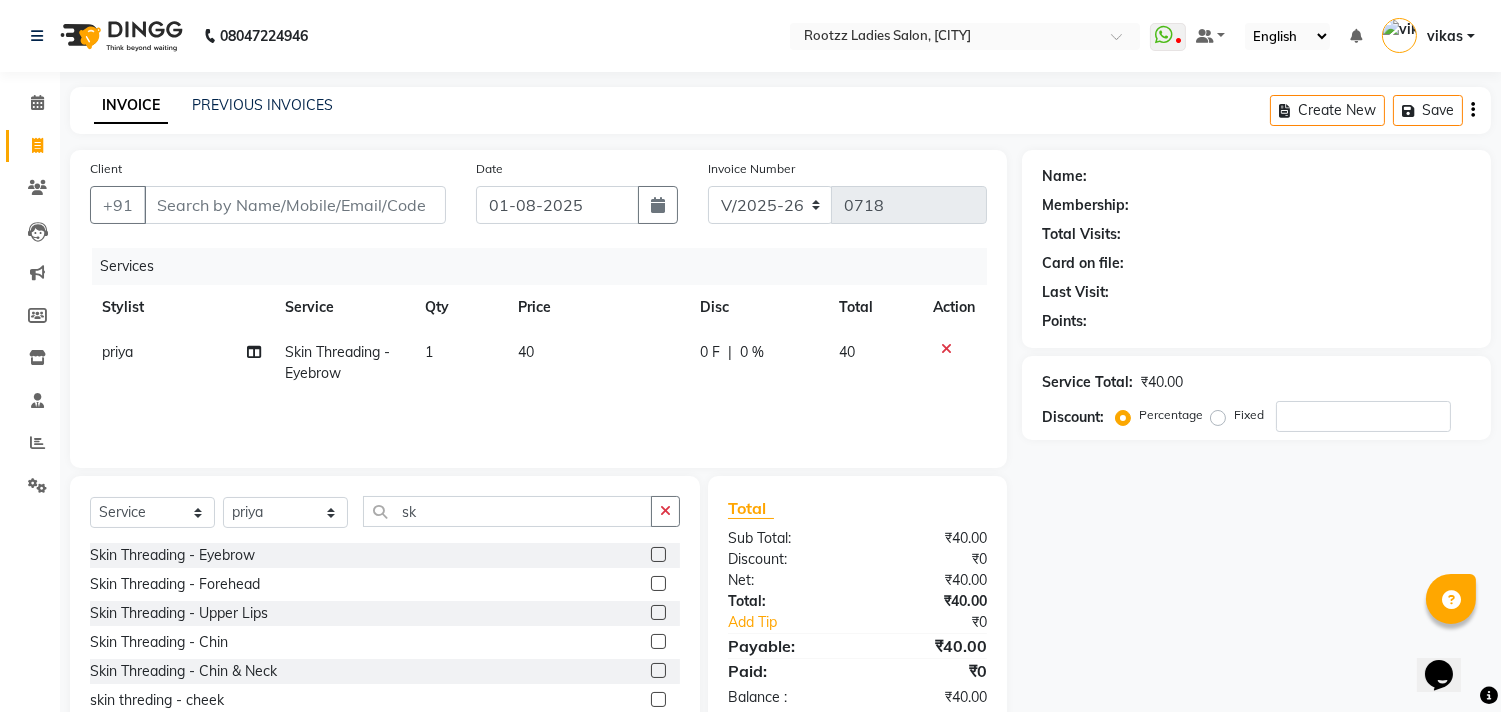 click 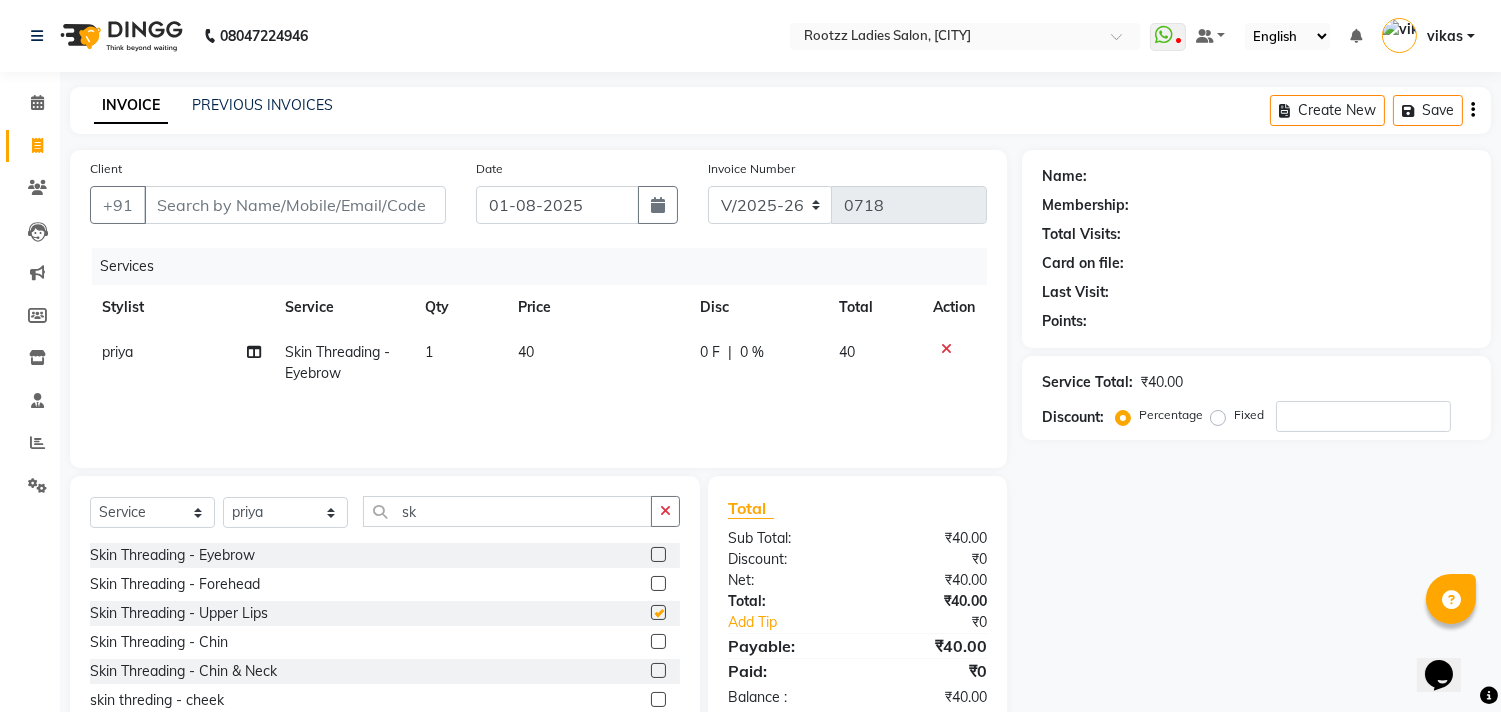 click on "Skin Threading - Eyebrow  Skin Threading - Forehead  Skin Threading - Upper Lips  Skin Threading - Chin  Skin Threading - Chin & Neck  skin threding - cheek  Facial - Lotus Oil/ Dry Skin" 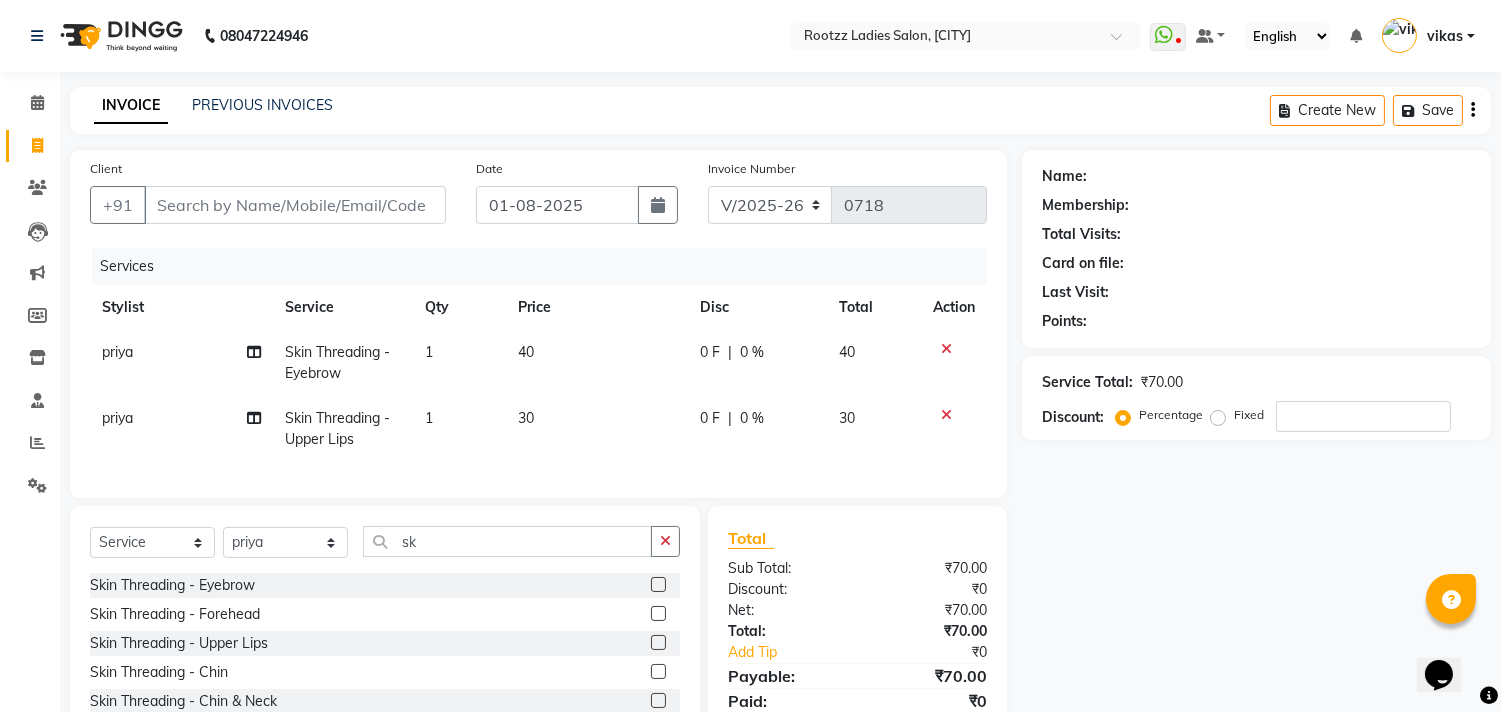 checkbox on "false" 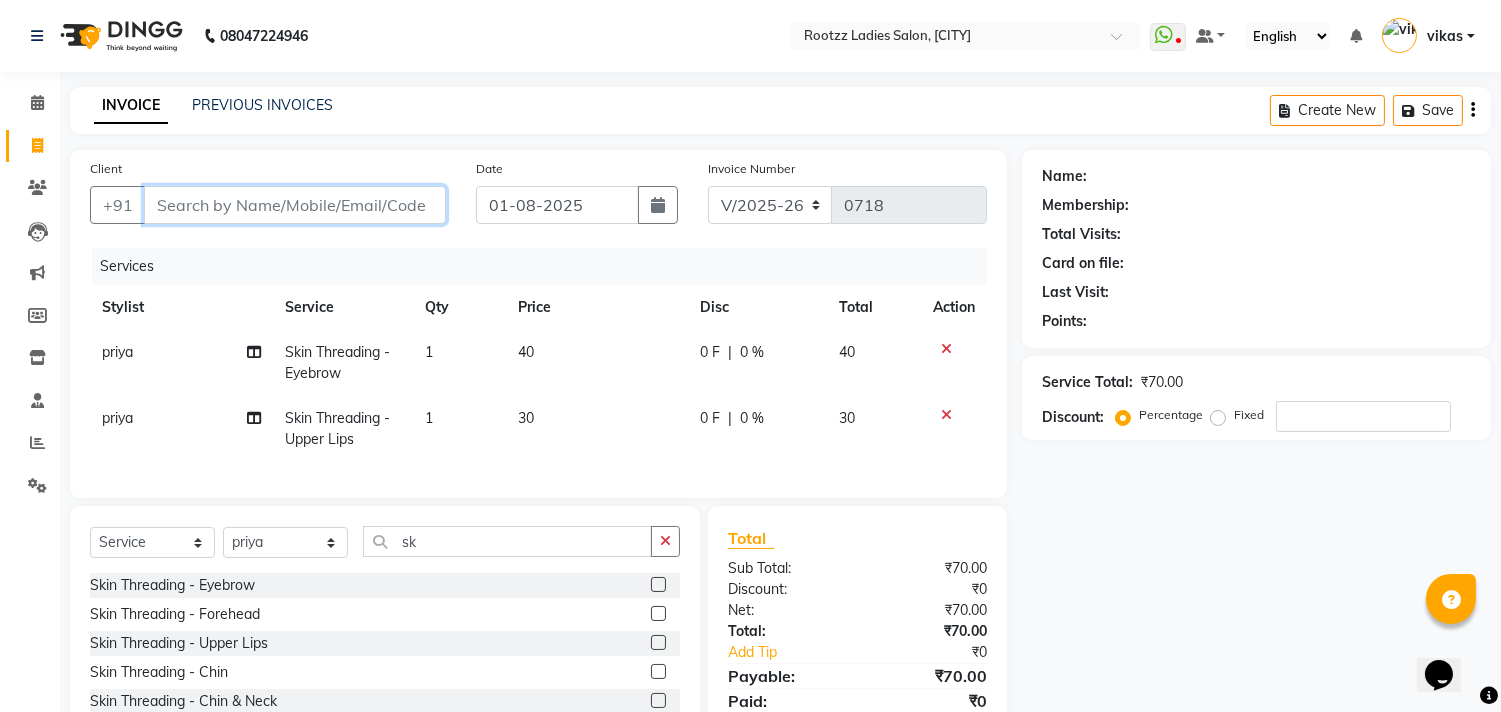 click on "Client" at bounding box center [295, 205] 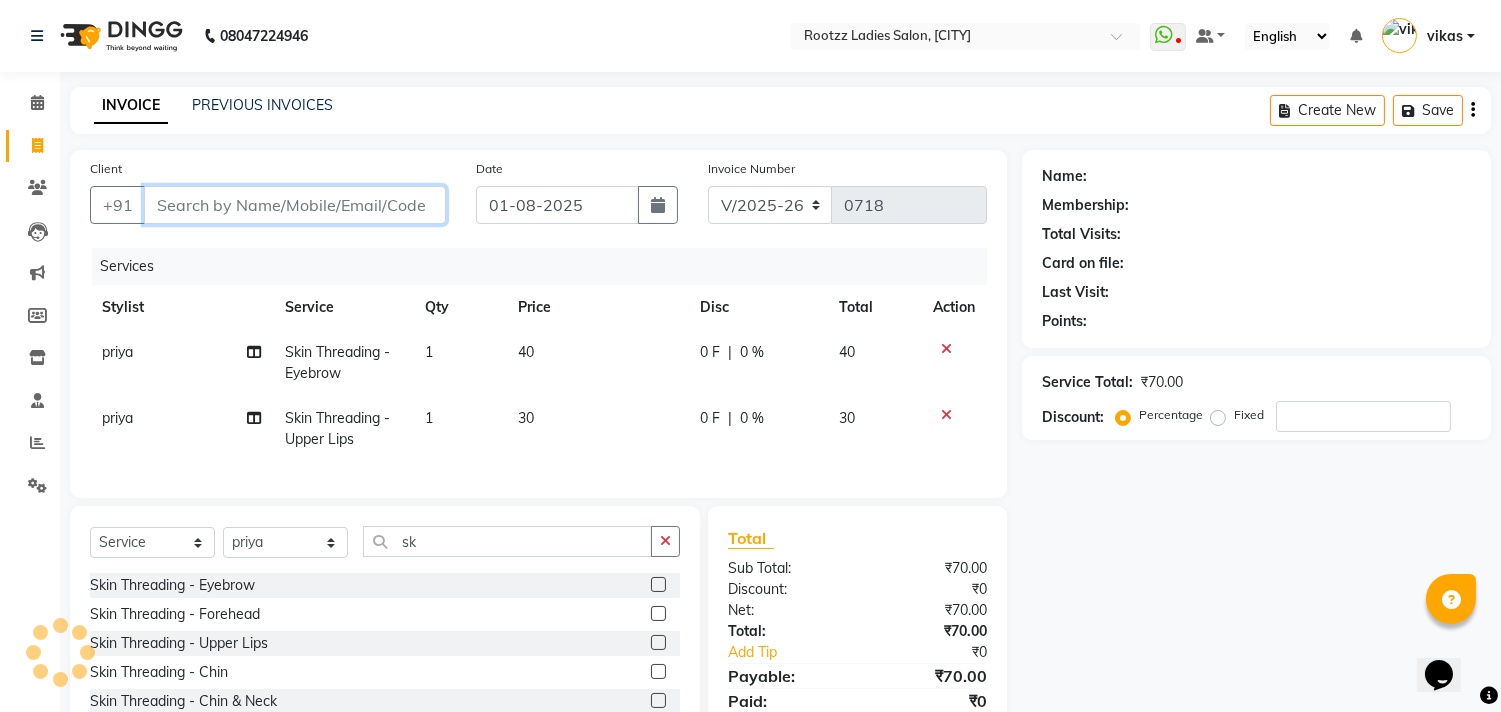 type on "9" 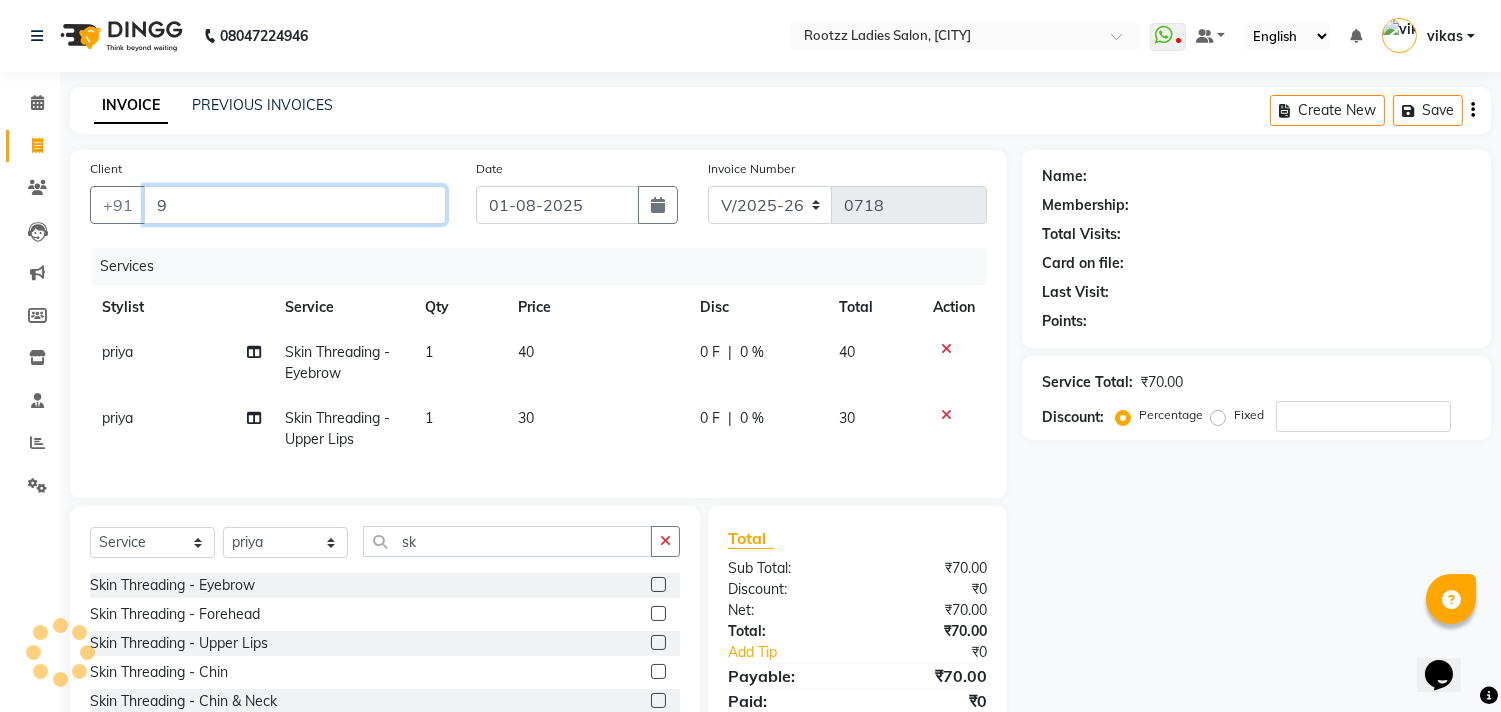 type on "0" 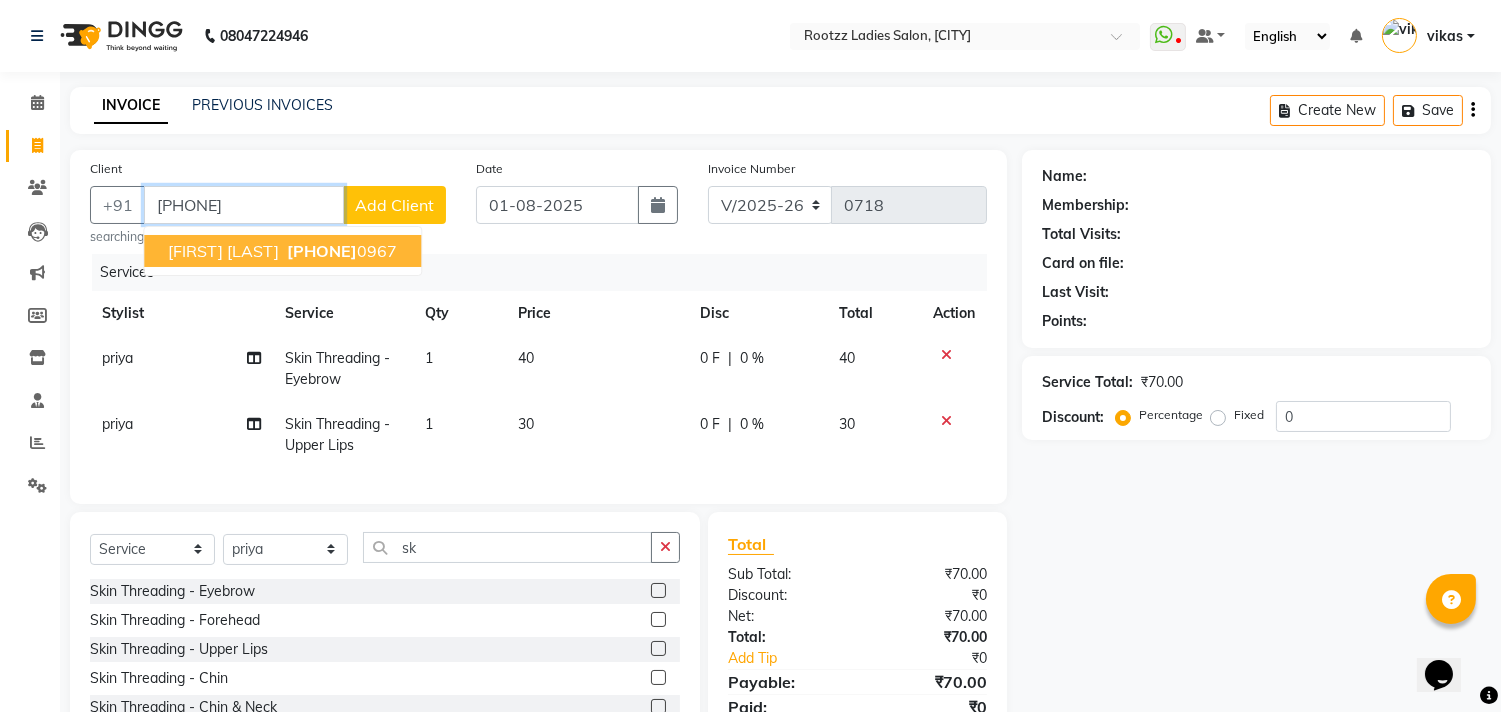 click on "[PHONE]" at bounding box center [322, 251] 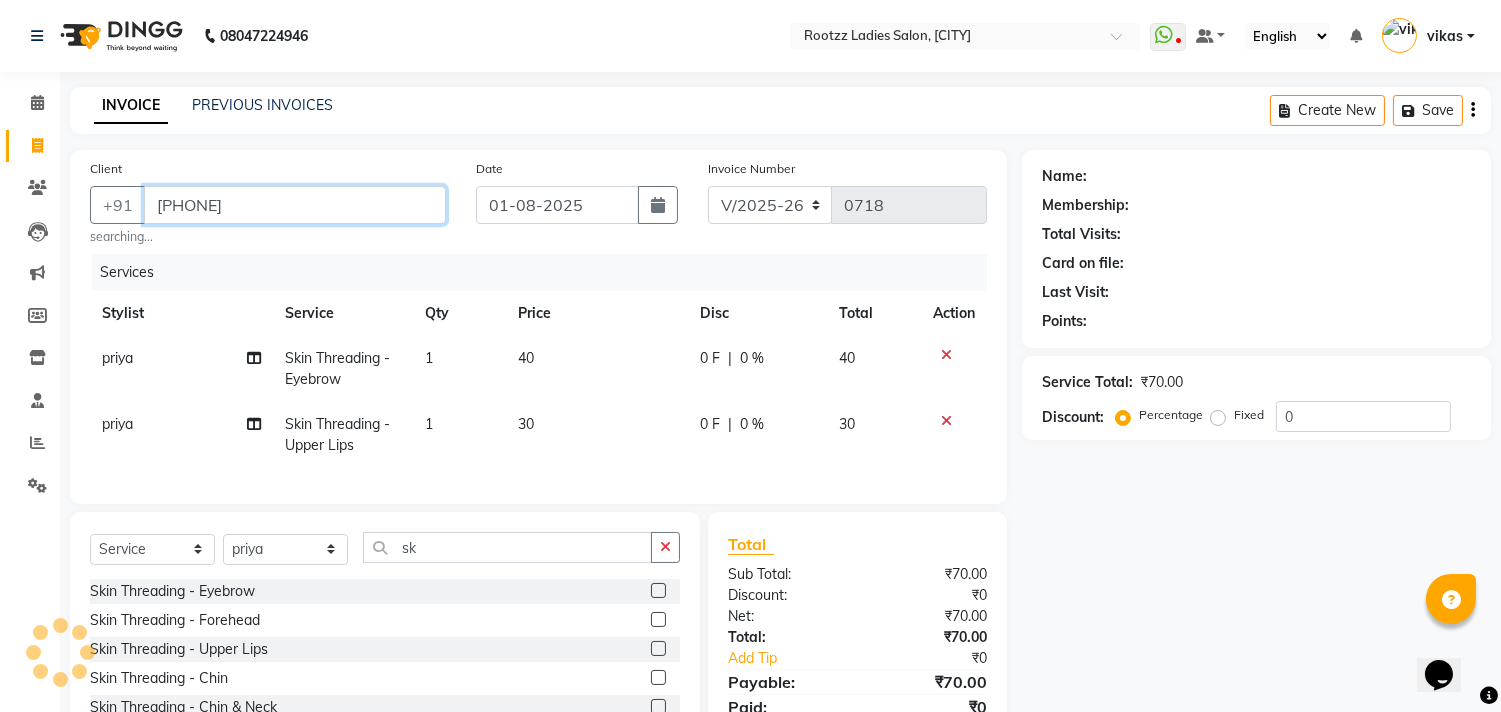 type on "[PHONE]" 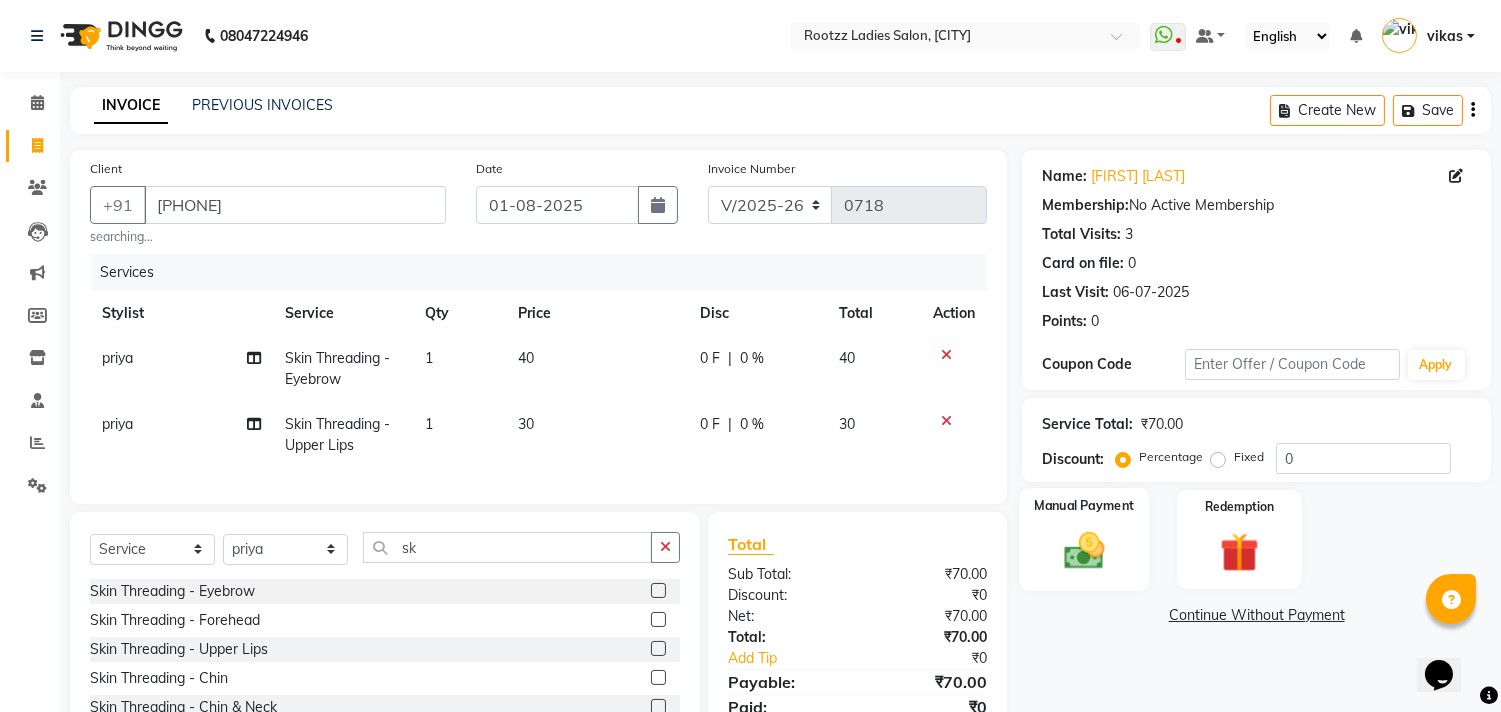 click 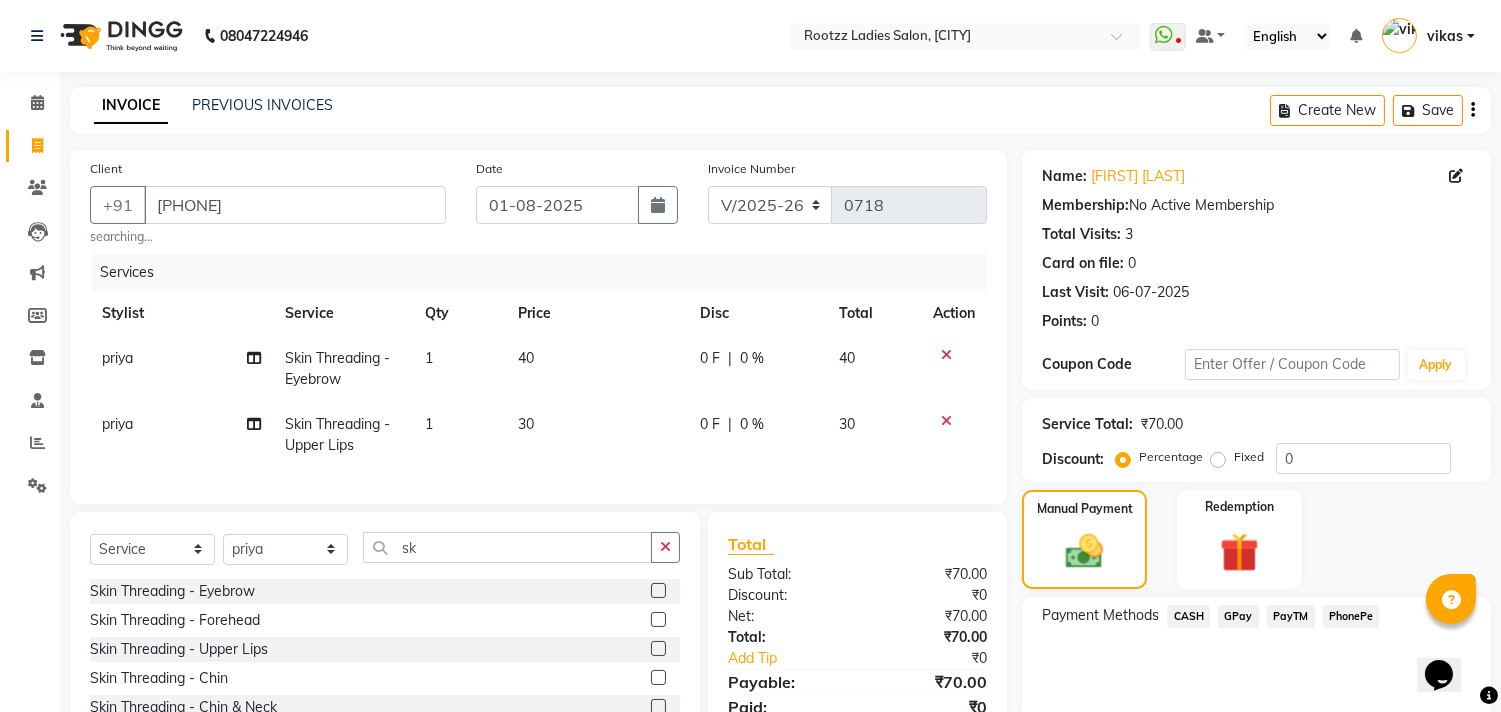 click on "GPay" 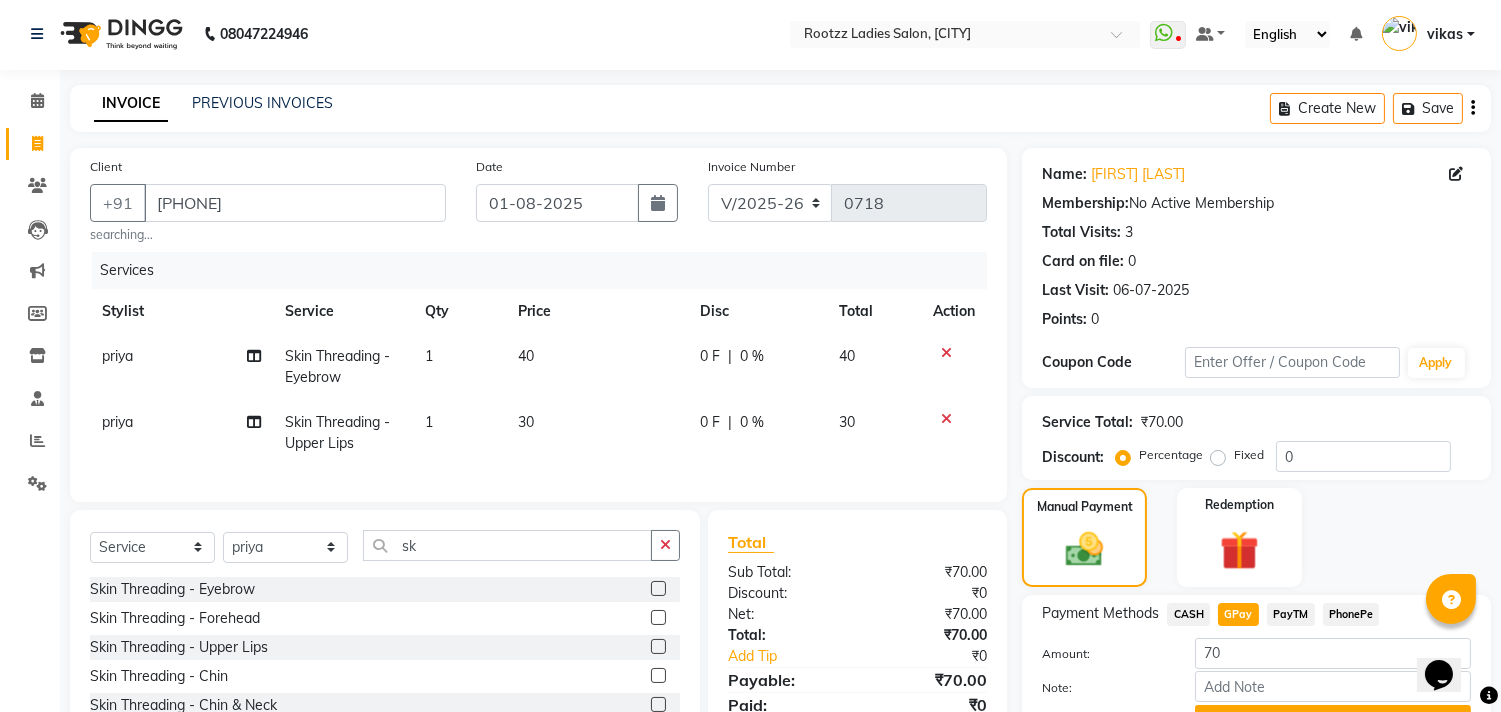 scroll, scrollTop: 137, scrollLeft: 0, axis: vertical 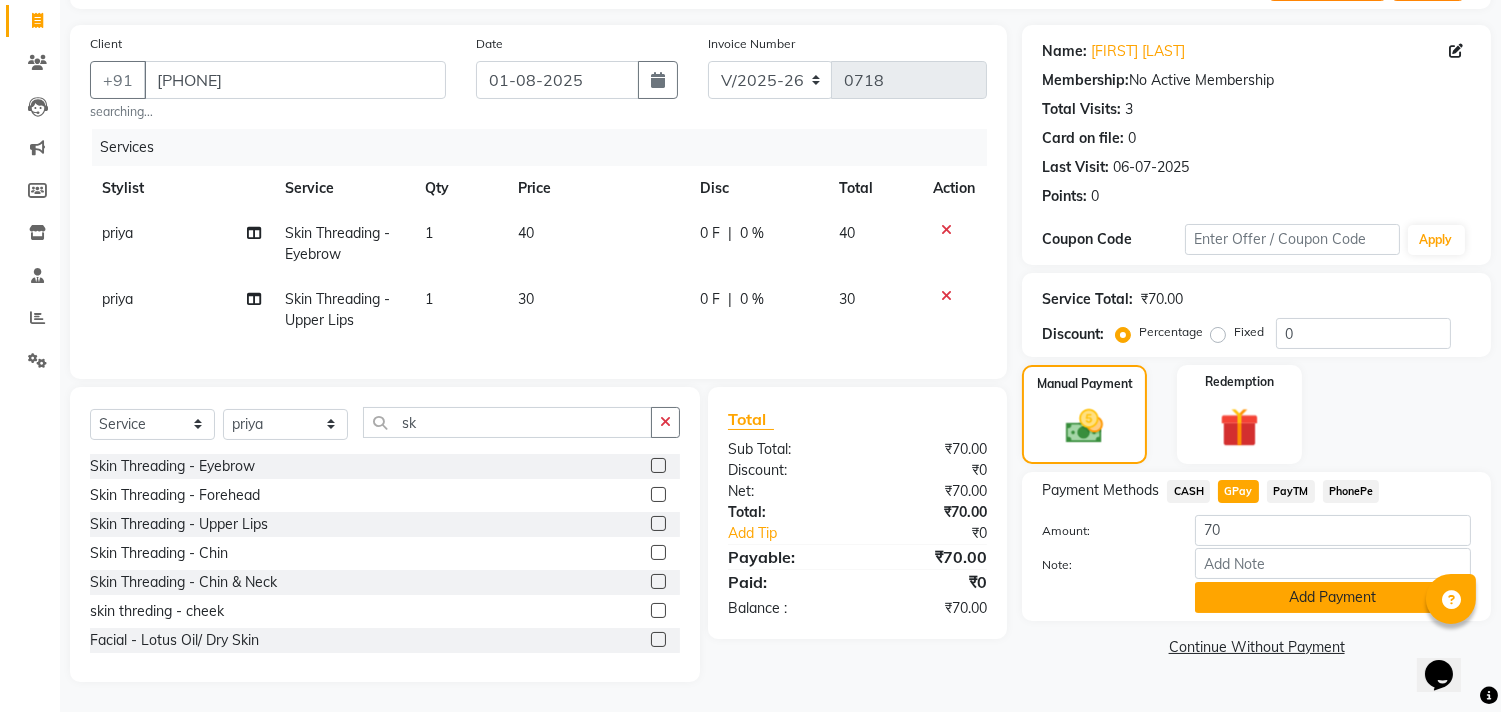 click on "Add Payment" 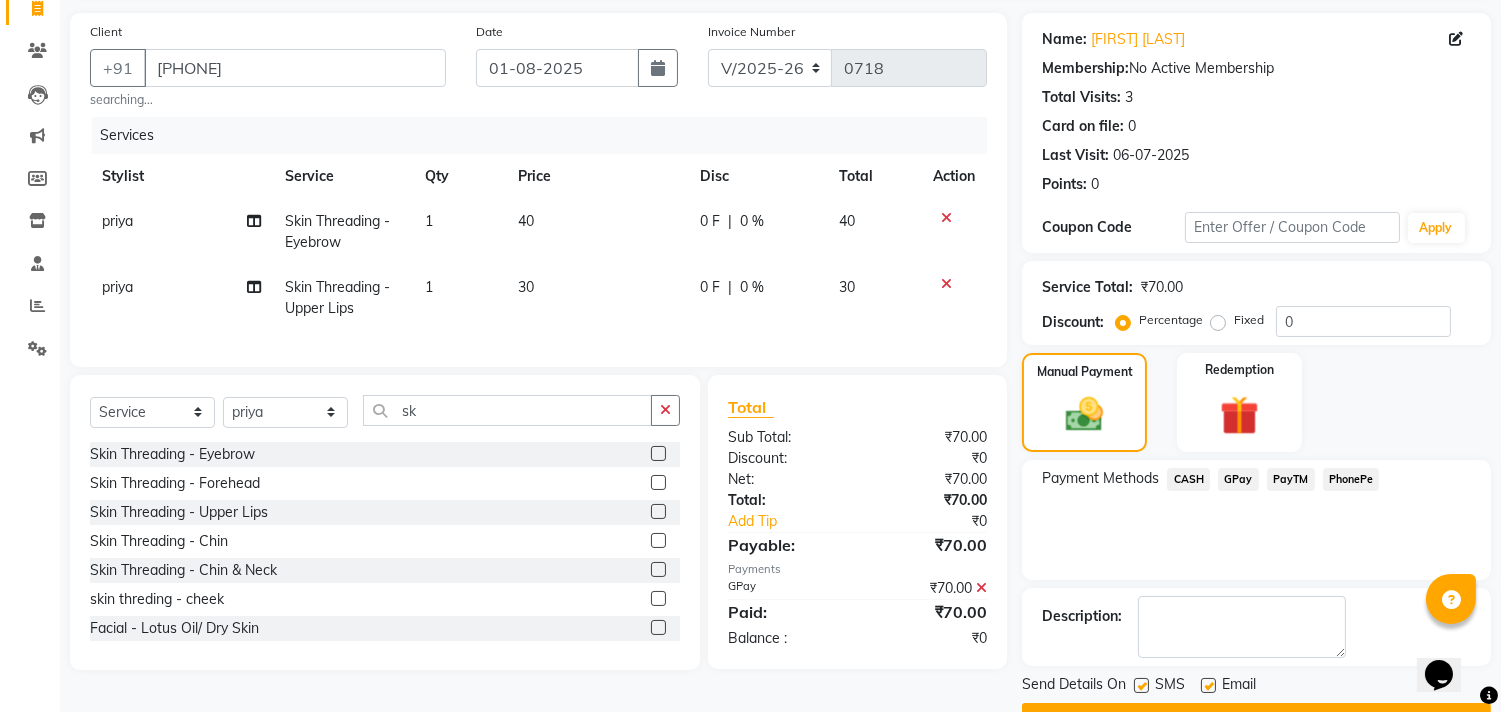 scroll, scrollTop: 187, scrollLeft: 0, axis: vertical 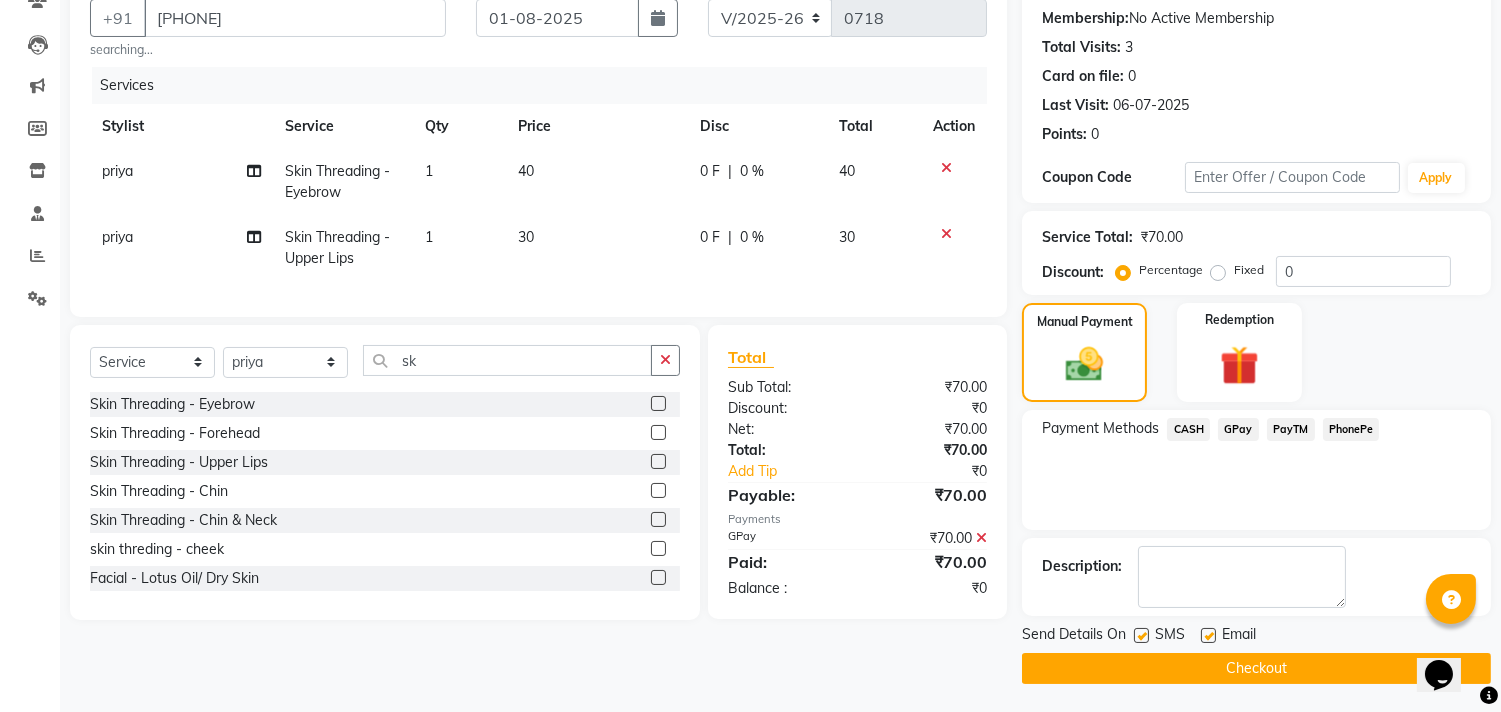 click on "Checkout" 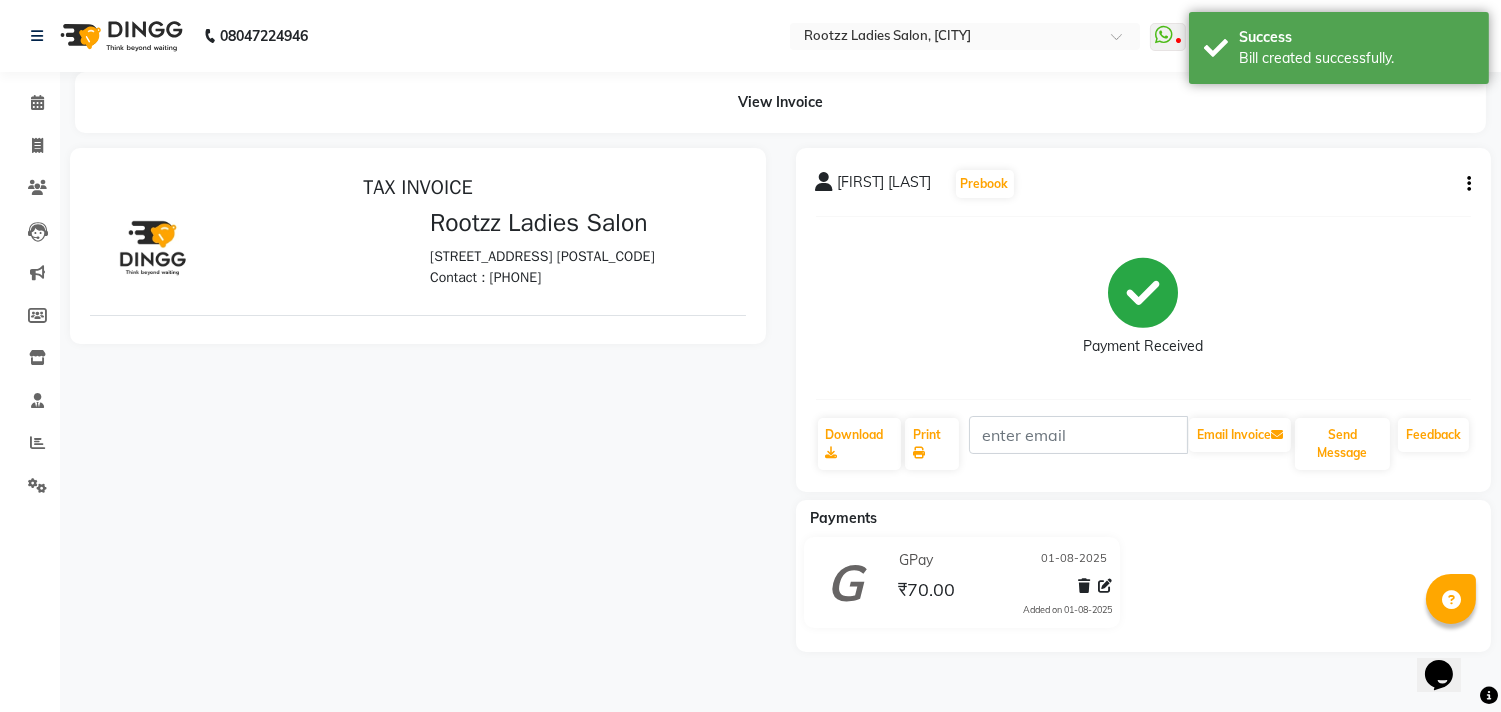 scroll, scrollTop: 0, scrollLeft: 0, axis: both 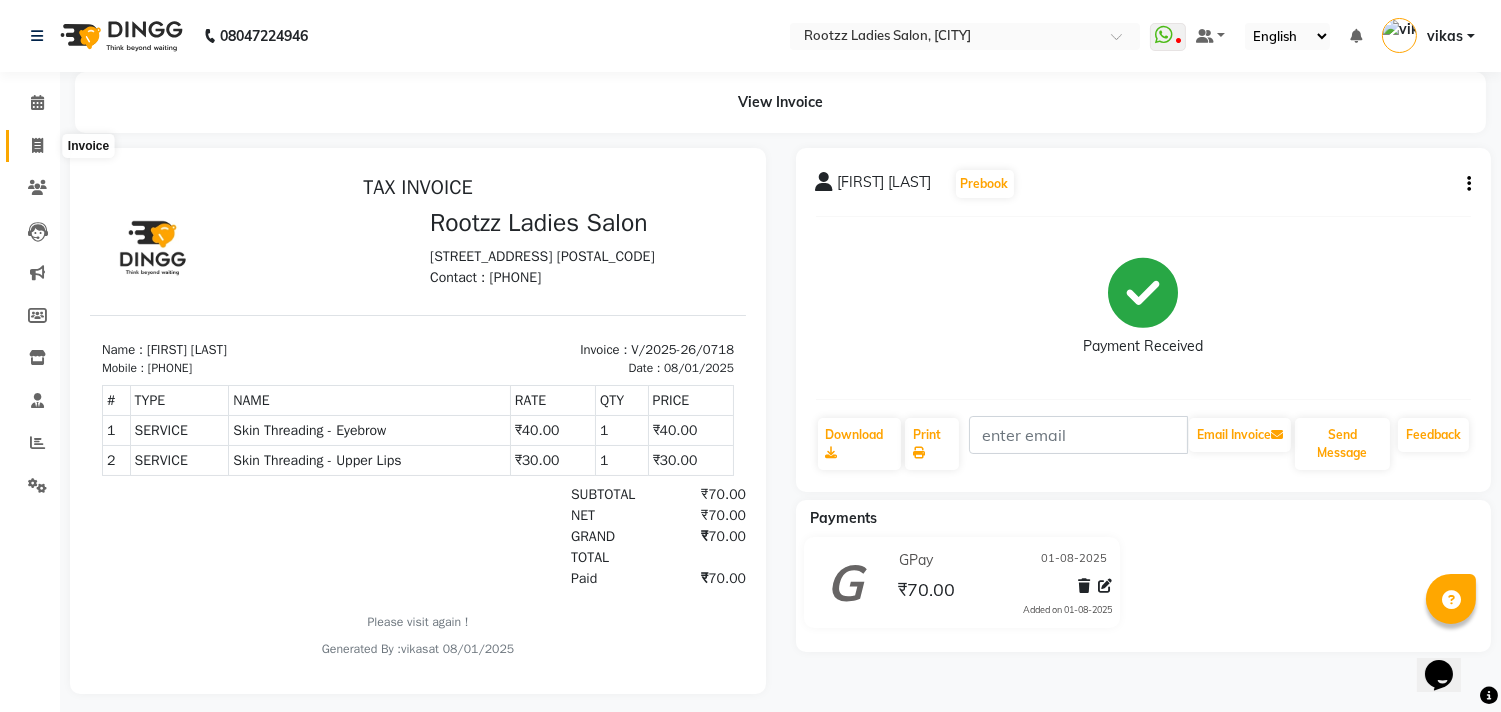 click 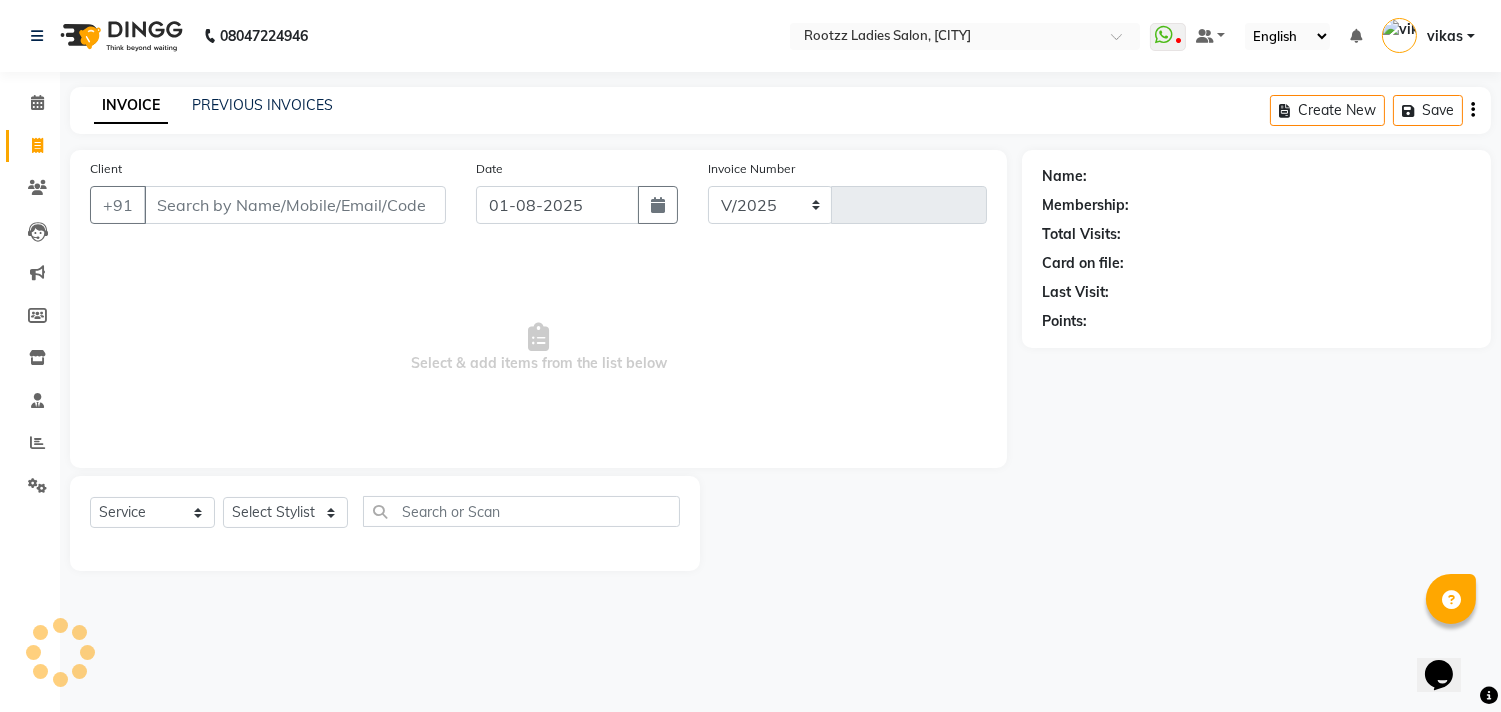 select on "76" 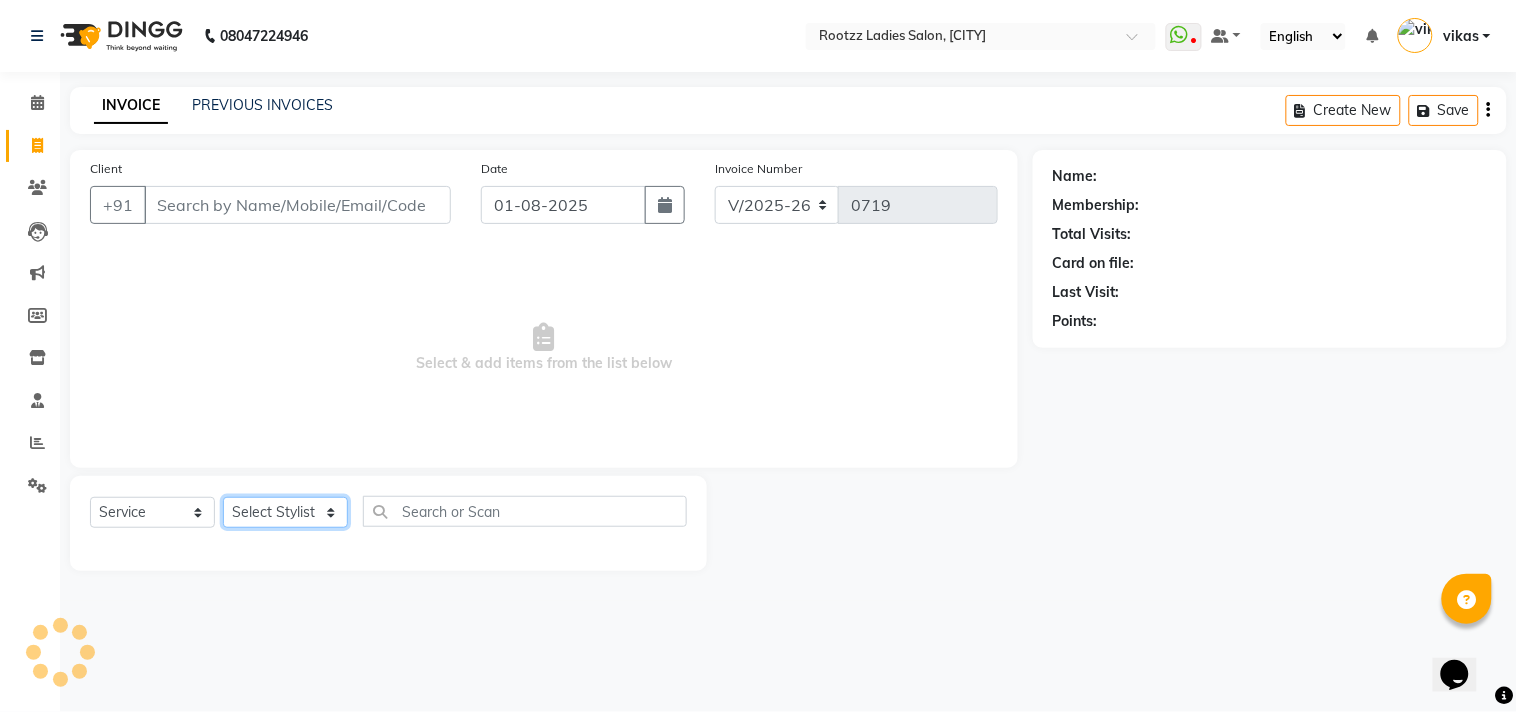 click on "Select Stylist [FIRST] [FIRST]  [FIRST] [FIRST] [FIRST] [FIRST] [FIRST] [FIRST] [FIRST]" 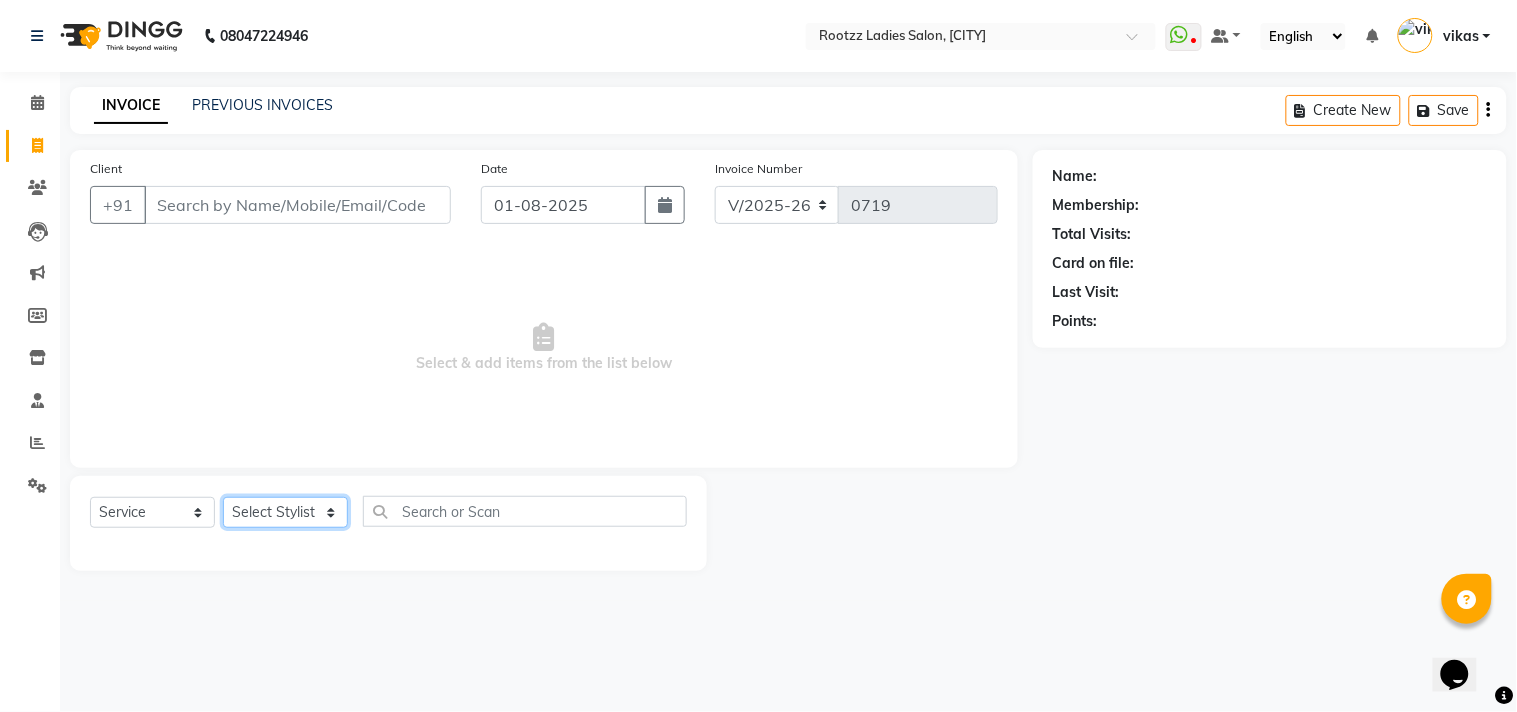select on "2741" 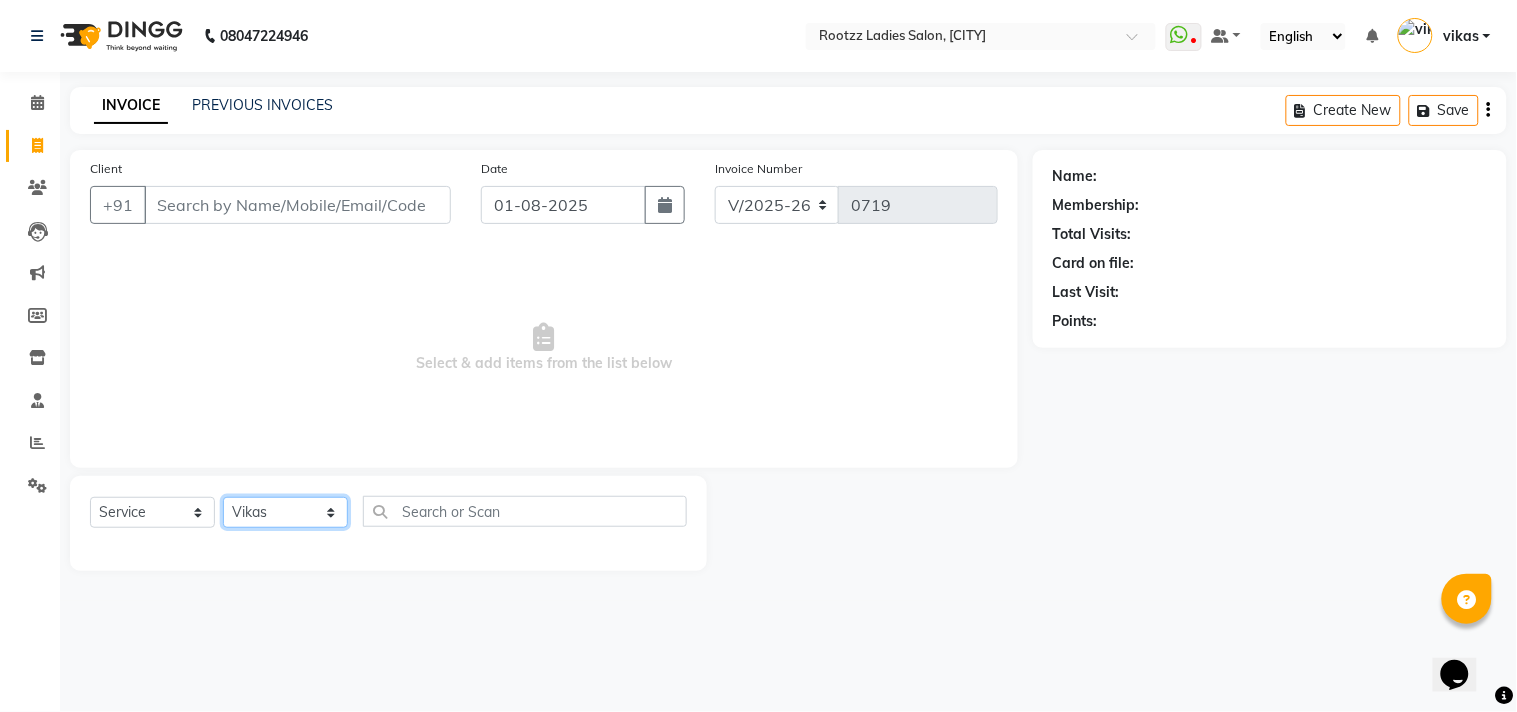 click on "Select Stylist [FIRST] [FIRST]  [FIRST] [FIRST] [FIRST] [FIRST] [FIRST] [FIRST] [FIRST]" 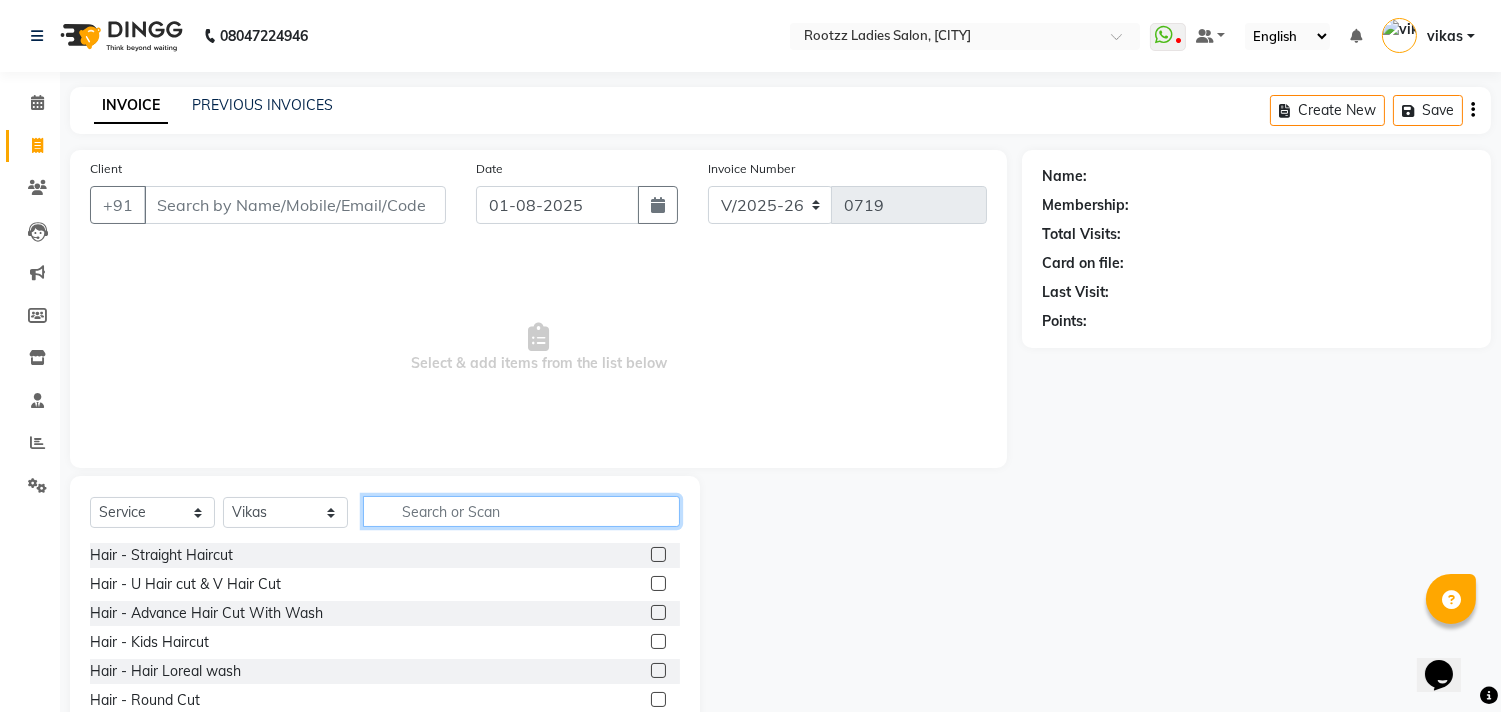 click 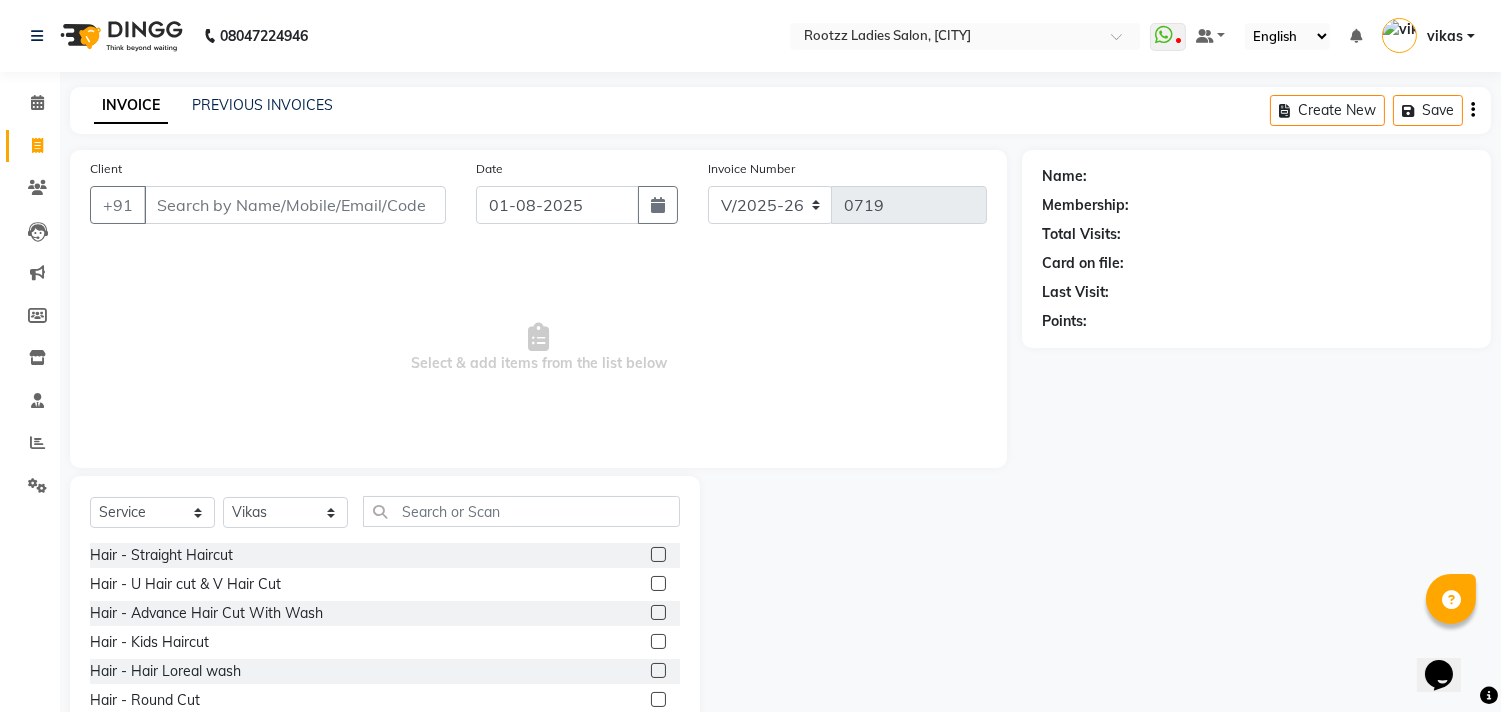 click 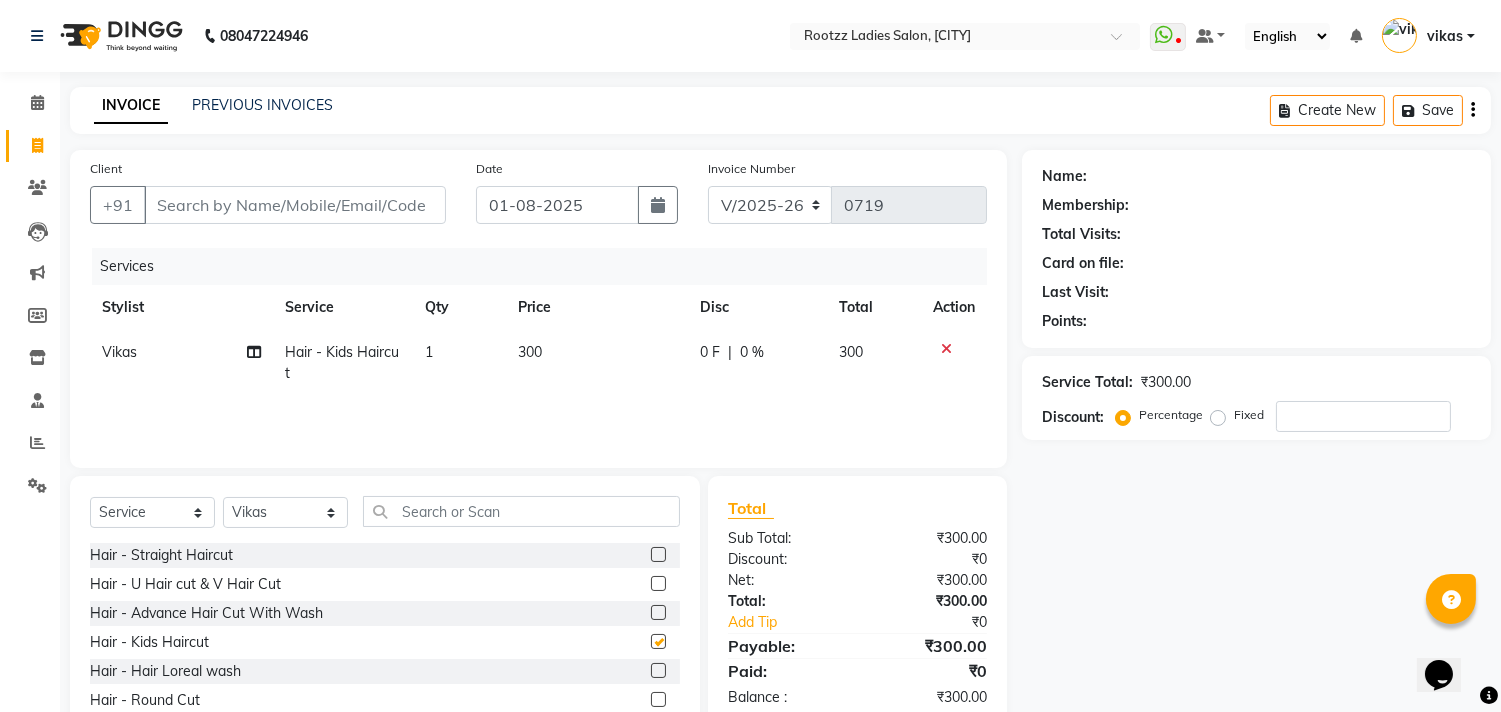 checkbox on "false" 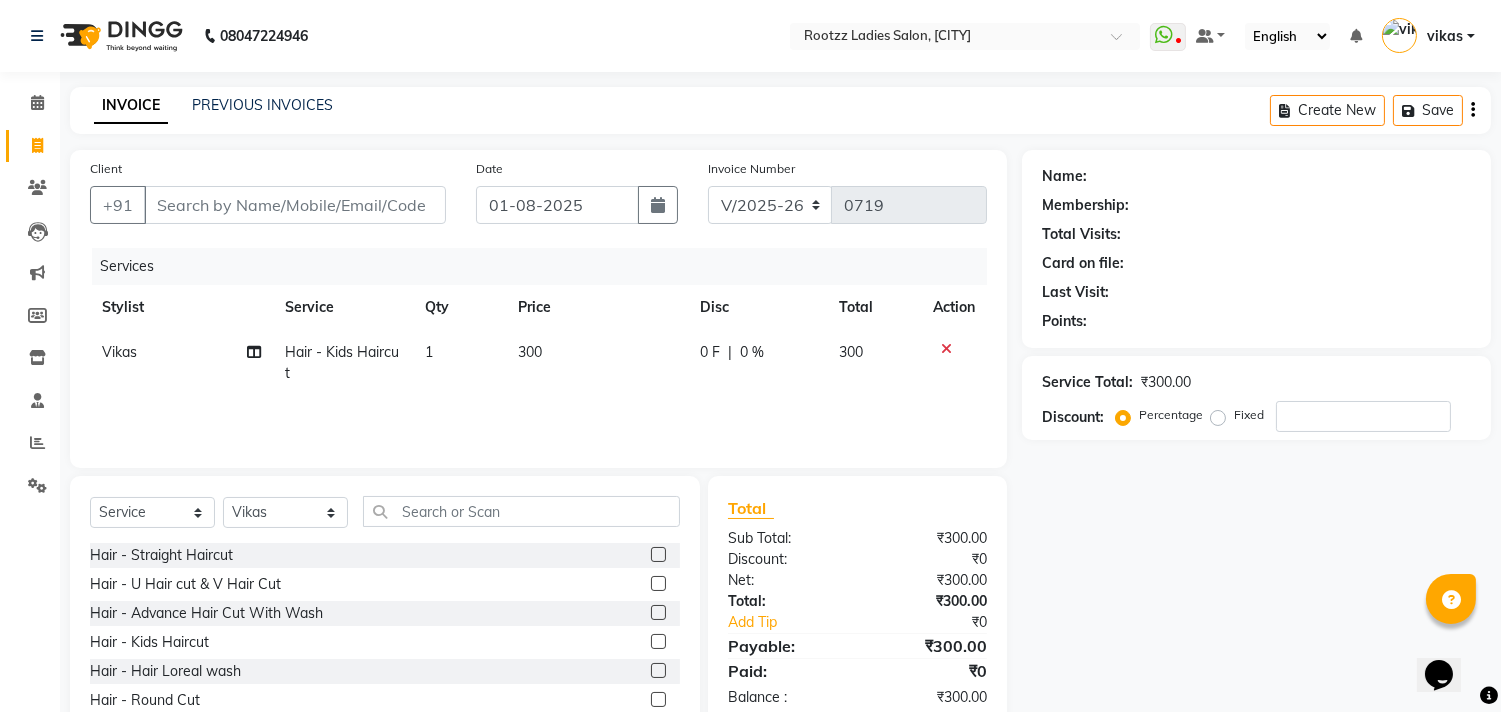 click on "0 %" 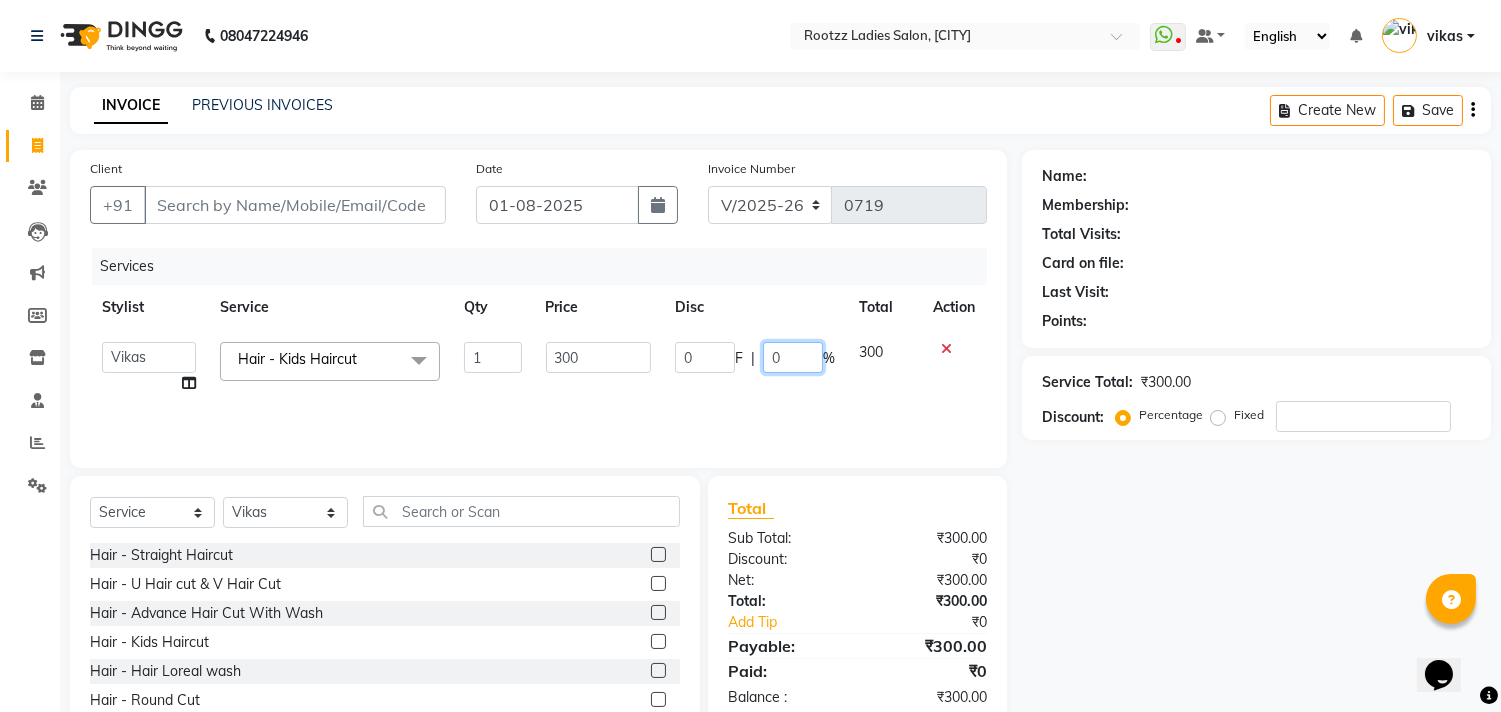 click on "0" 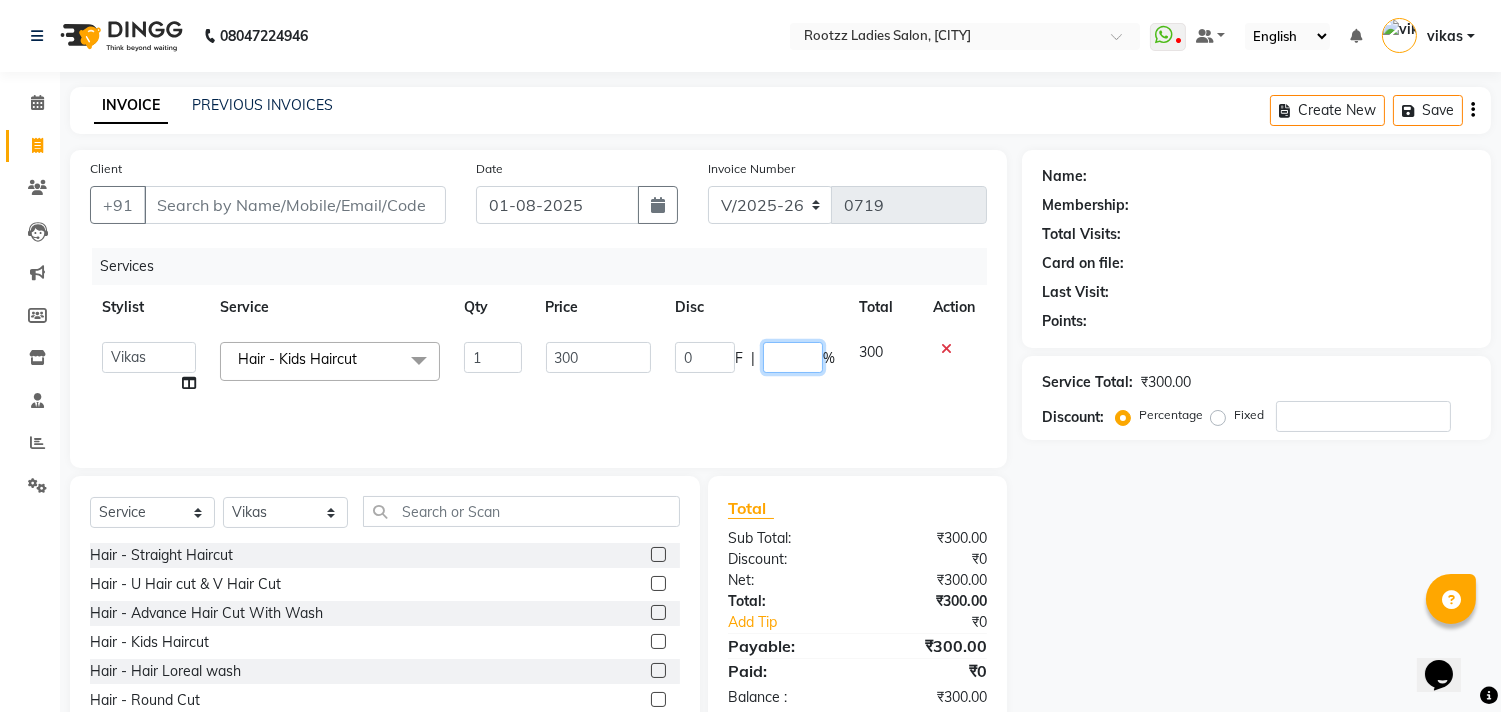 type on "2" 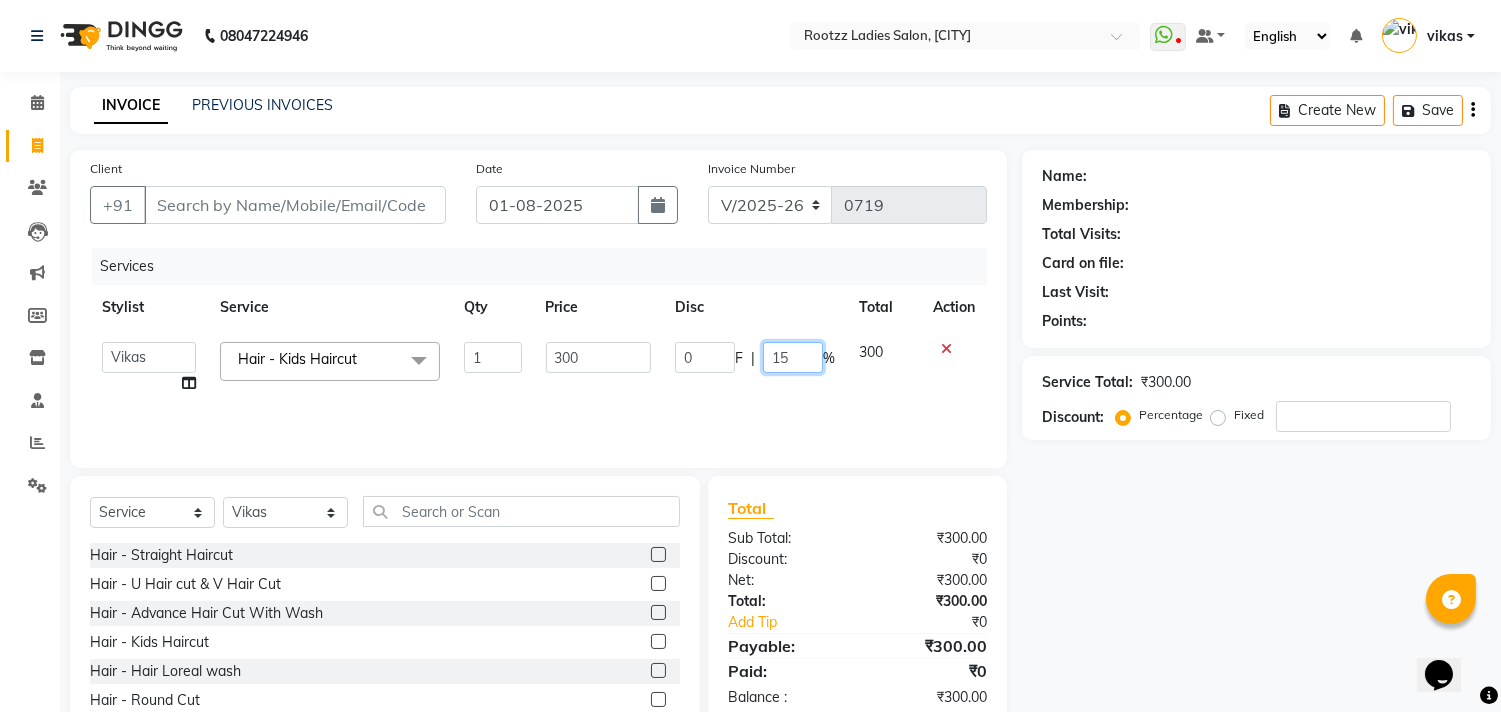 type on "150" 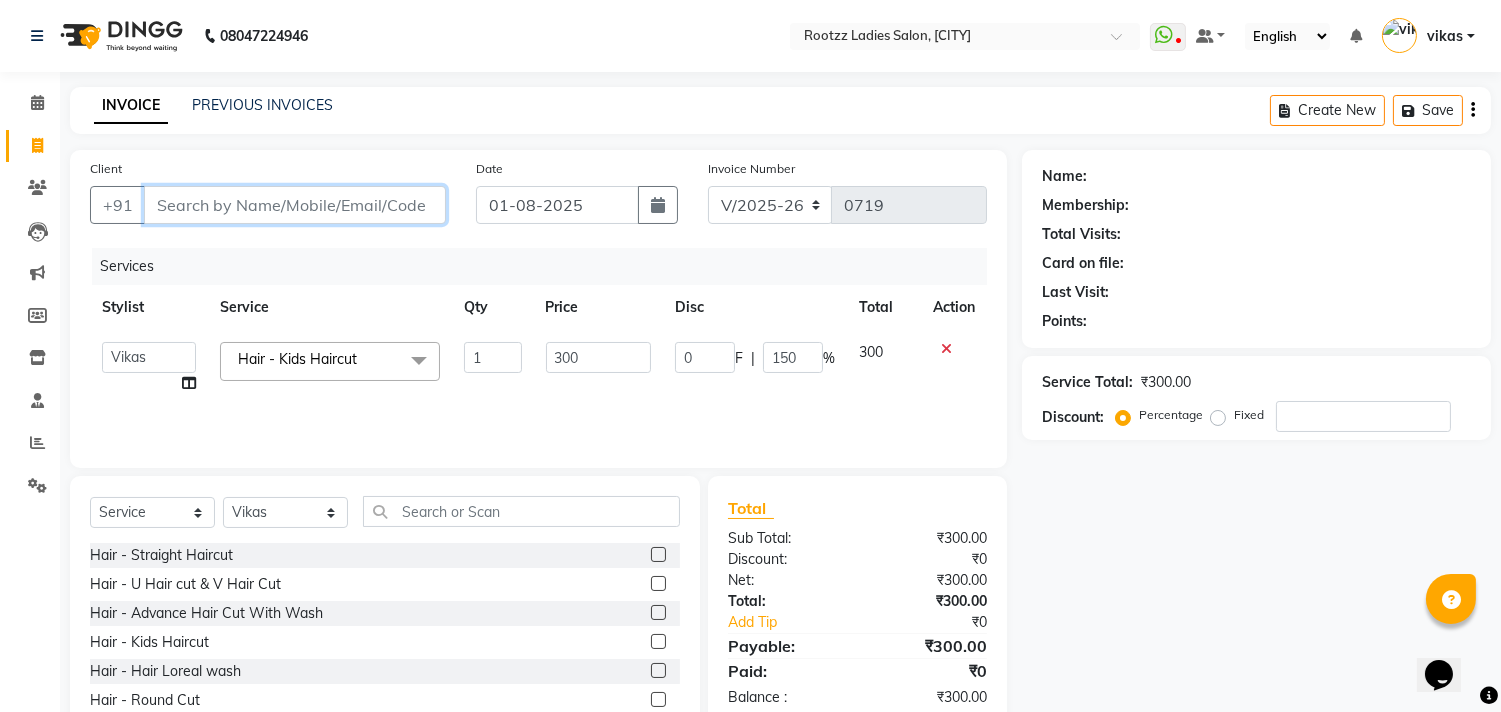 click on "Client" at bounding box center (295, 205) 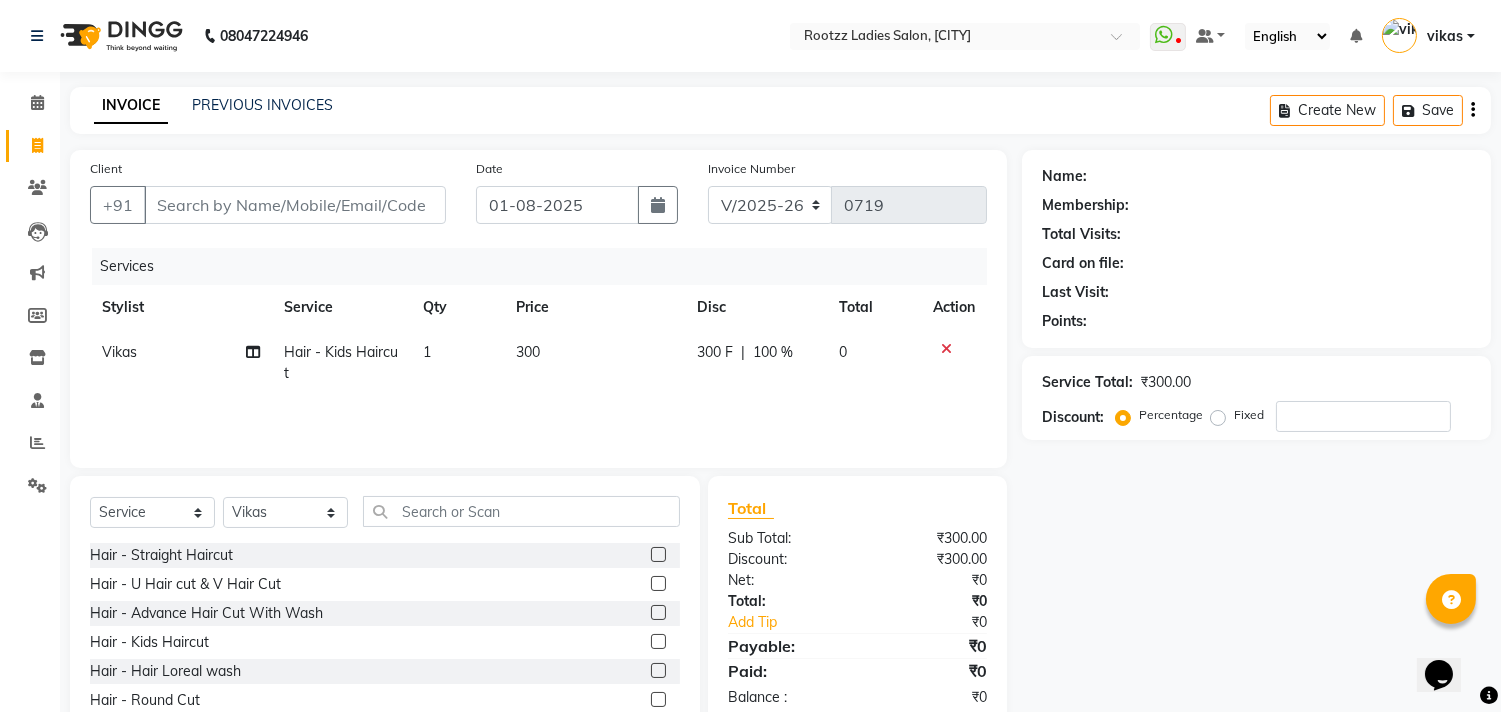 click on "300 F" 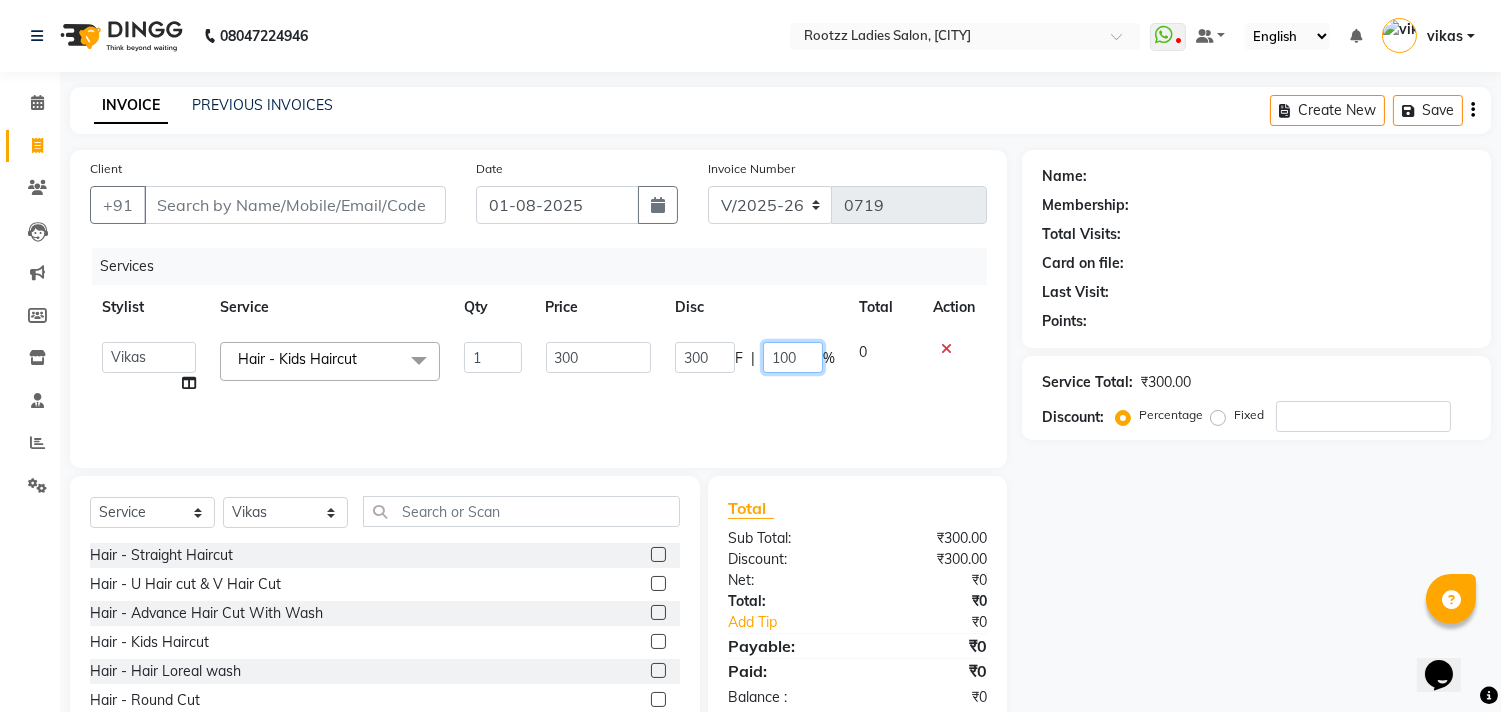 click on "100" 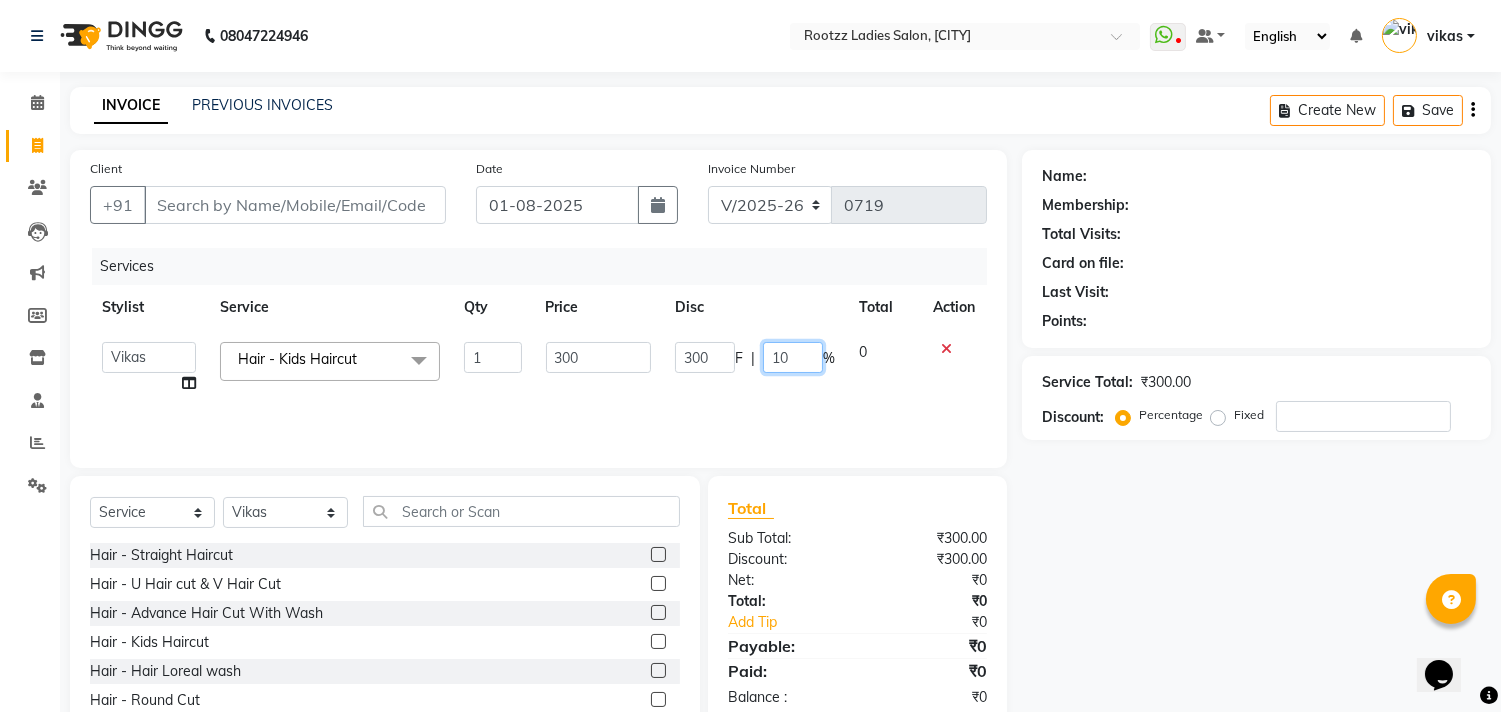 type on "1" 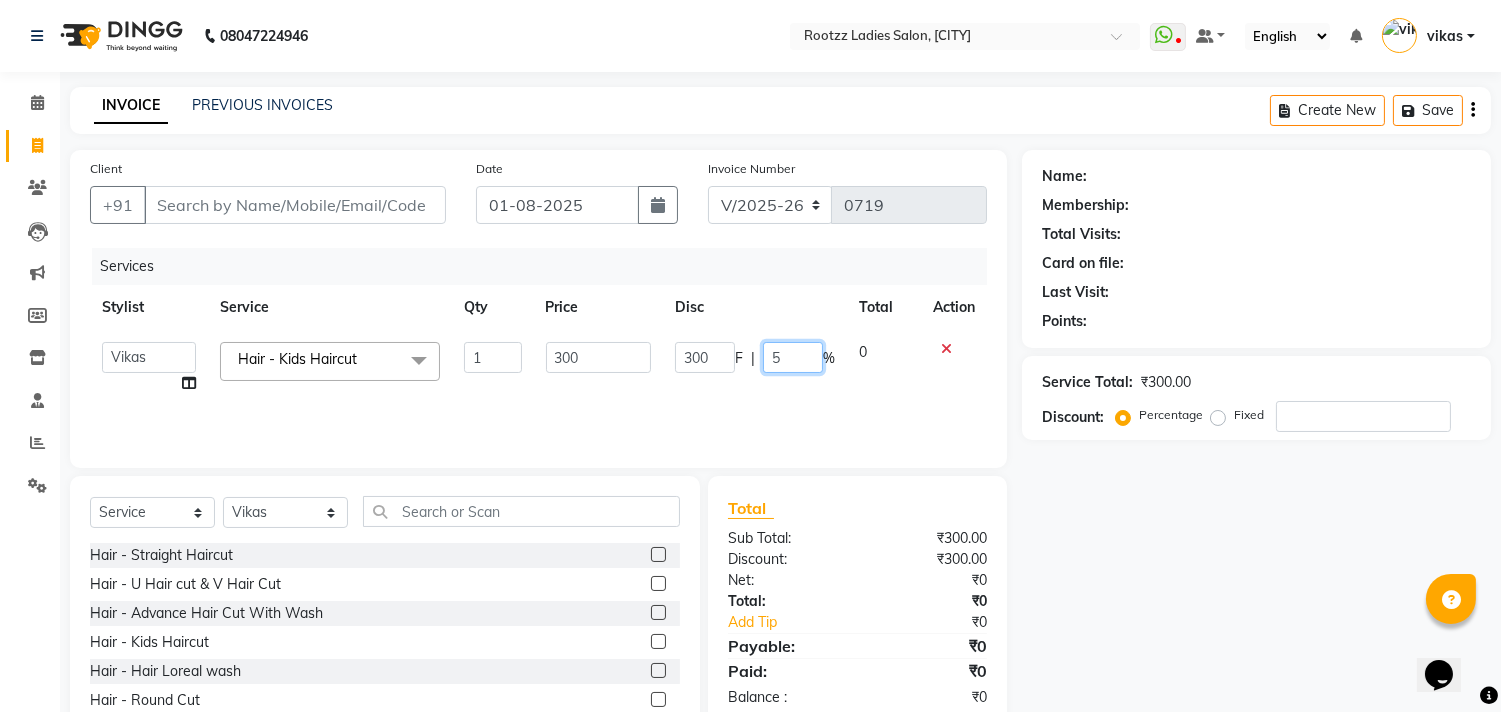 type on "50" 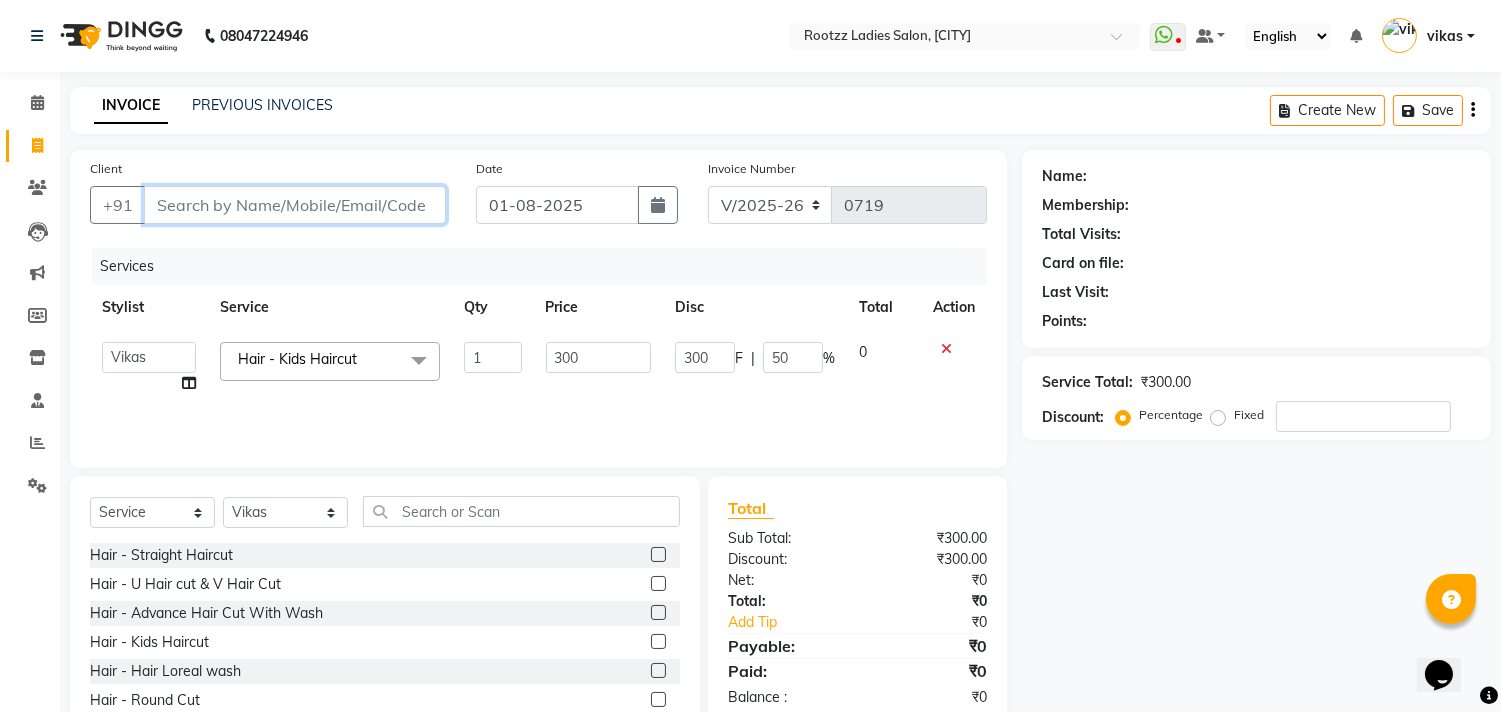 click on "Client" at bounding box center [295, 205] 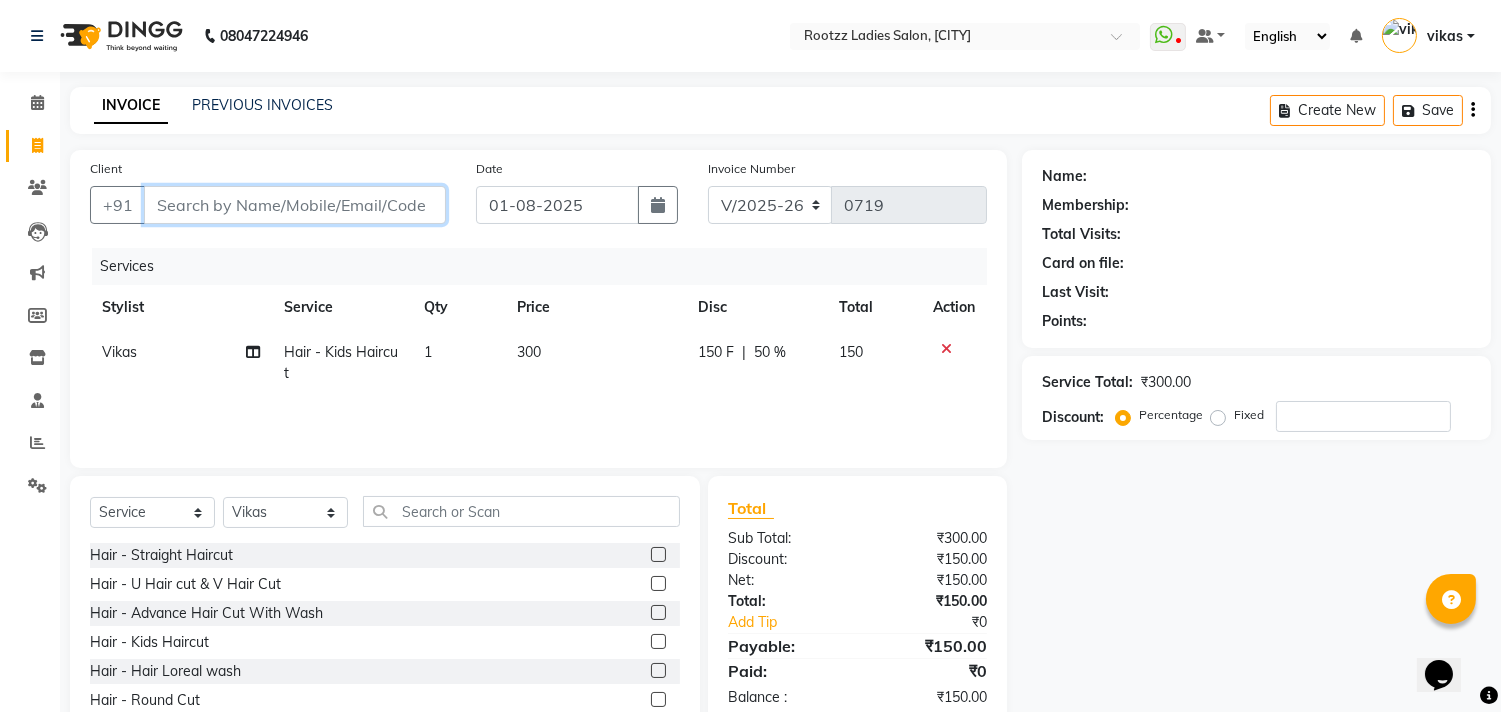 click on "Client" at bounding box center (295, 205) 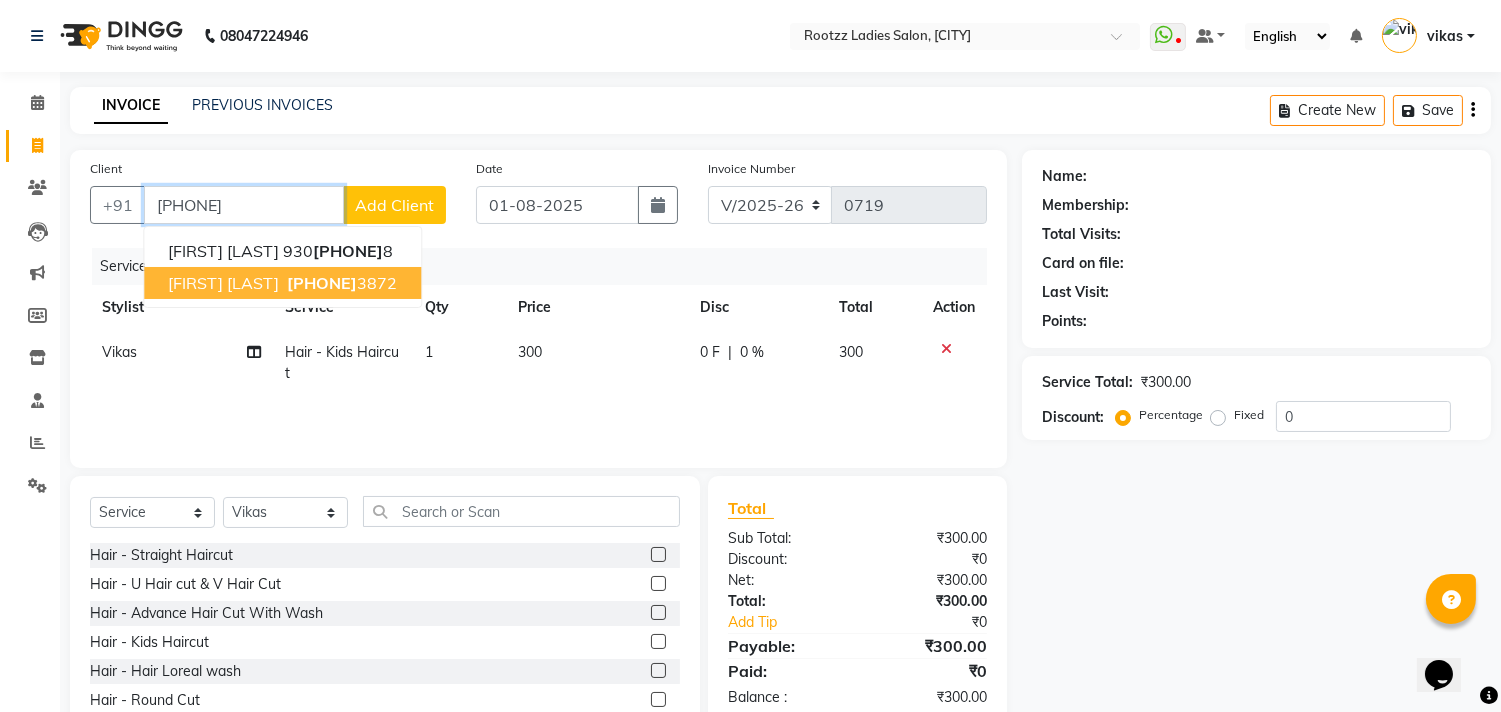 click on "[PHONE]" at bounding box center [322, 283] 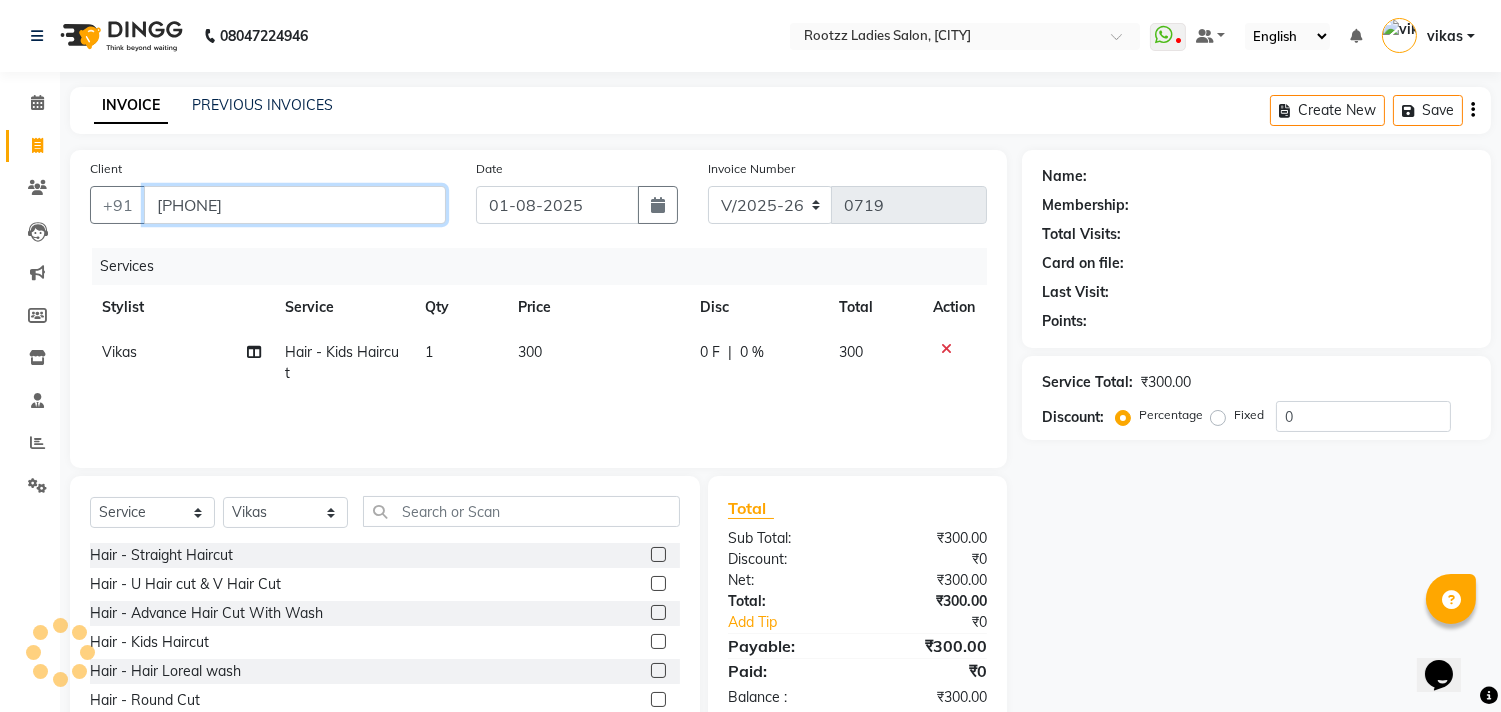 type on "[PHONE]" 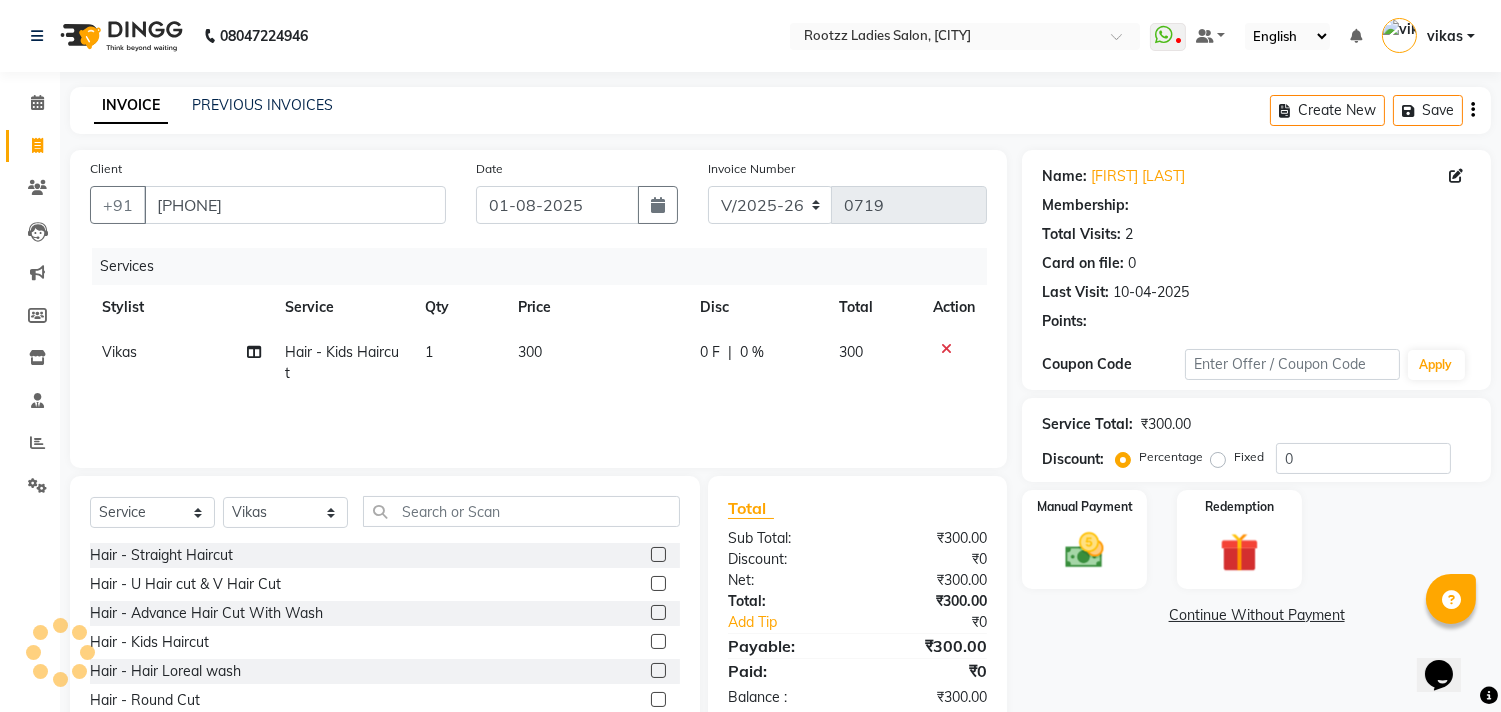 click on "300" 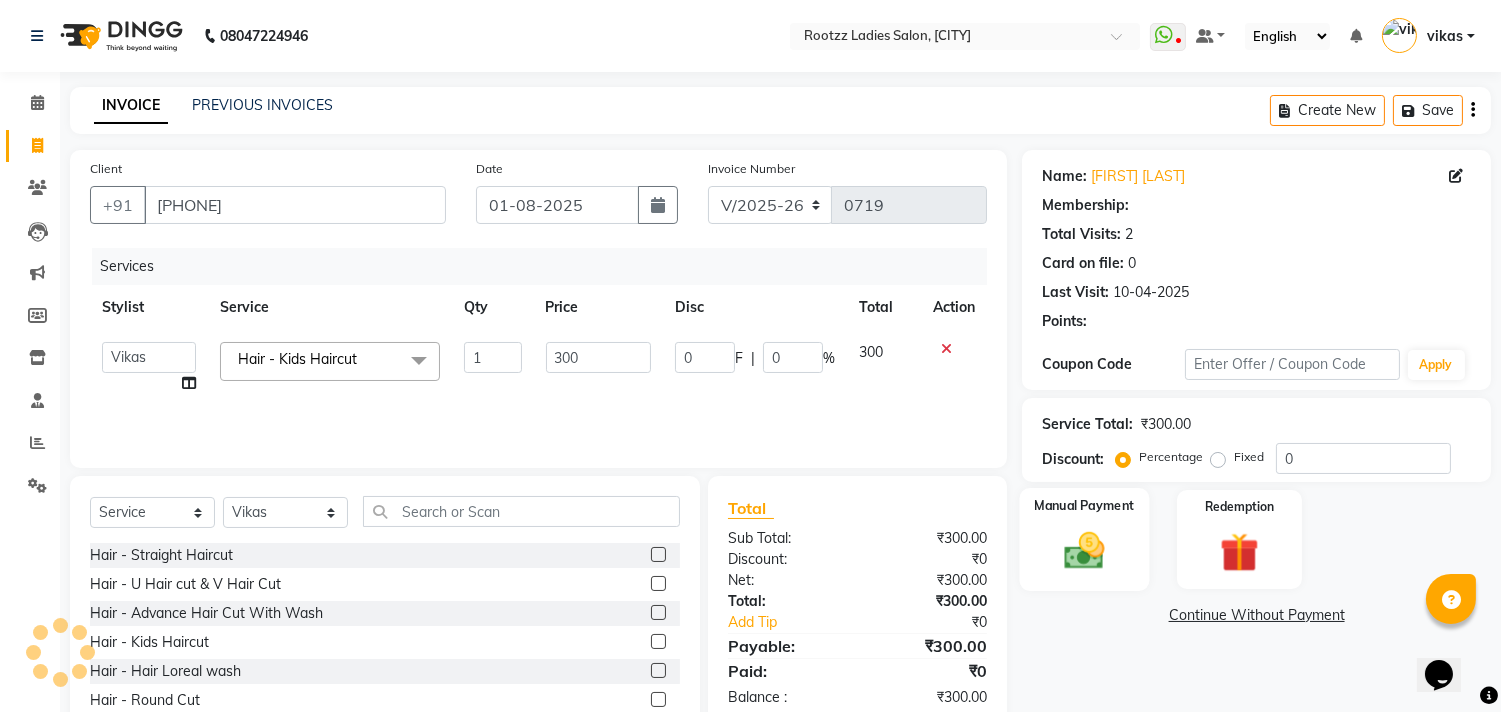 click on "Manual Payment" 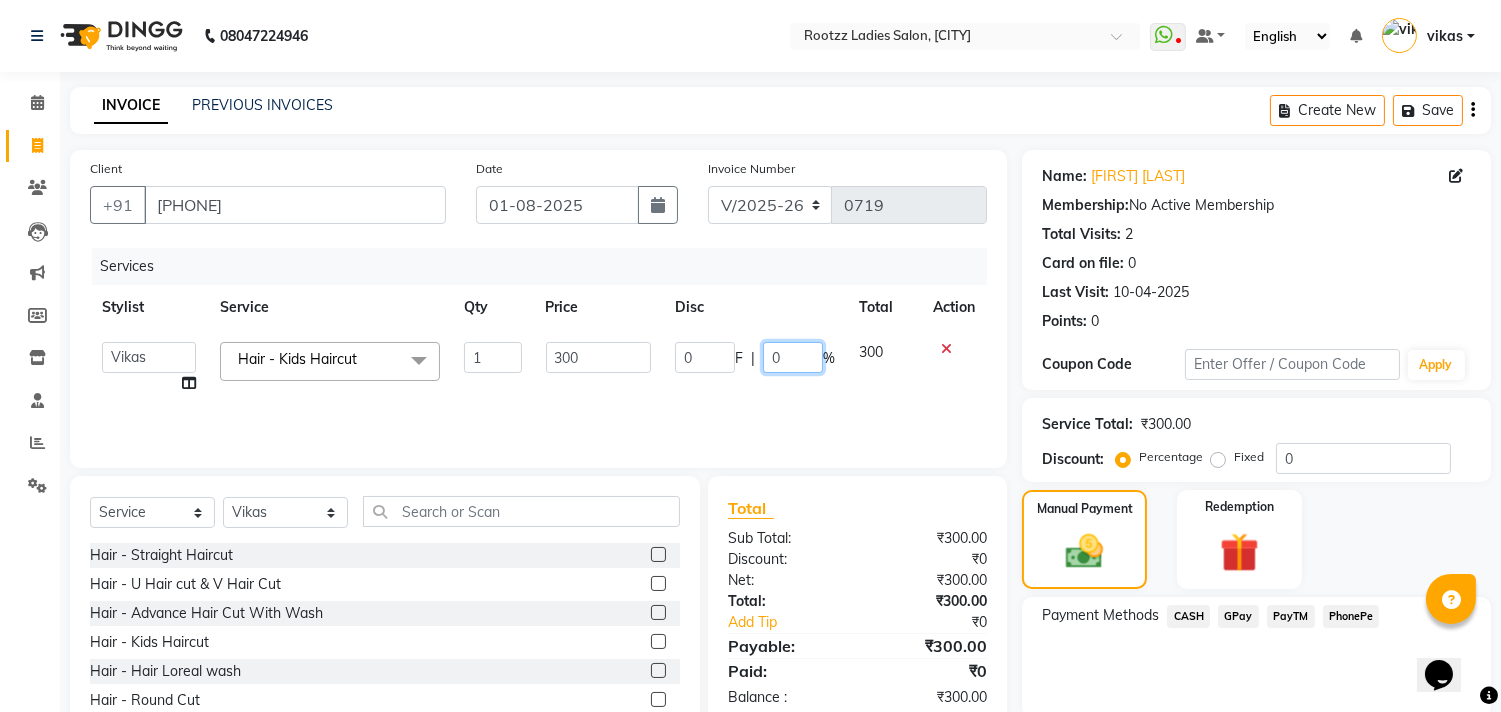 click on "0" 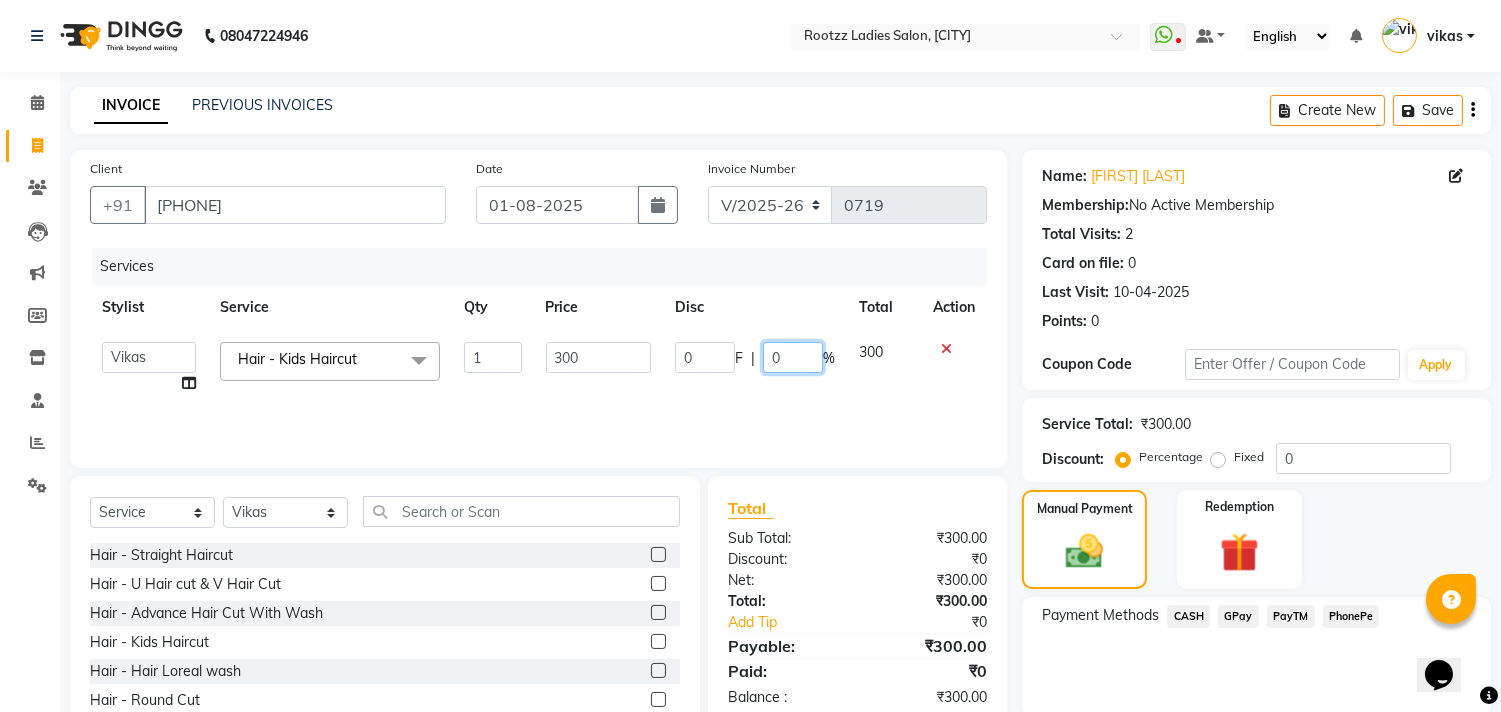 click on "0" 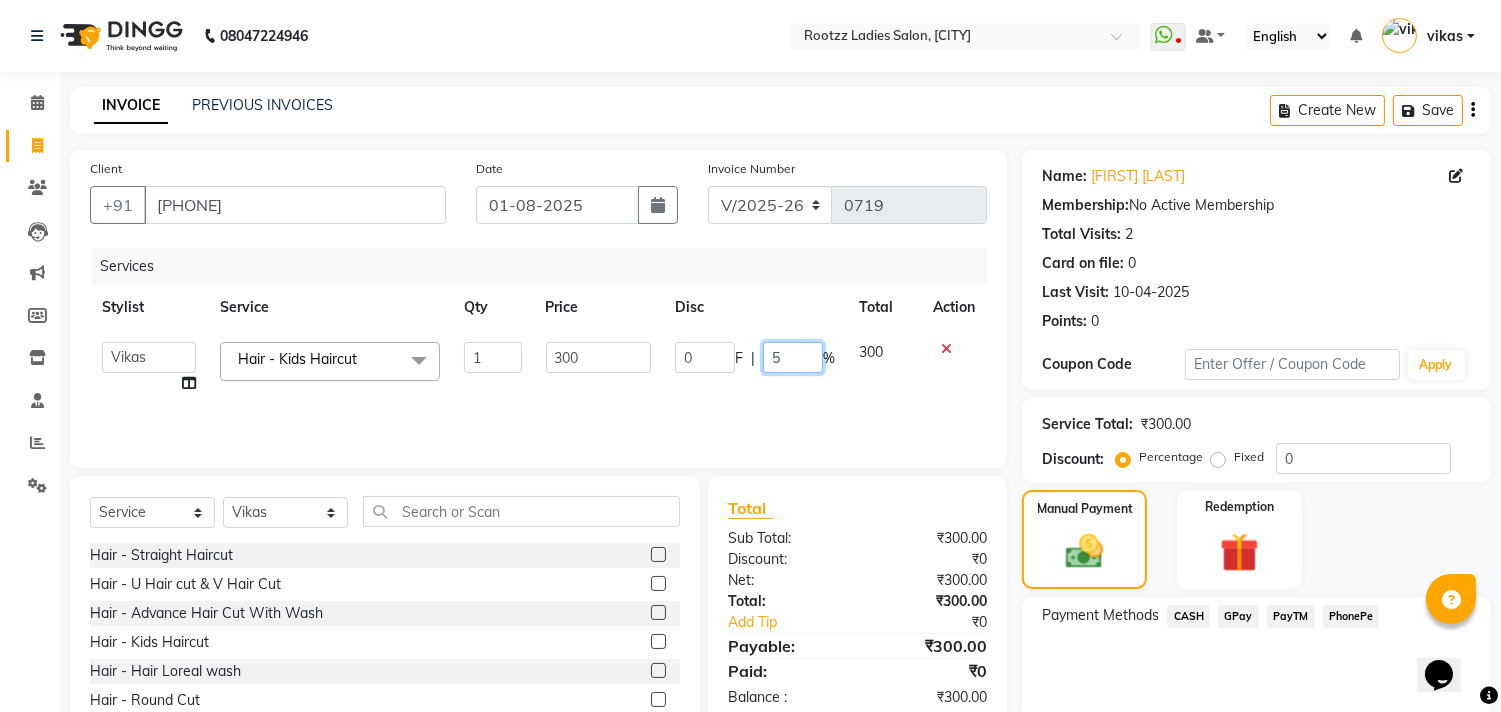 type on "50" 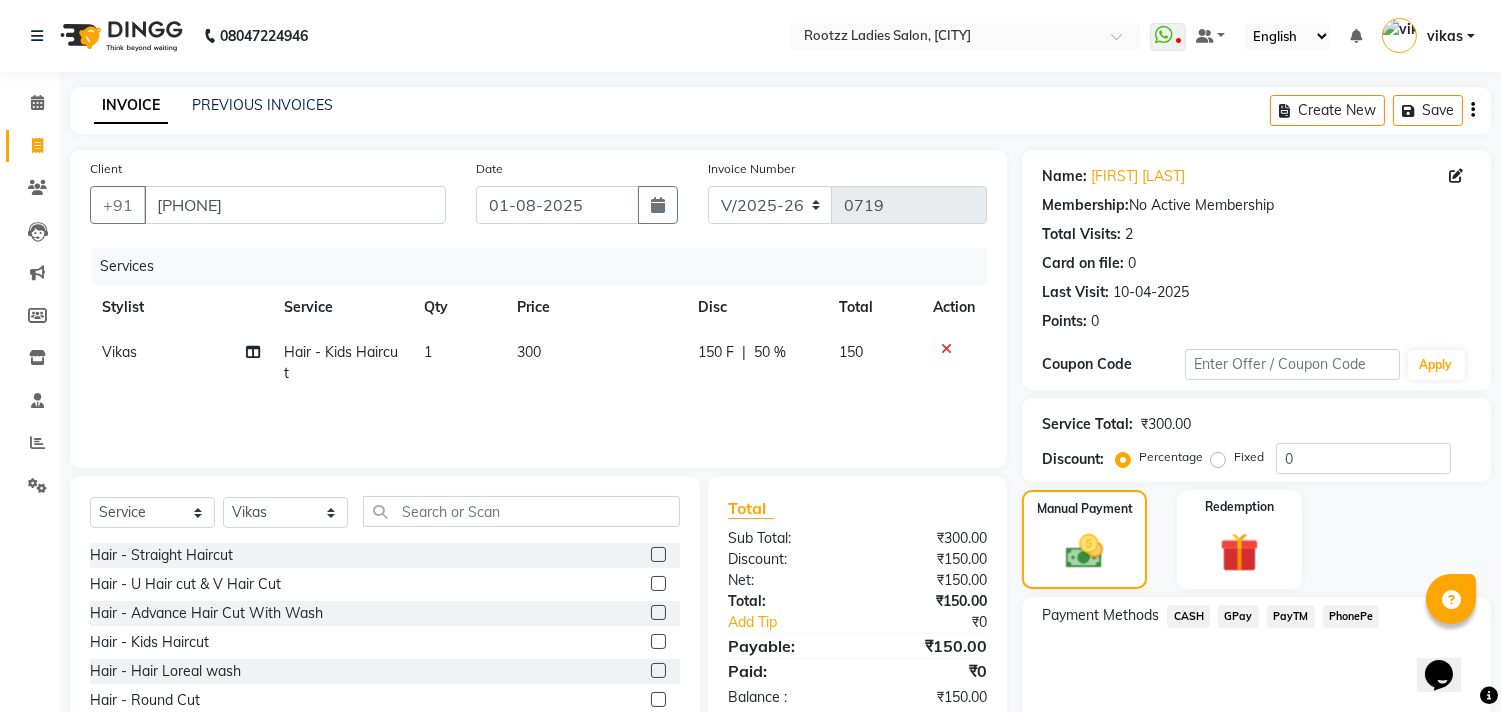 click on "GPay" 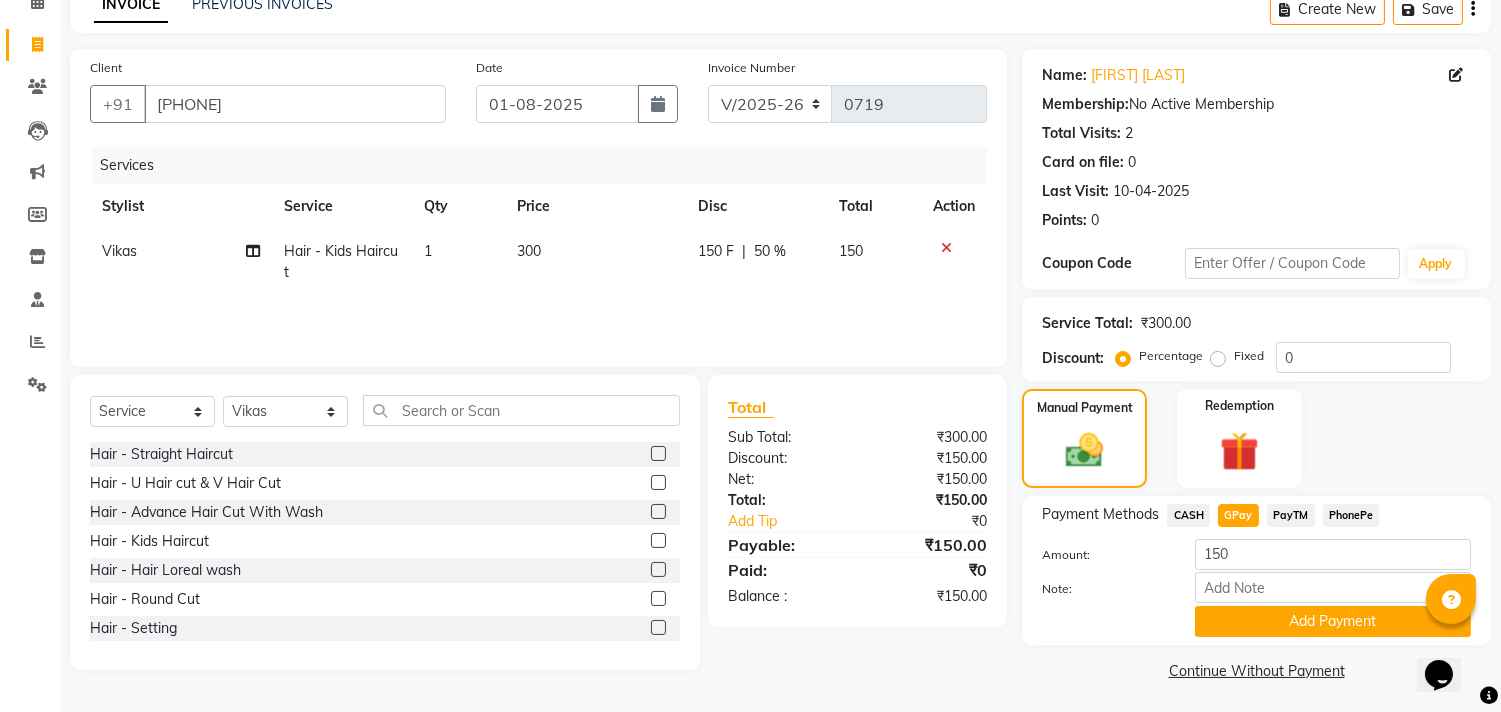 scroll, scrollTop: 104, scrollLeft: 0, axis: vertical 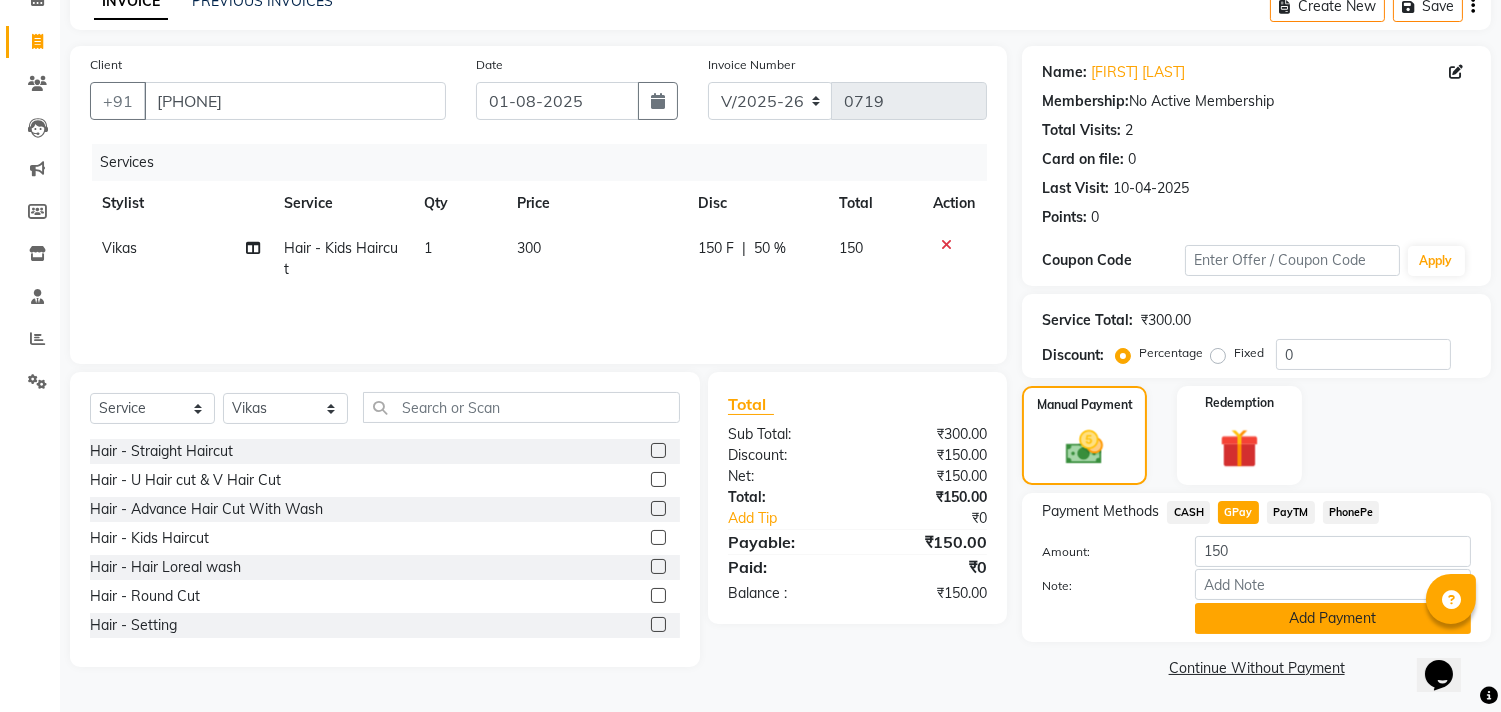 click on "Add Payment" 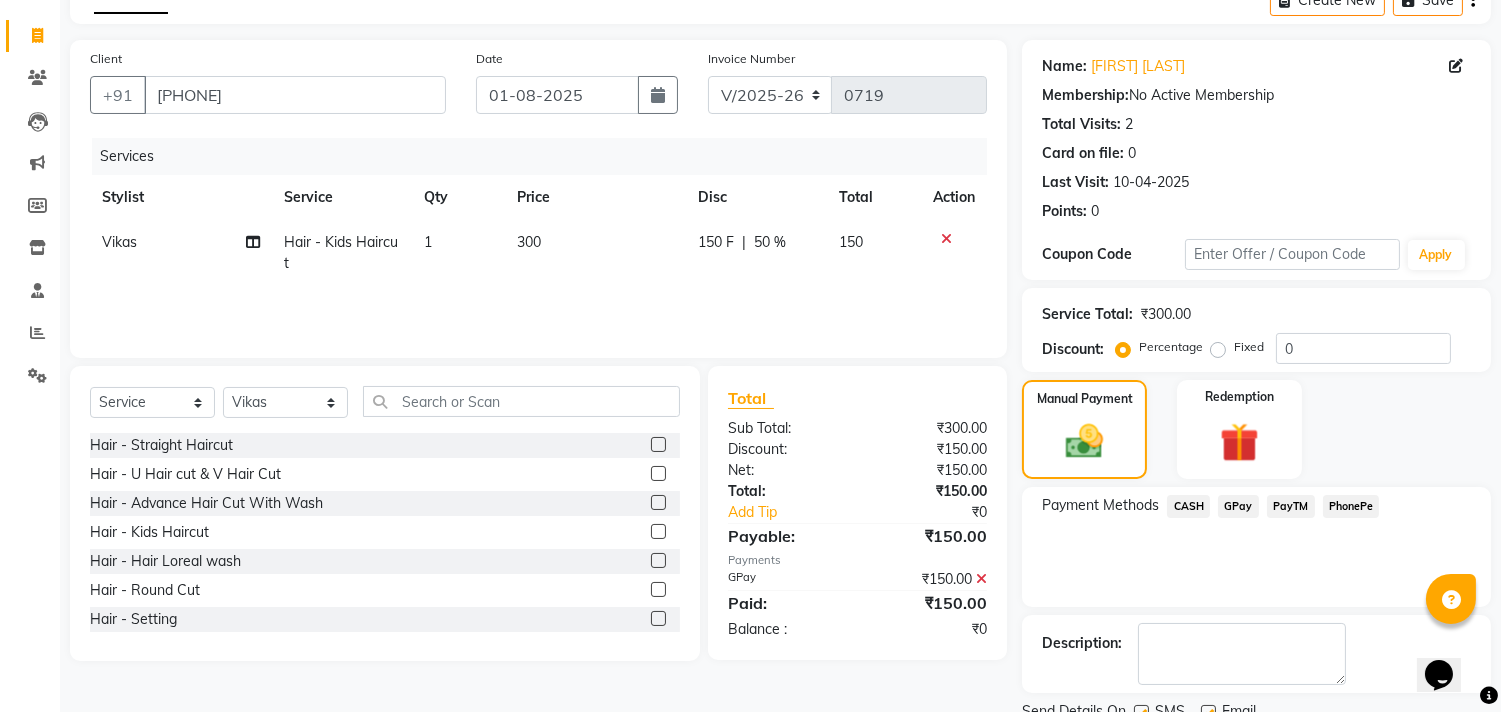 scroll, scrollTop: 187, scrollLeft: 0, axis: vertical 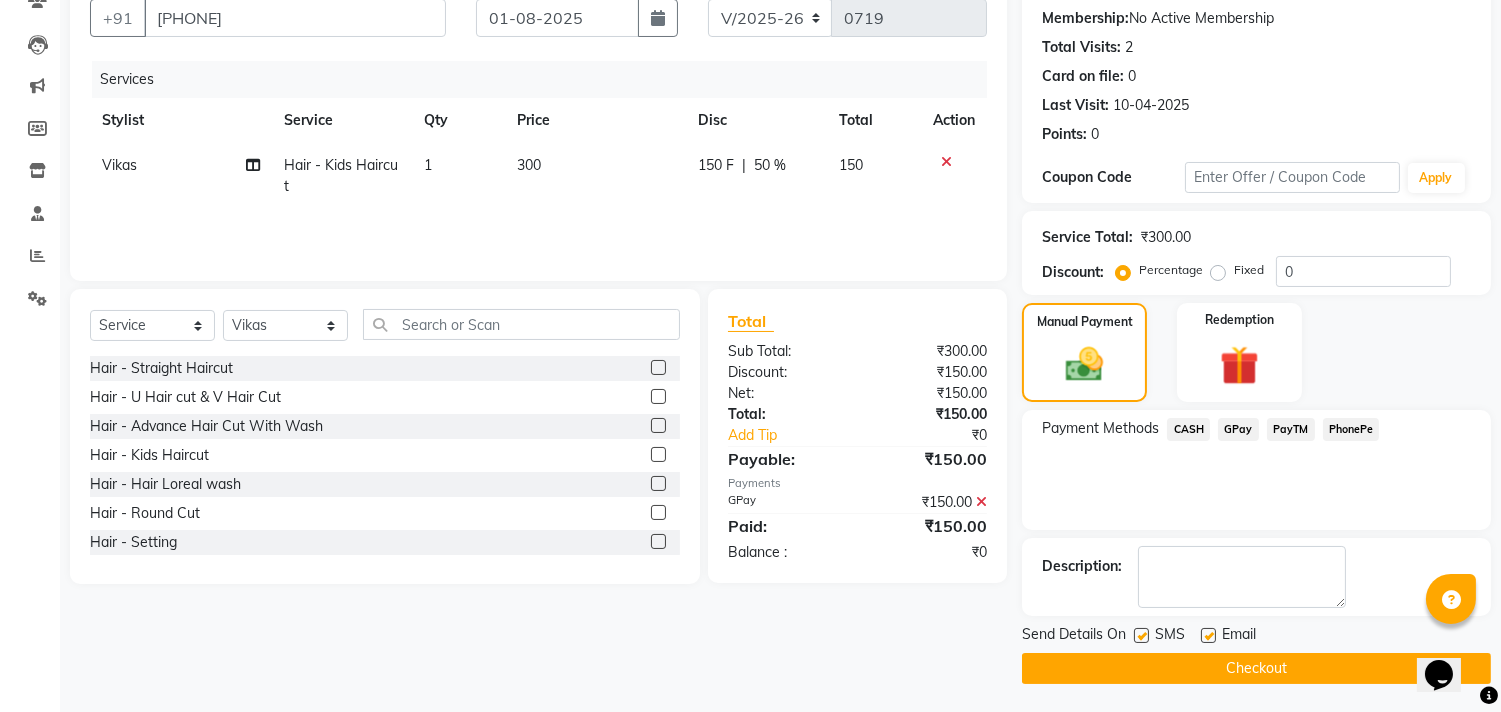 click on "Checkout" 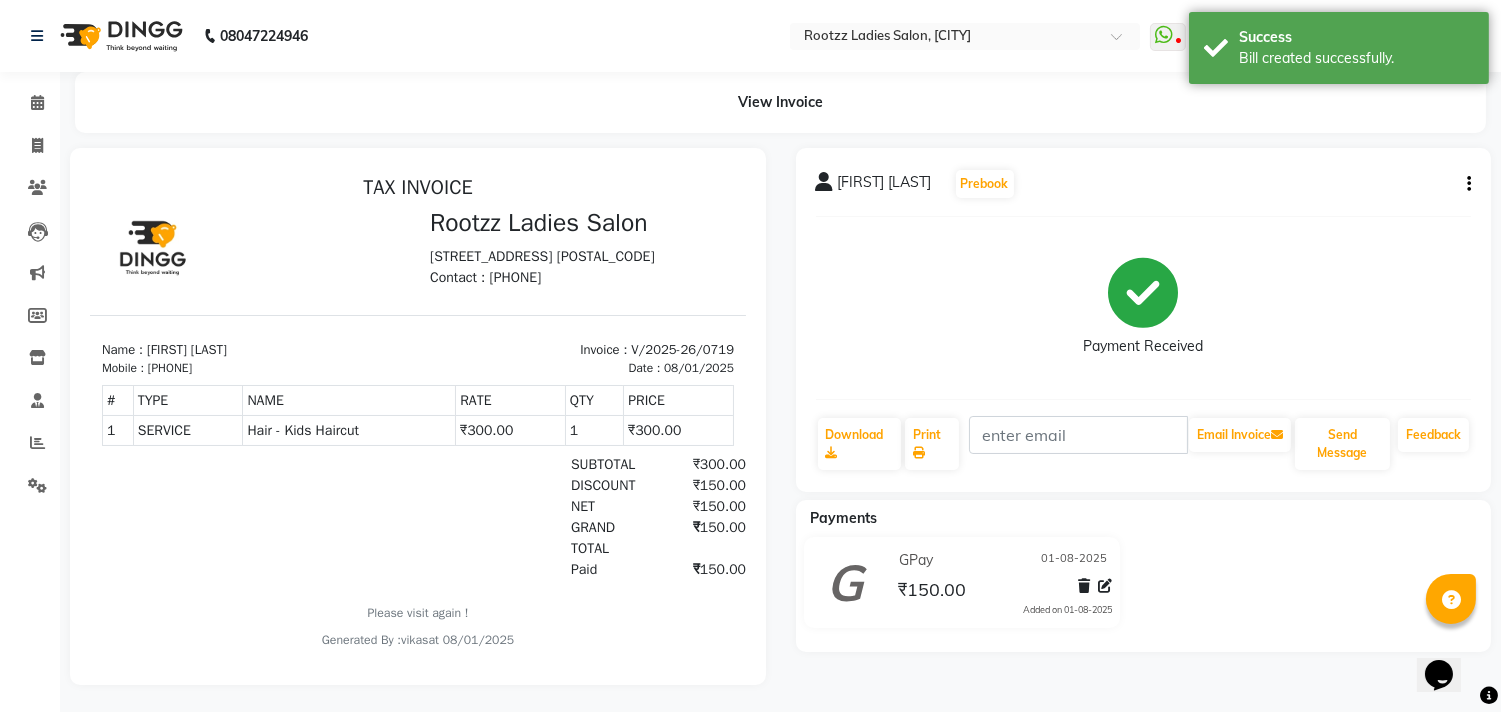 scroll, scrollTop: 0, scrollLeft: 0, axis: both 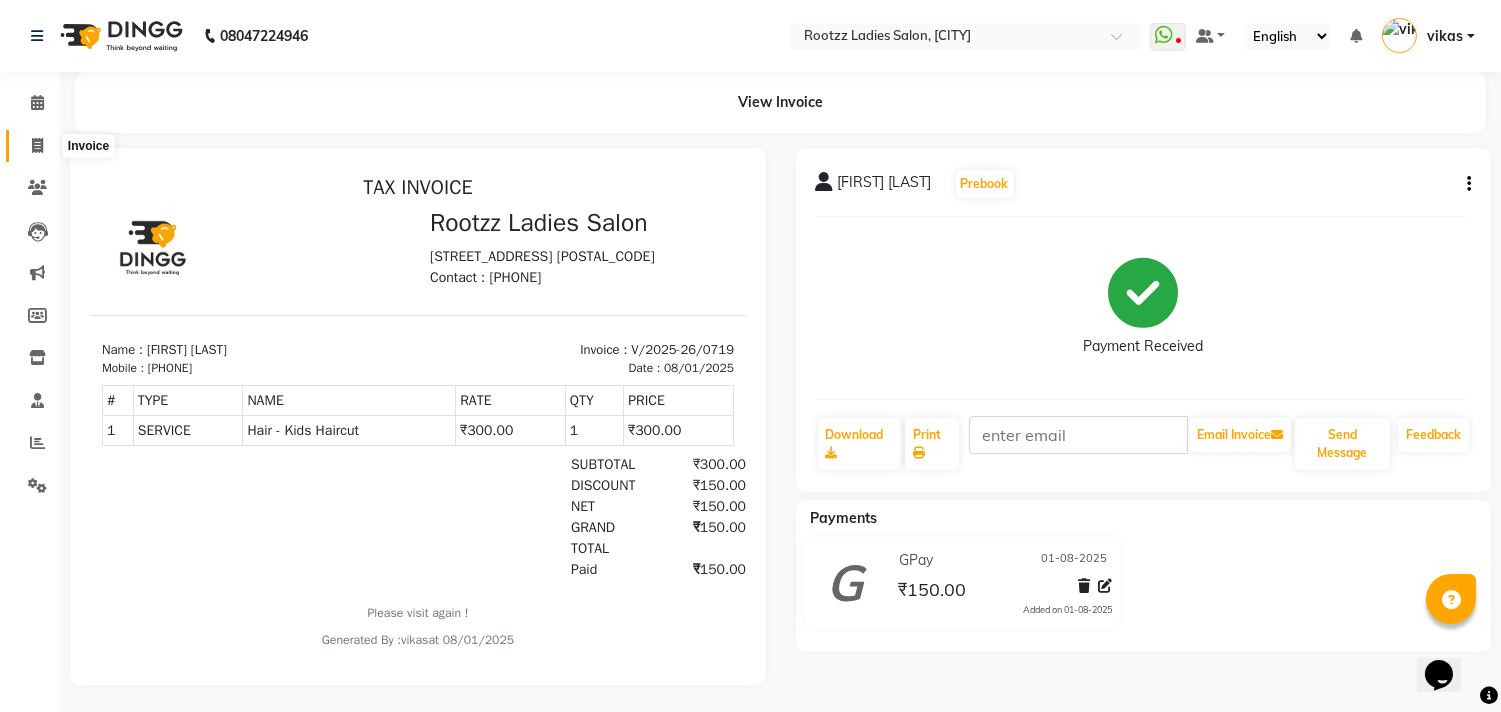 click 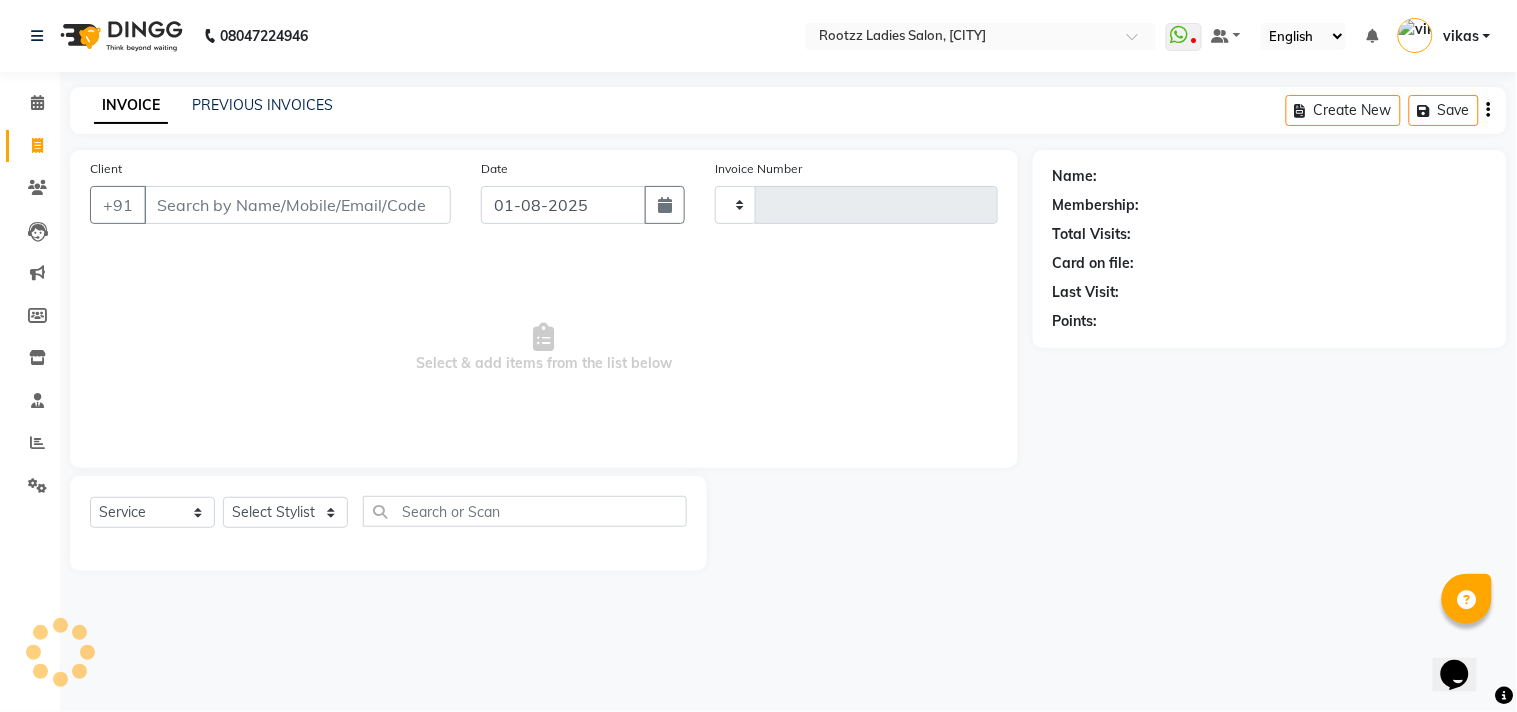 type on "0720" 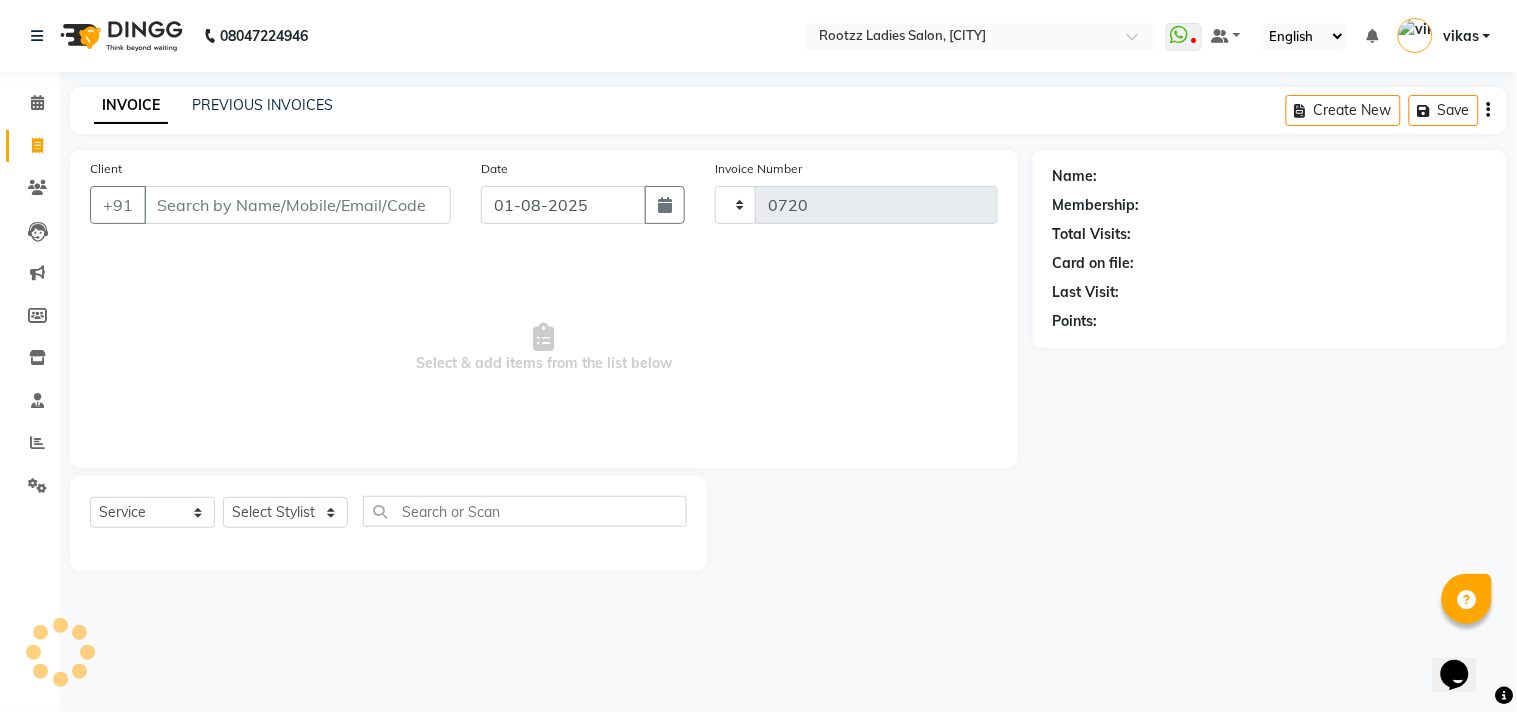 select on "76" 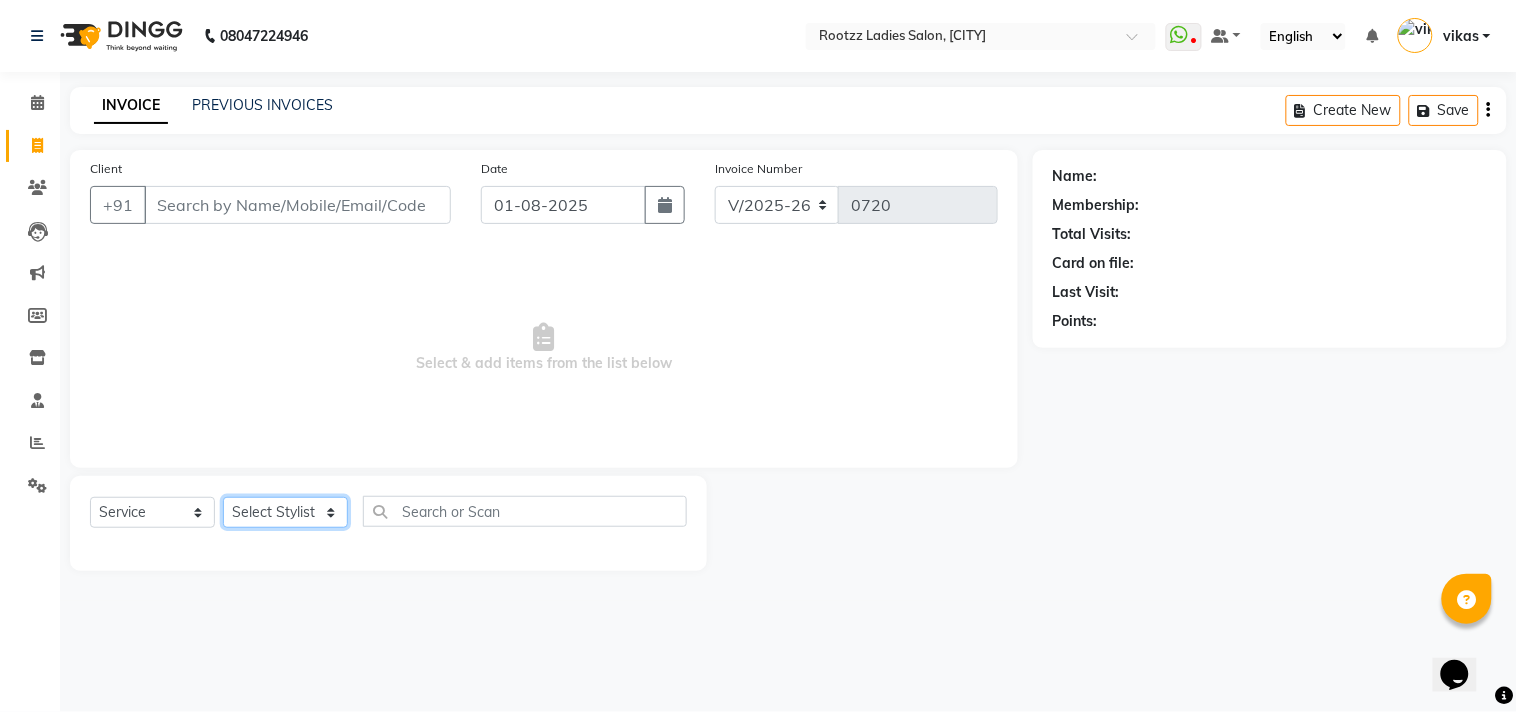 click on "Select Stylist" 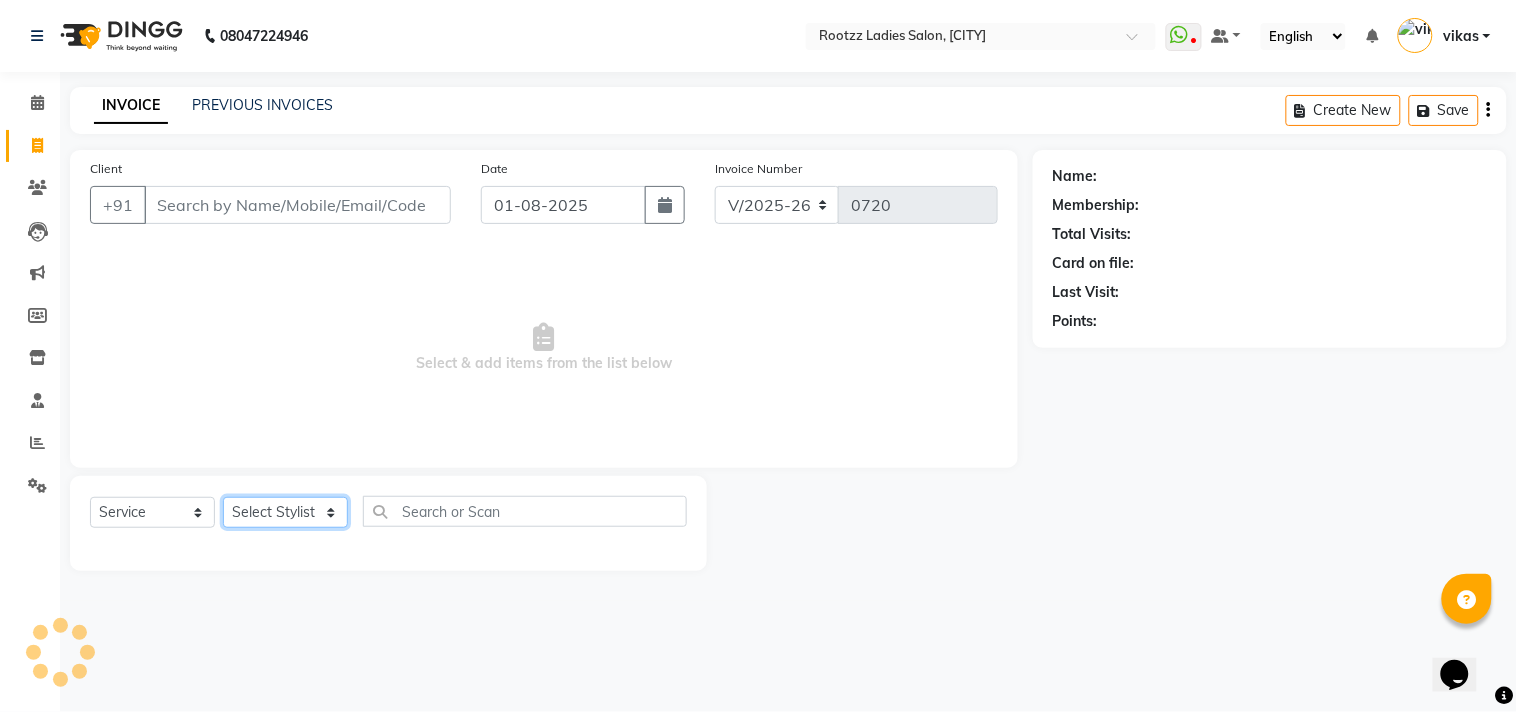 click on "Select Stylist [FIRST] [FIRST]  [FIRST] [FIRST] [FIRST] [FIRST] [FIRST] [FIRST] [FIRST]" 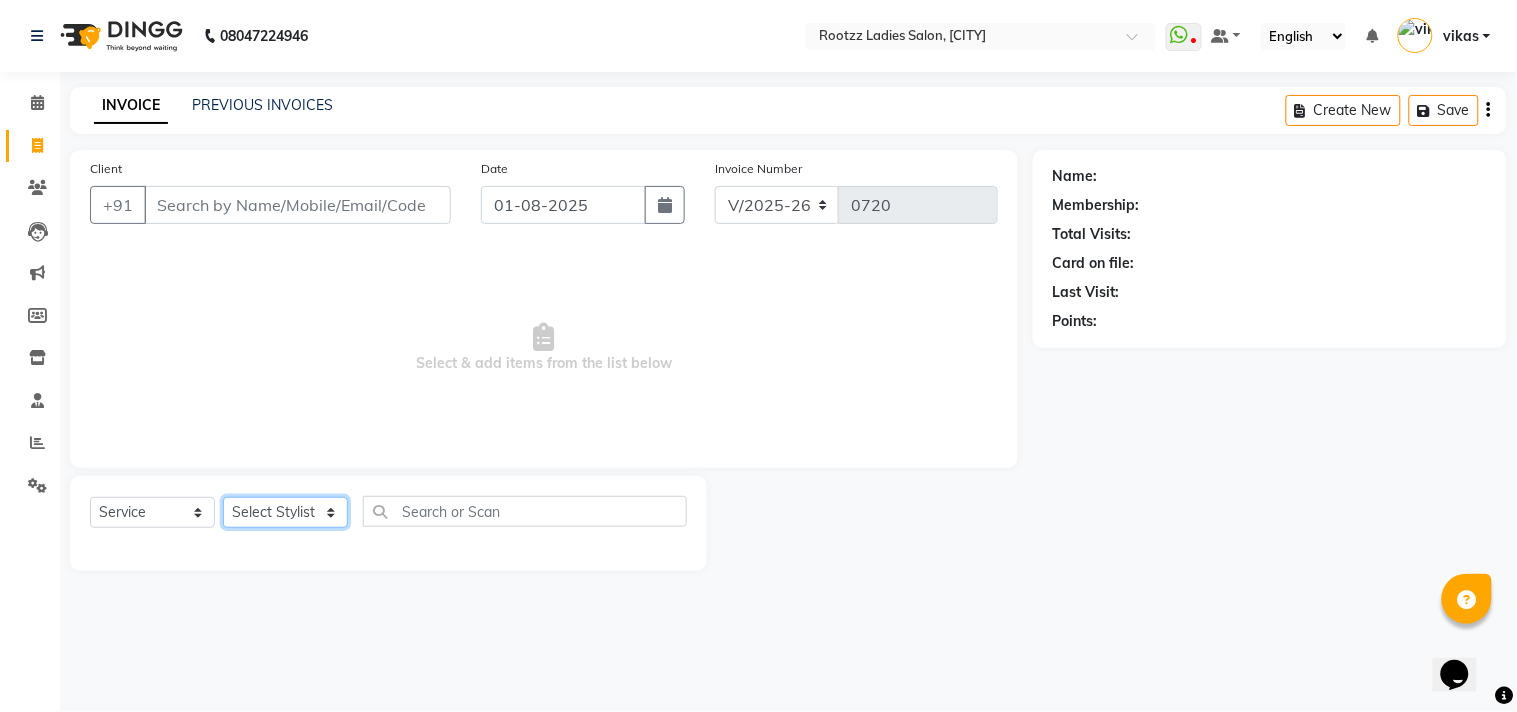 select on "9008" 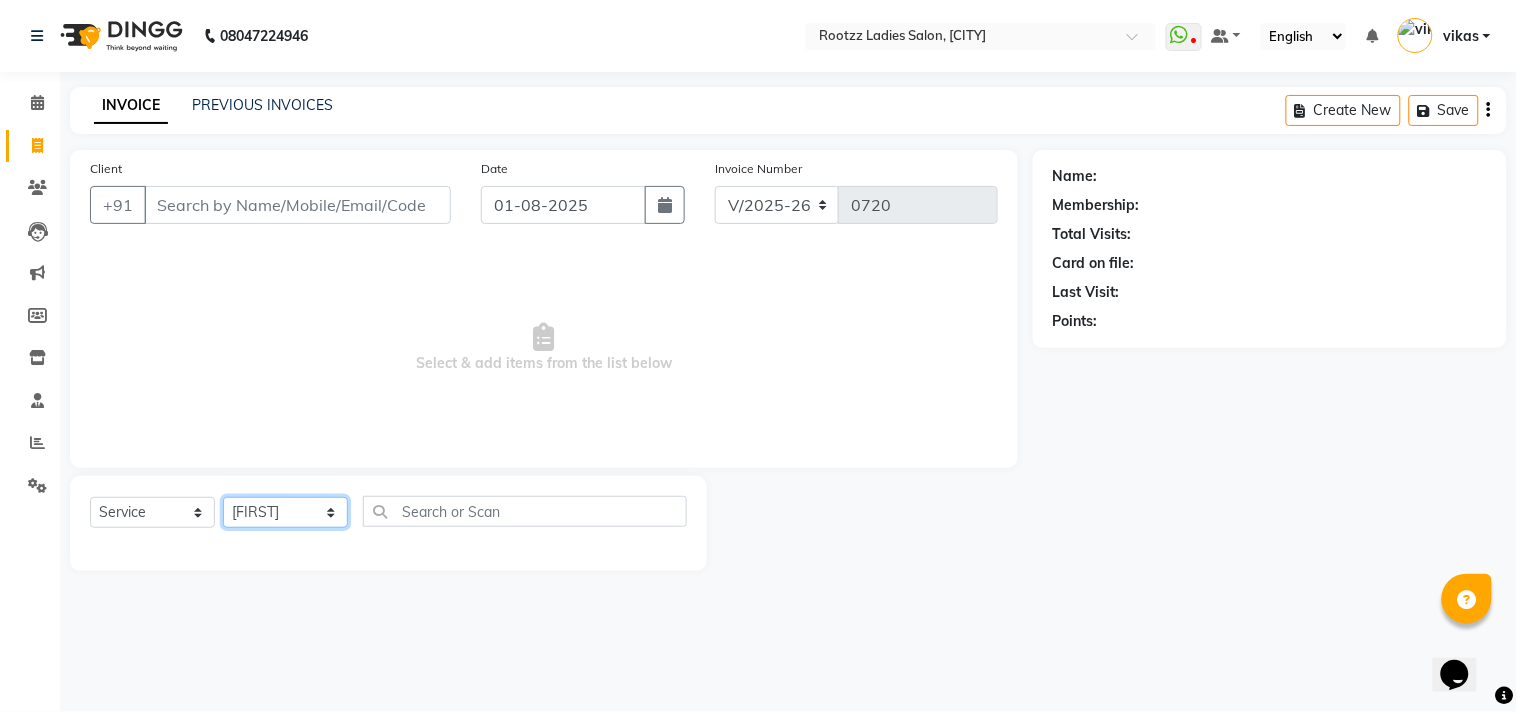 click on "Select Stylist [FIRST] [FIRST]  [FIRST] [FIRST] [FIRST] [FIRST] [FIRST] [FIRST] [FIRST]" 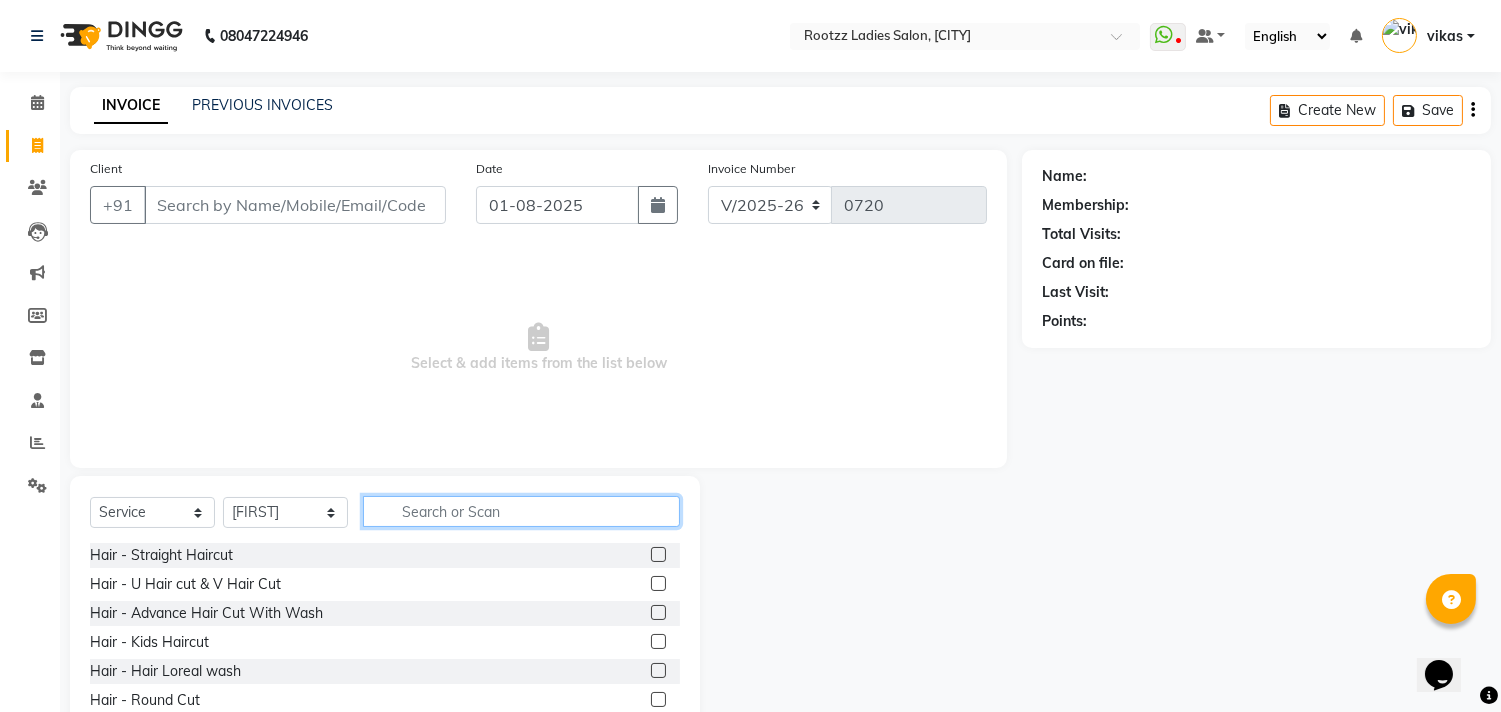 click 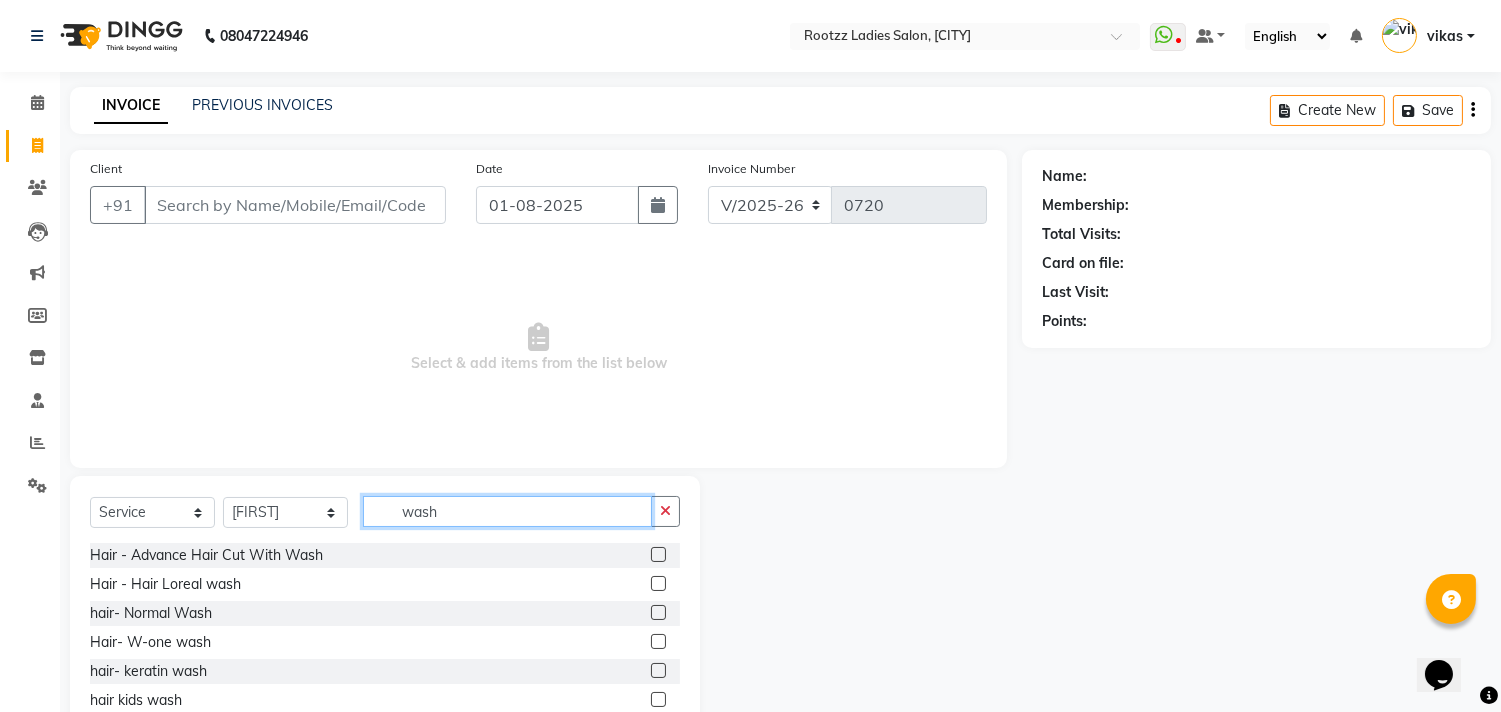 drag, startPoint x: 415, startPoint y: 517, endPoint x: 581, endPoint y: 597, distance: 184.27155 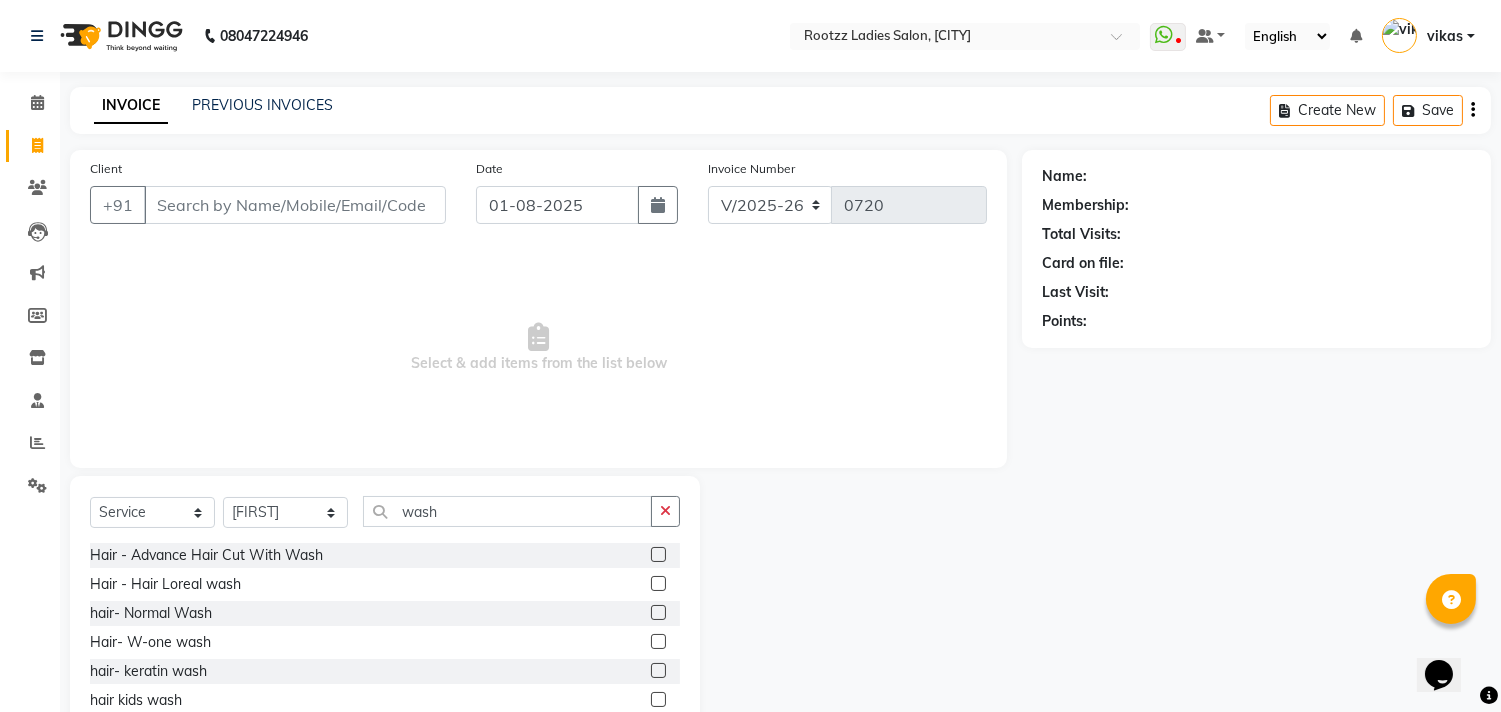 click 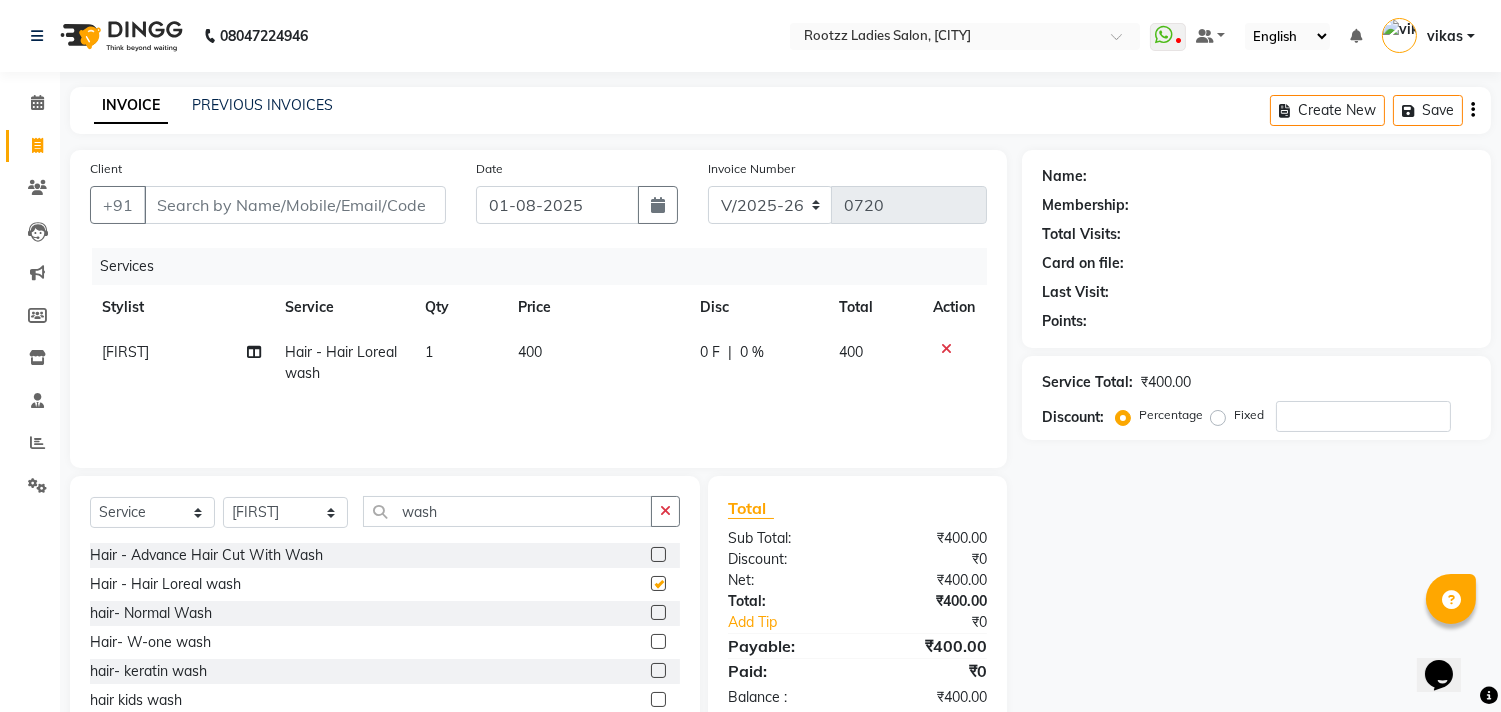 checkbox on "false" 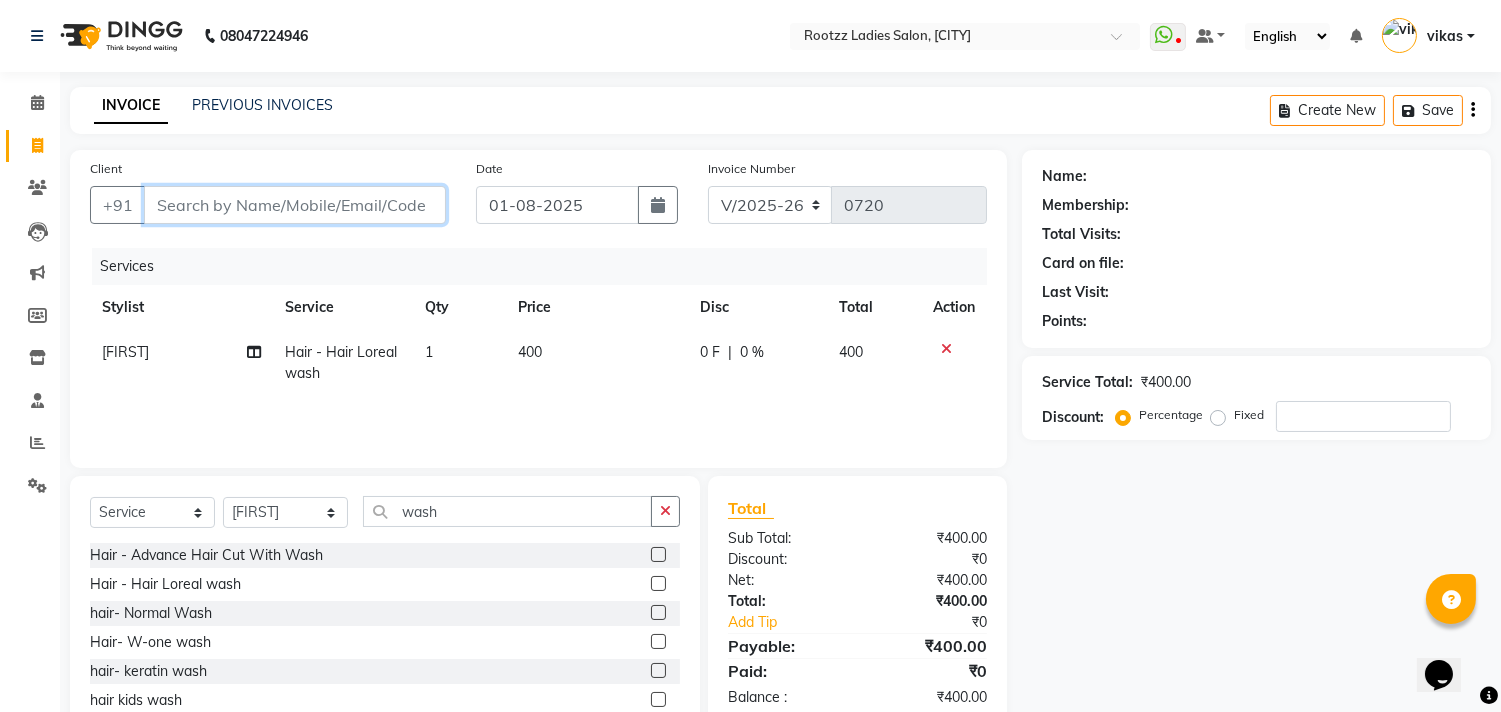 click on "Client" at bounding box center (295, 205) 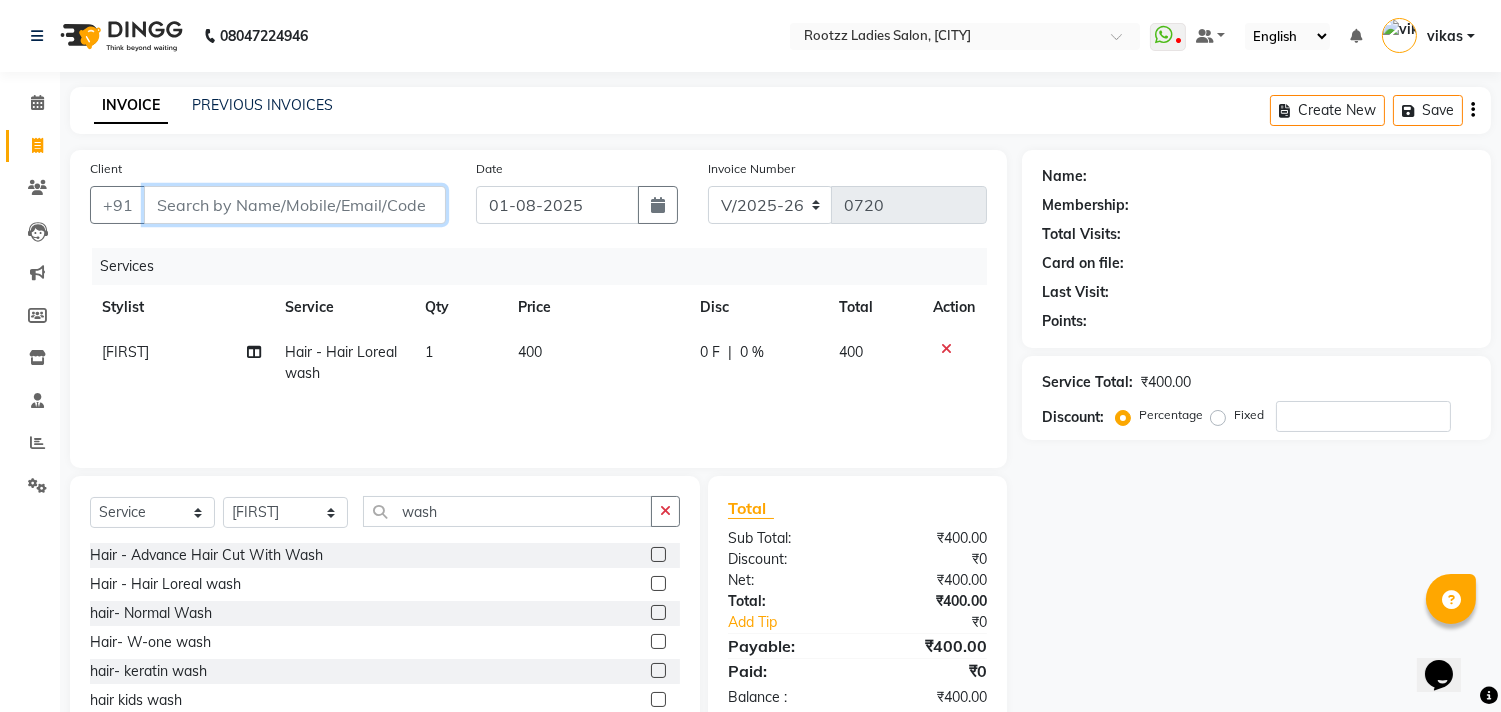 type on "s" 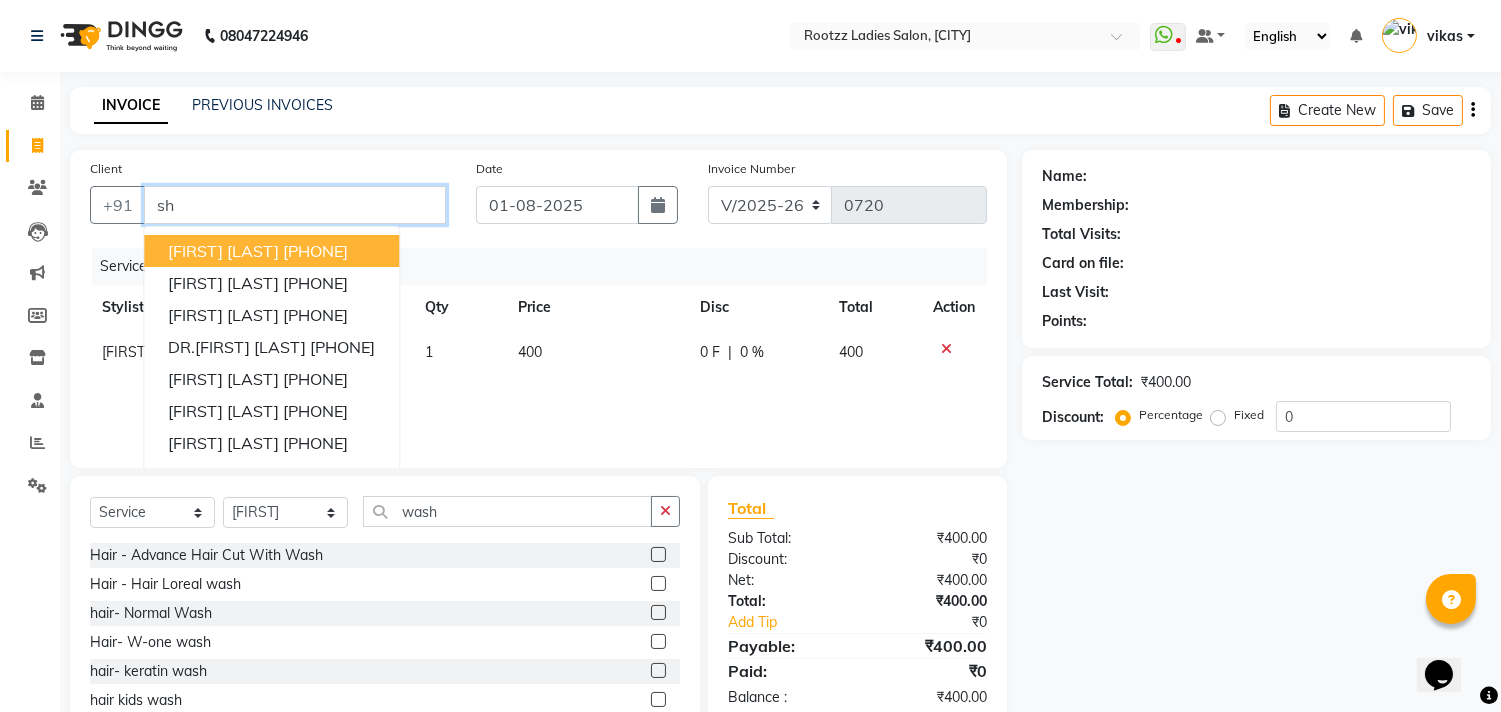 type on "s" 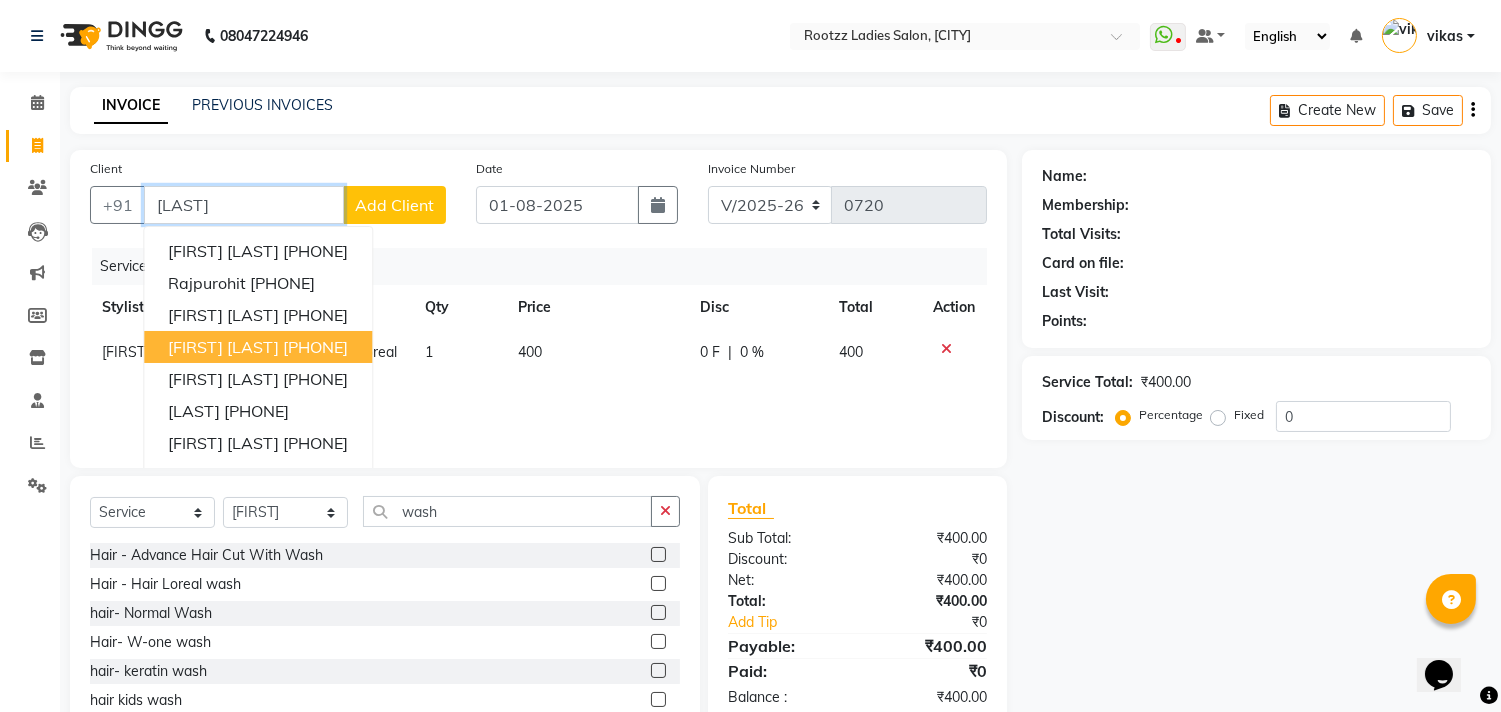 click on "[PHONE]" at bounding box center [315, 347] 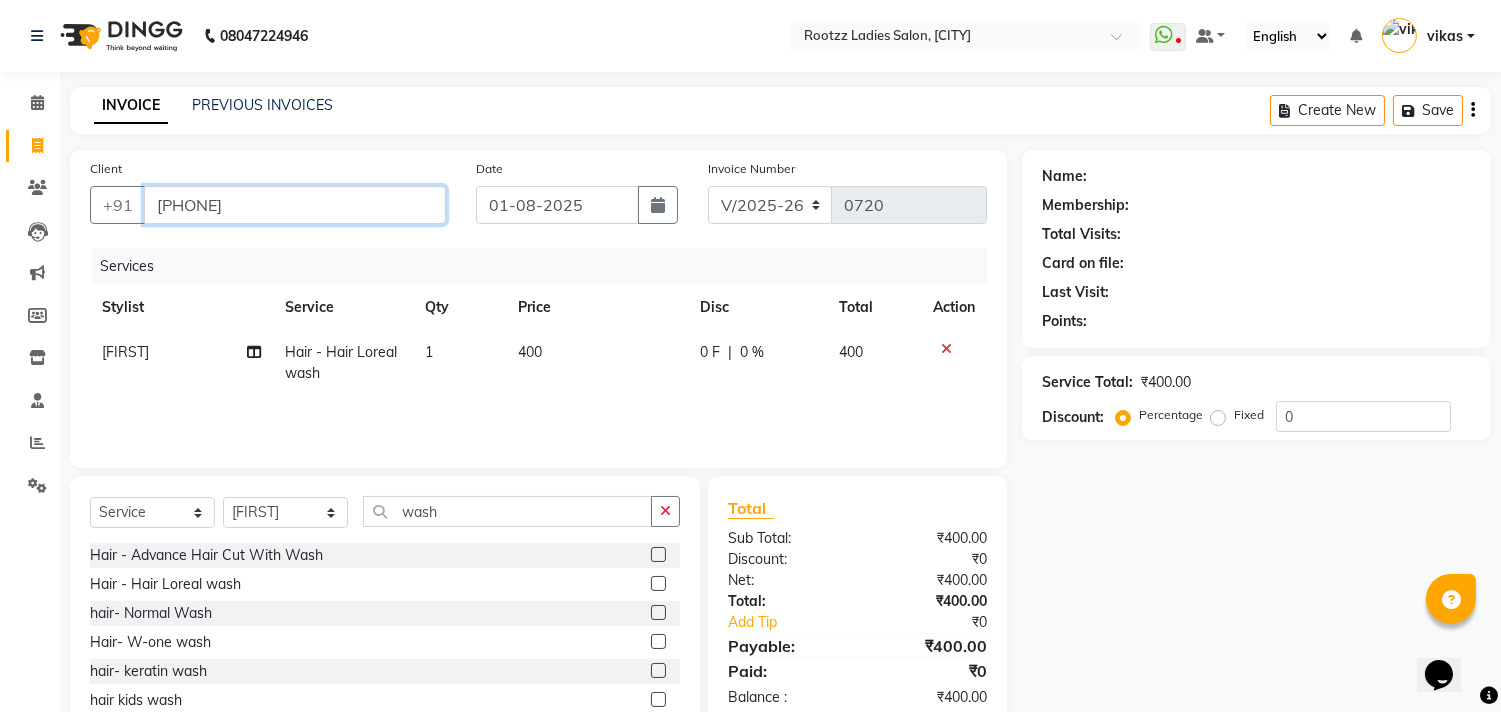 type on "[PHONE]" 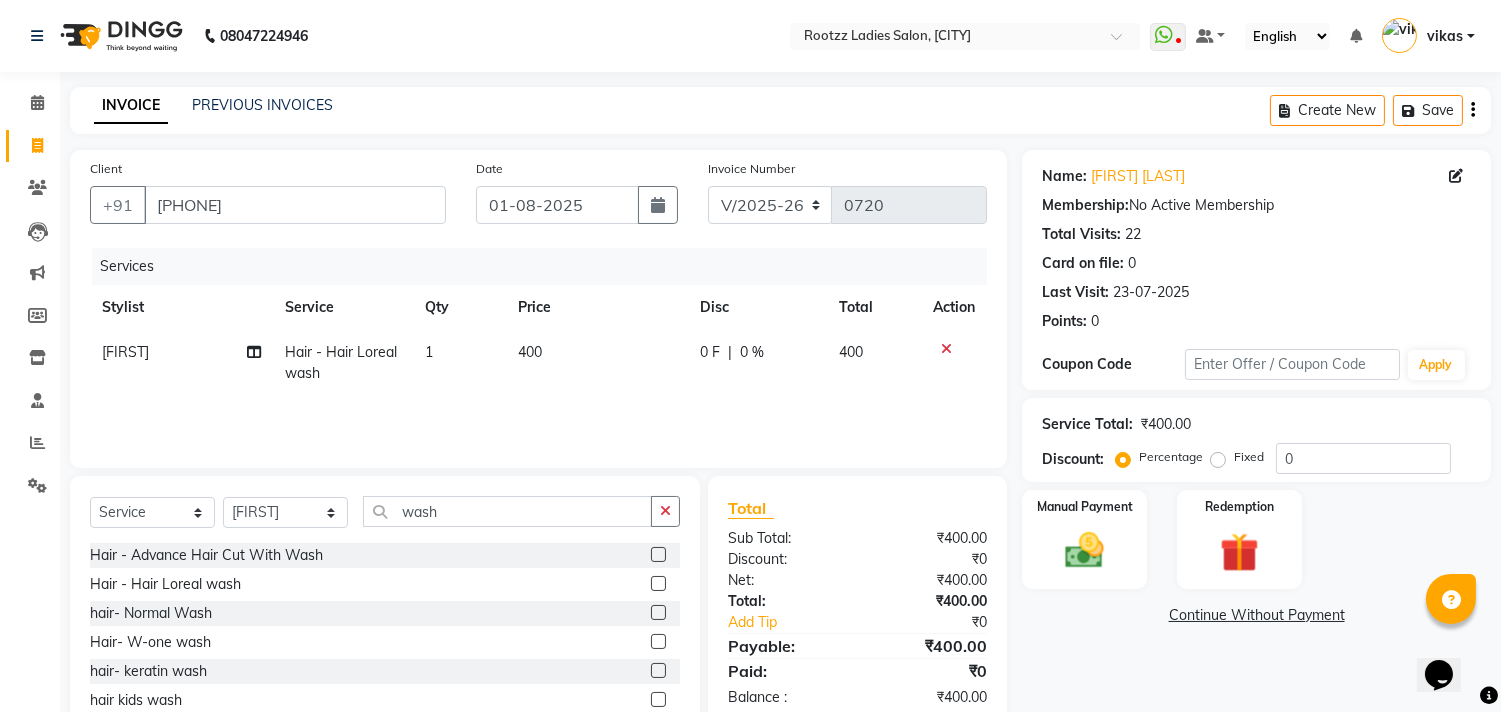 click 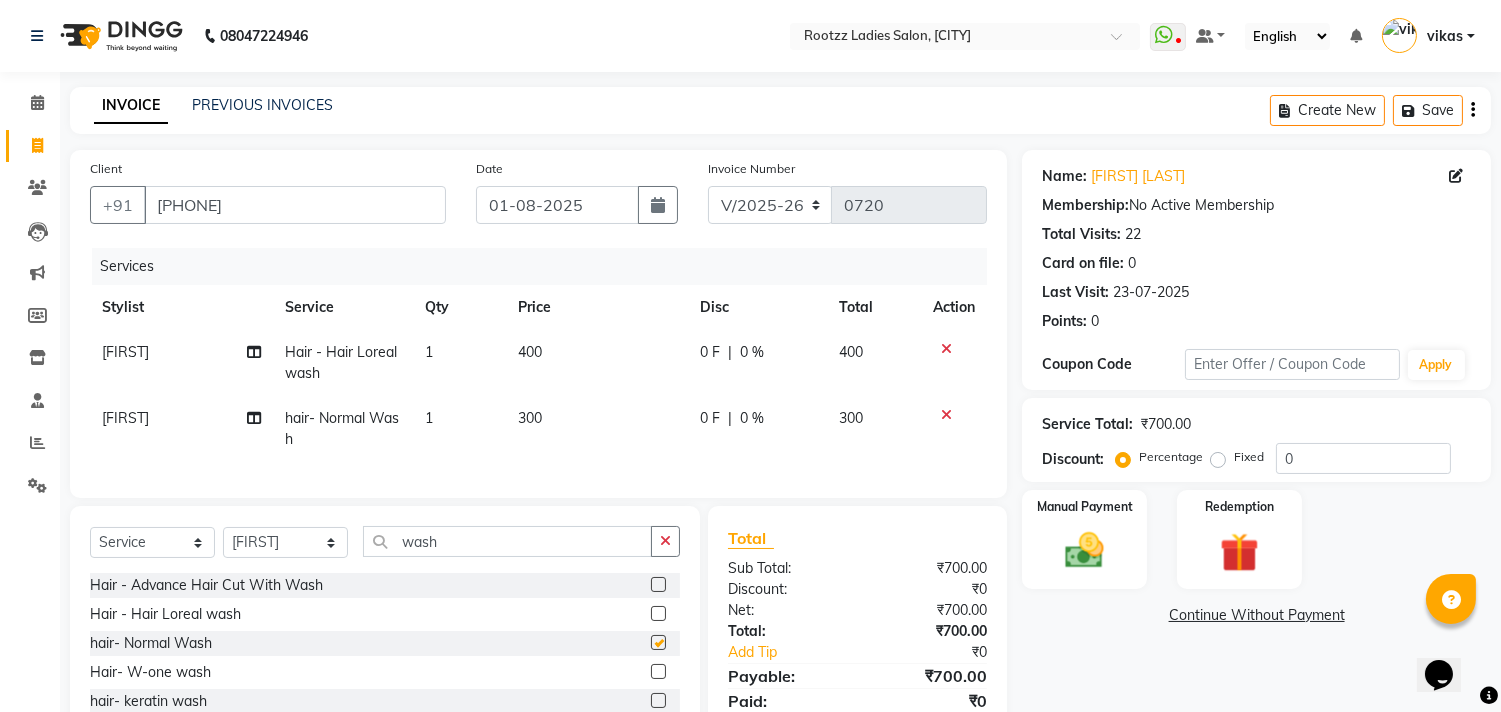 checkbox on "false" 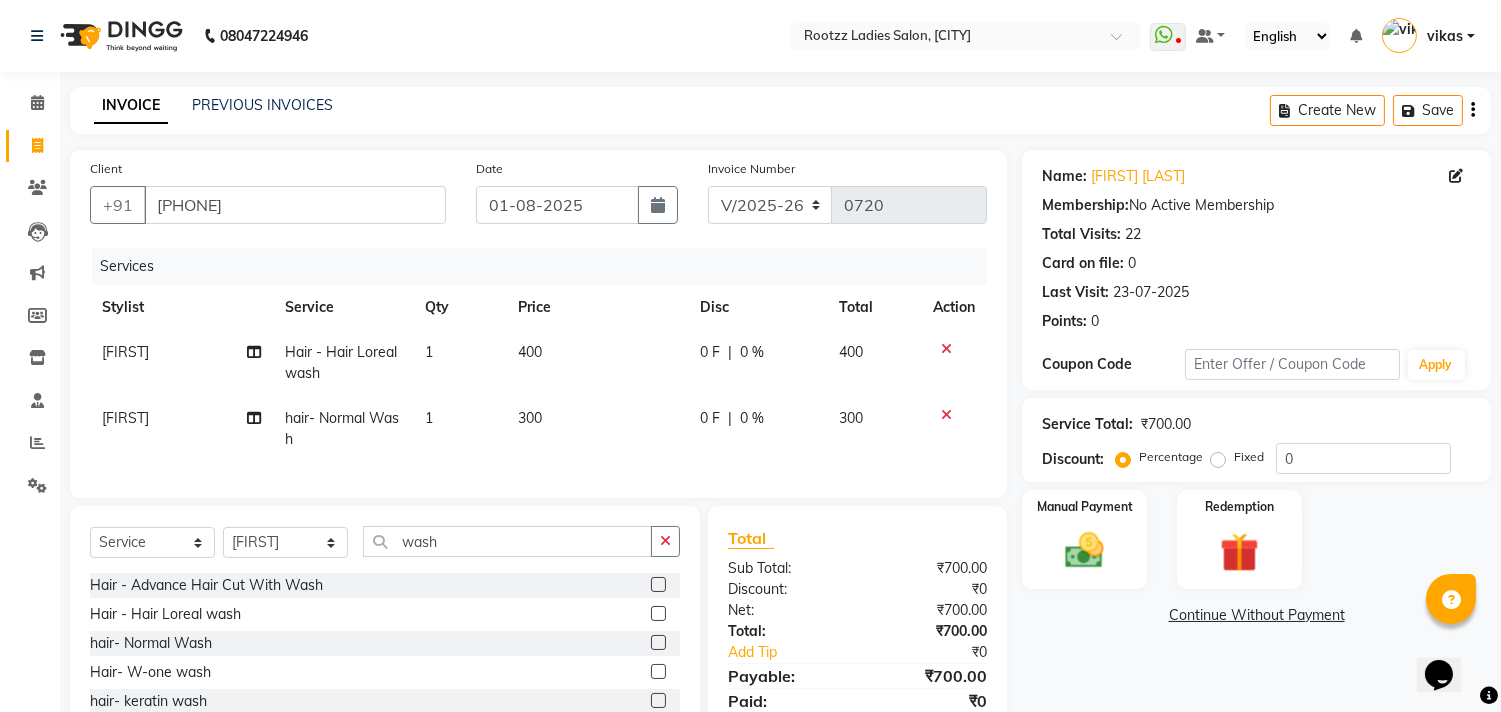 click 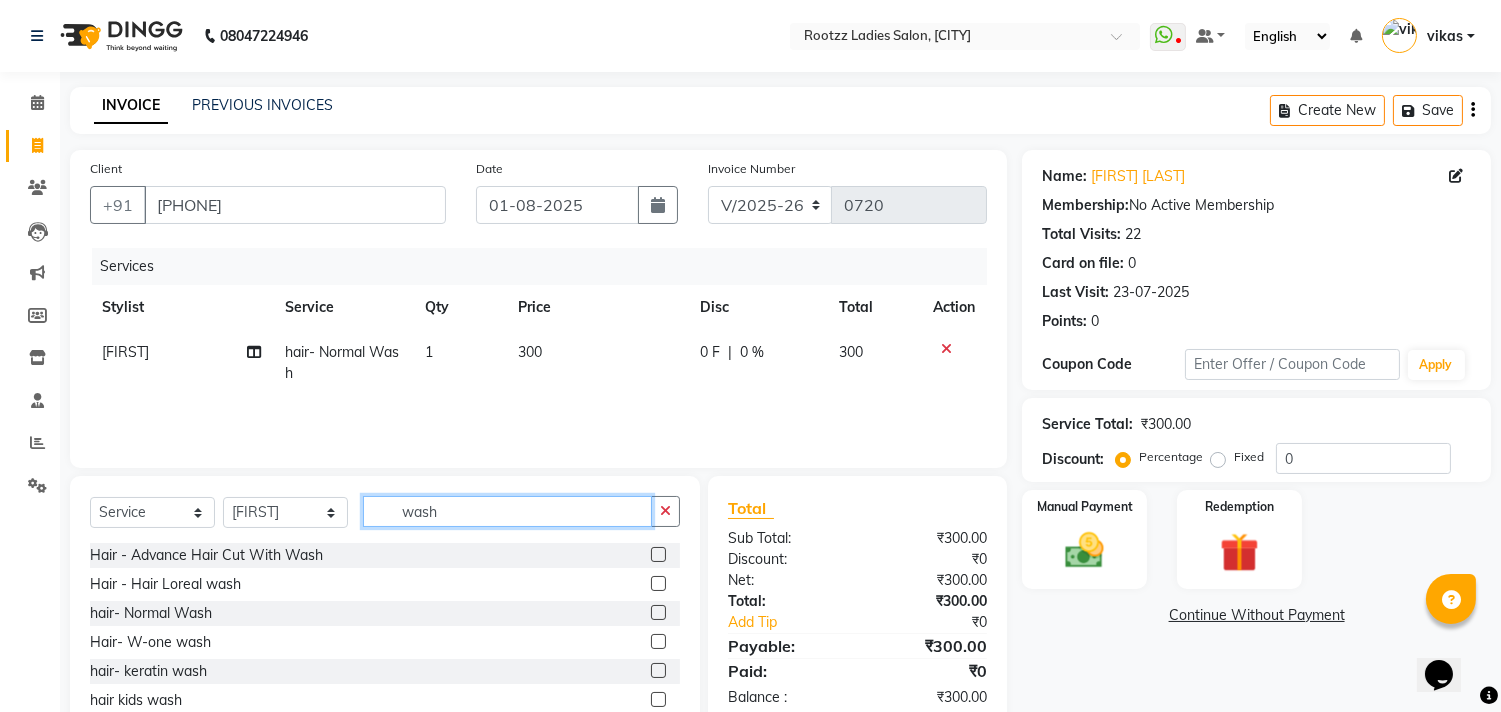 click on "wash" 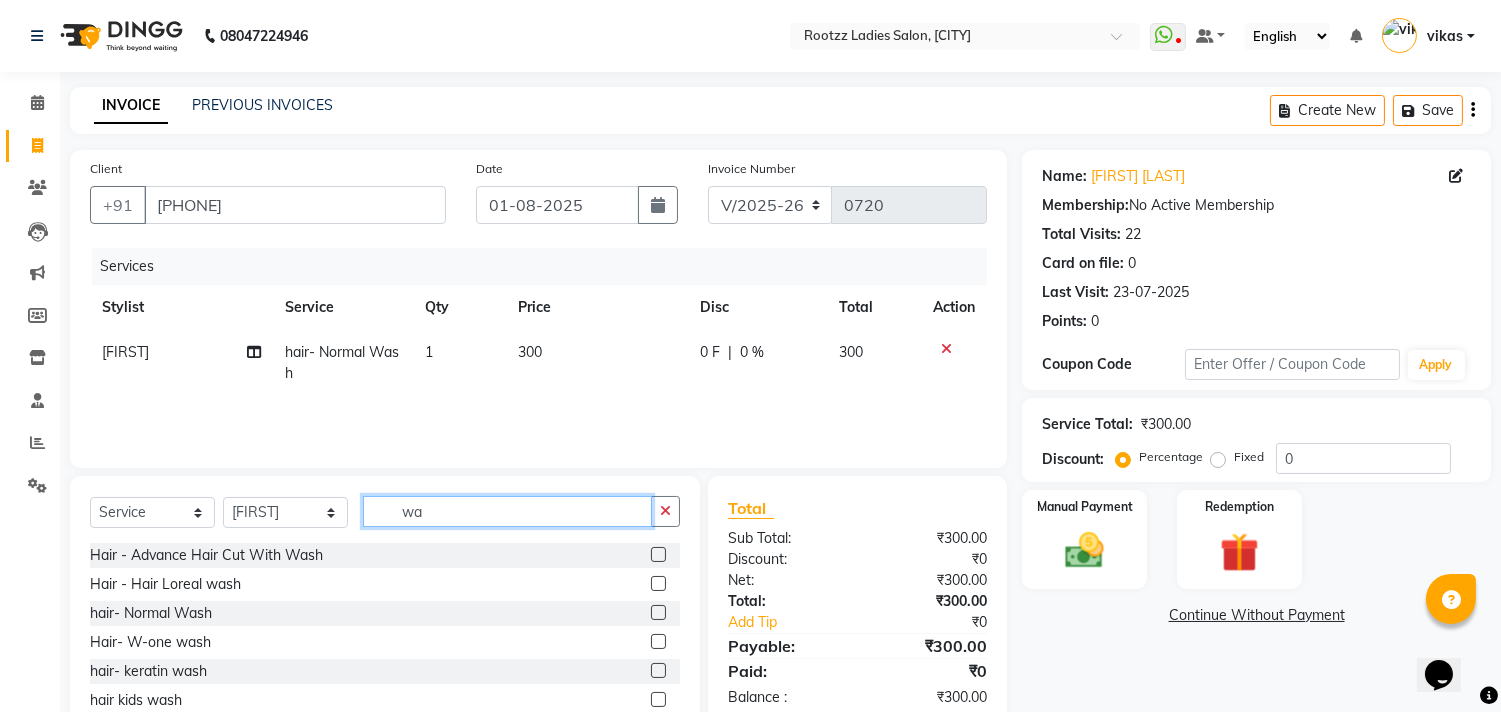 type on "w" 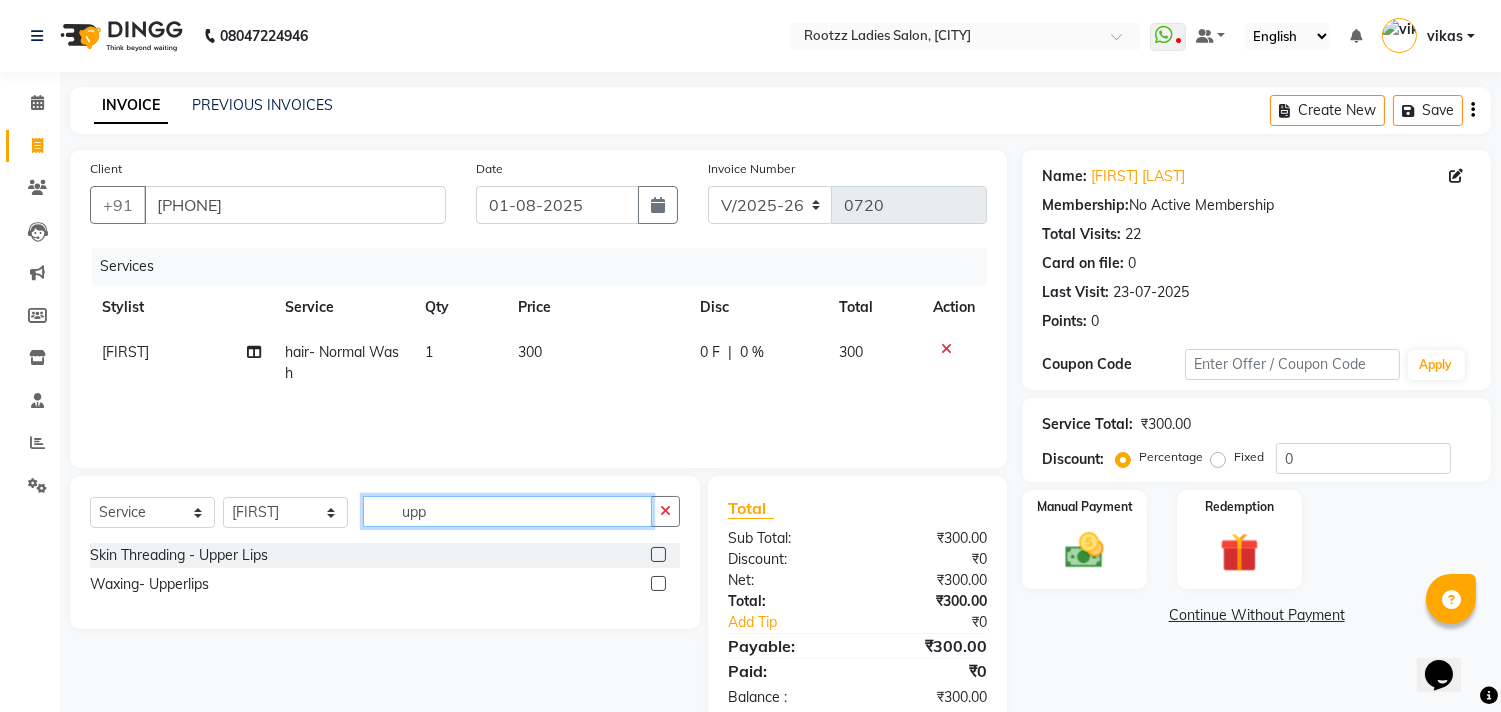 type on "upp" 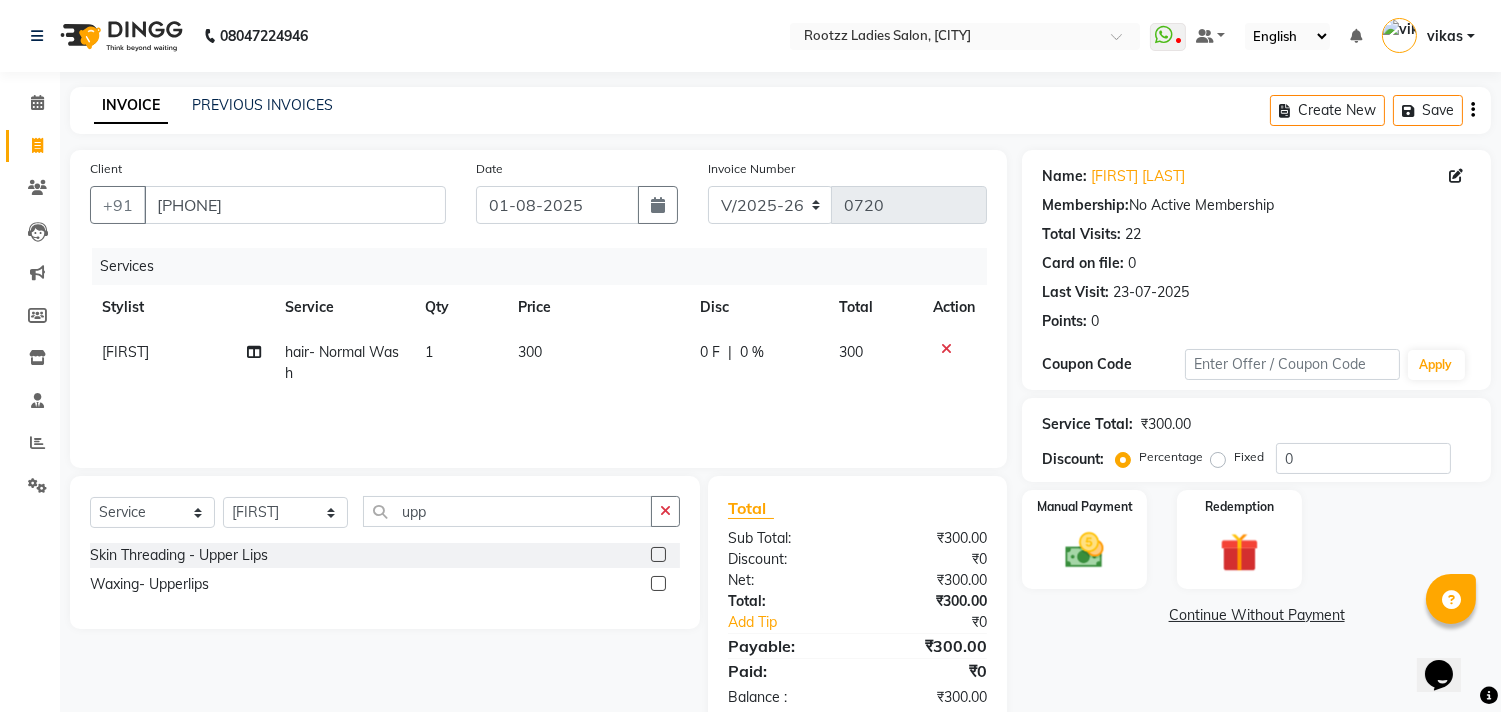 click 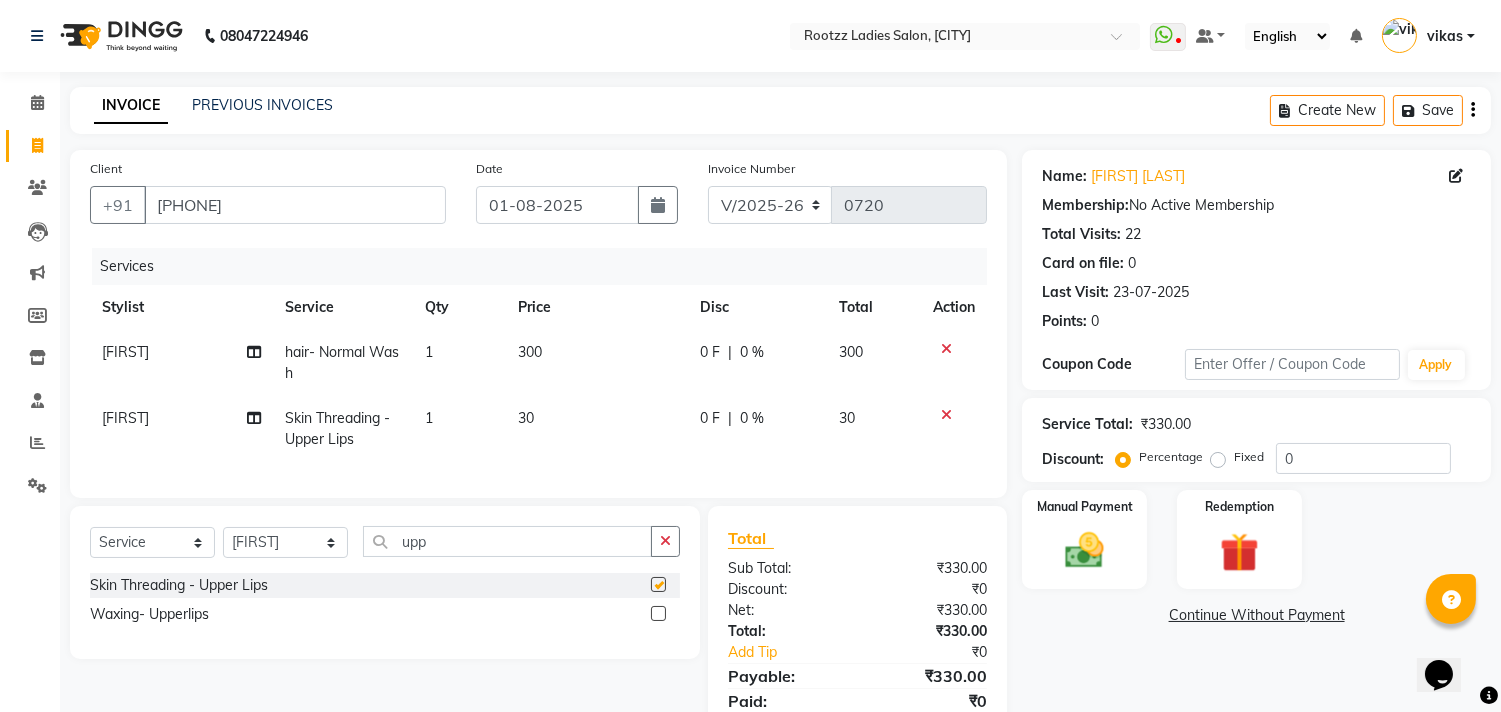 checkbox on "false" 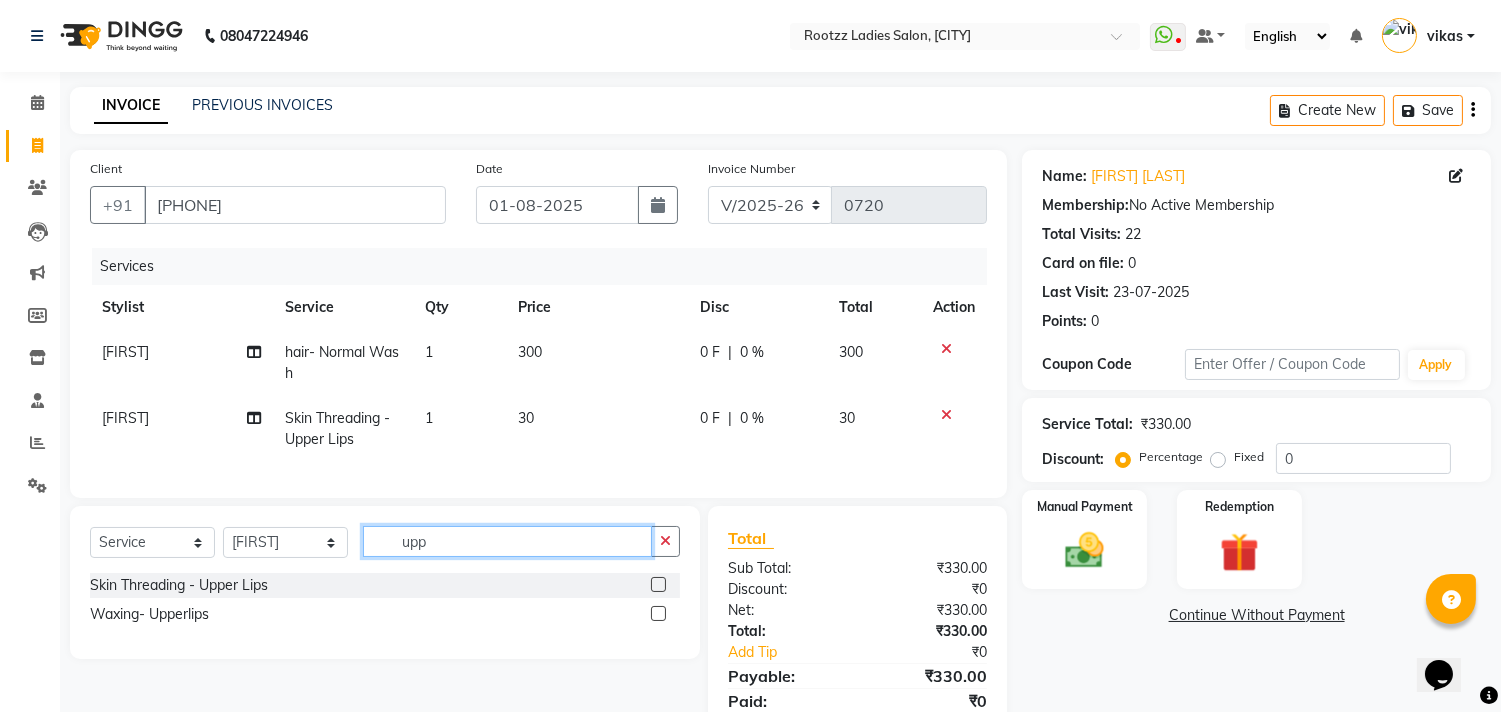 click on "upp" 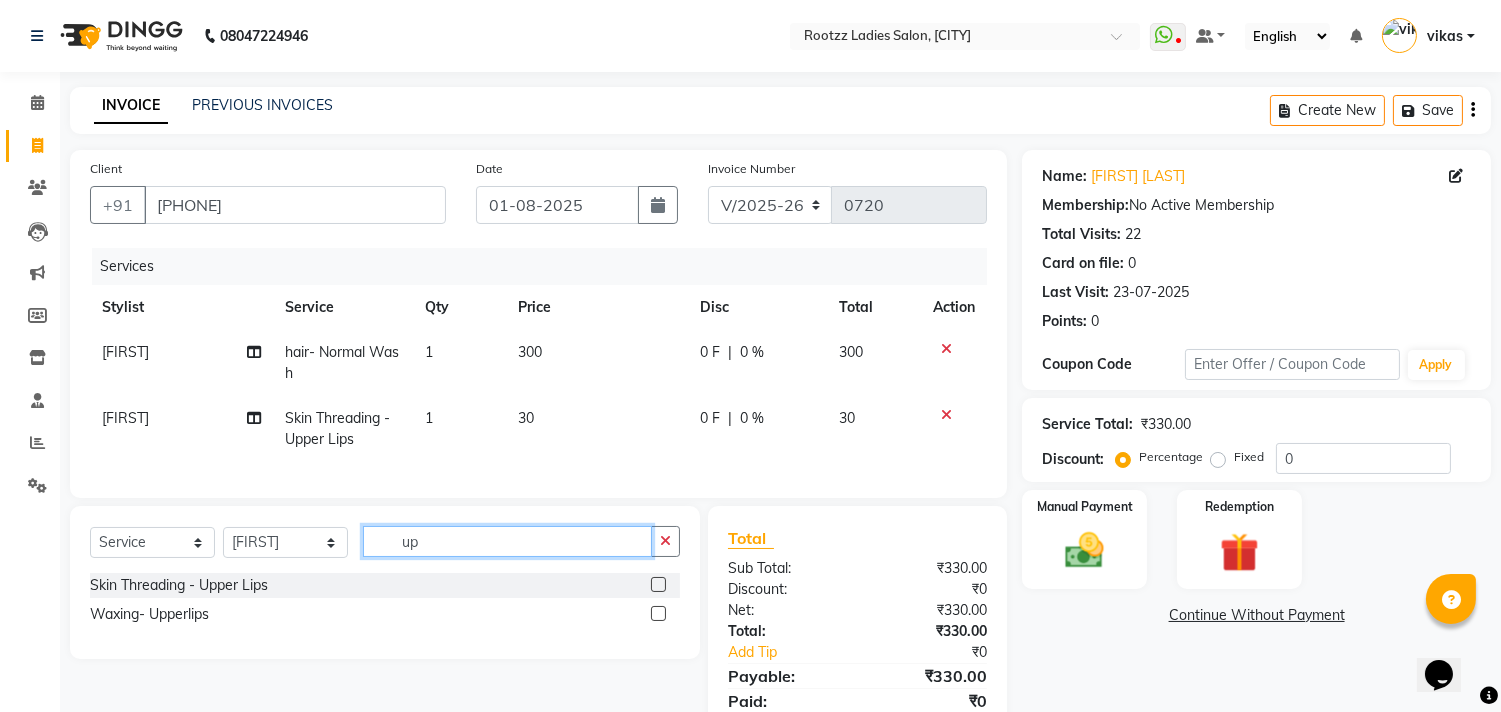 type on "u" 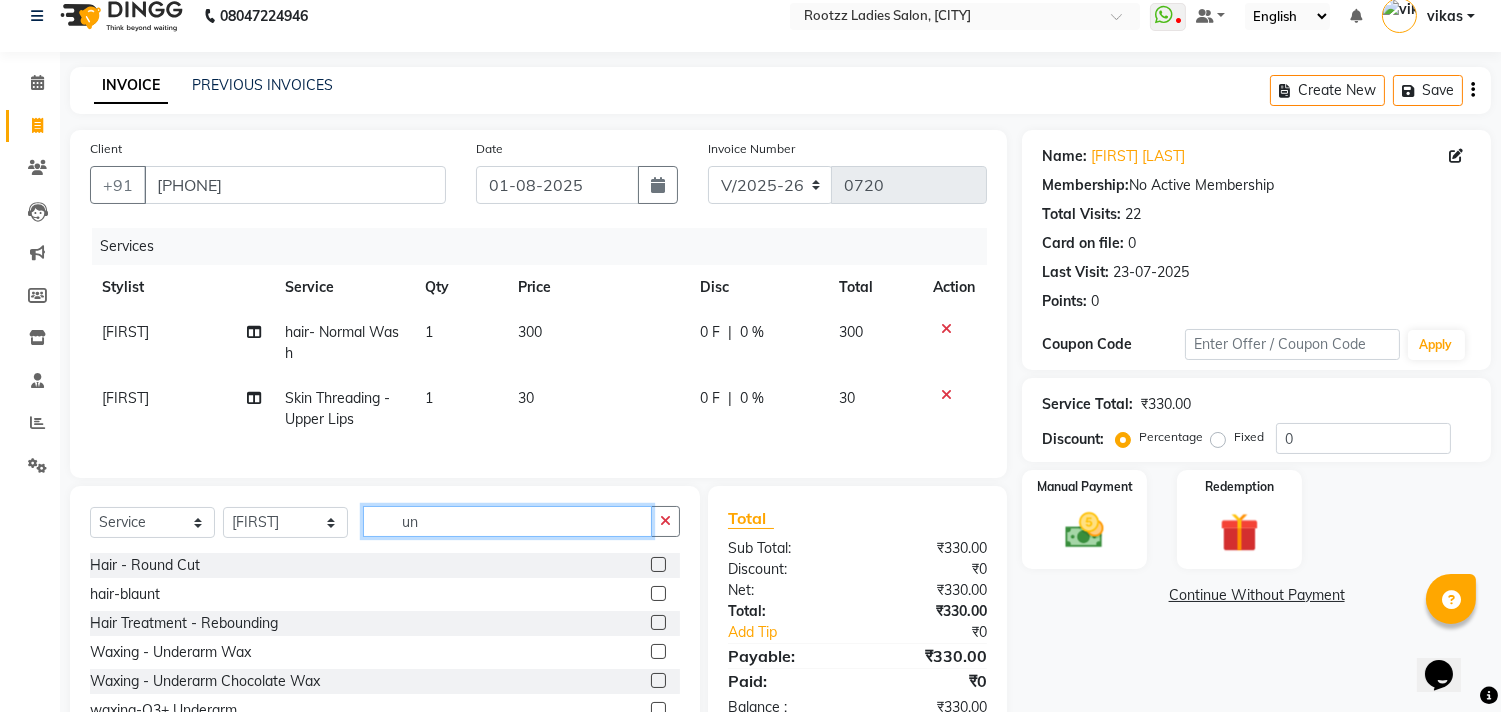 scroll, scrollTop: 135, scrollLeft: 0, axis: vertical 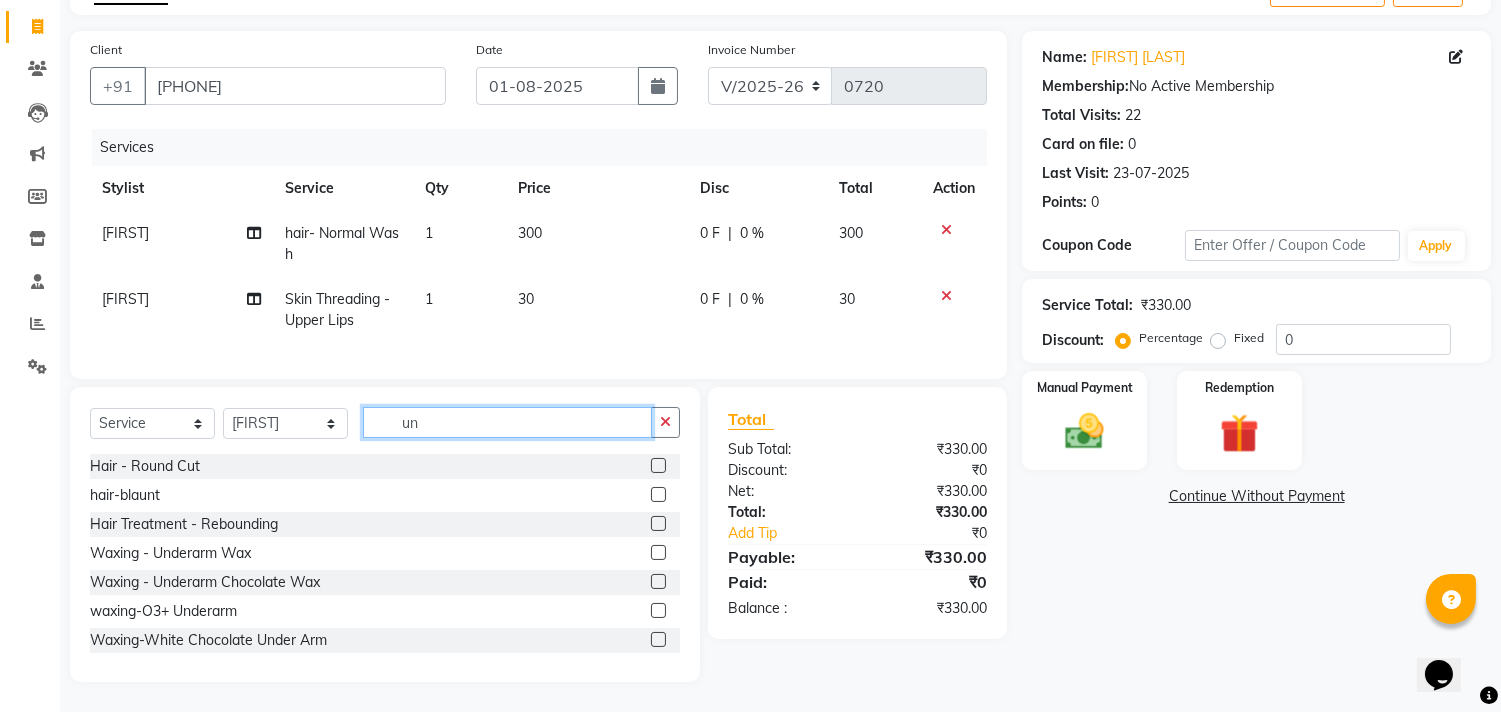 type on "un" 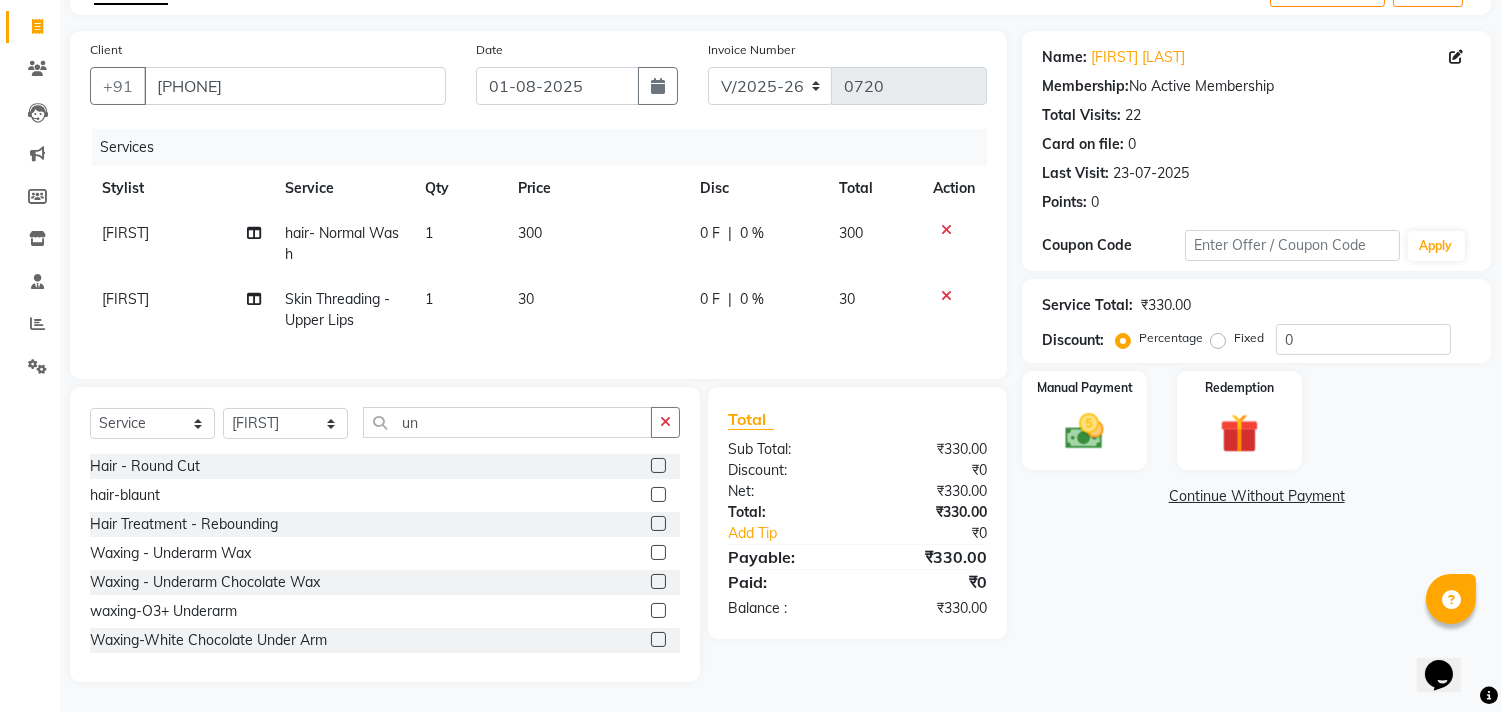 click 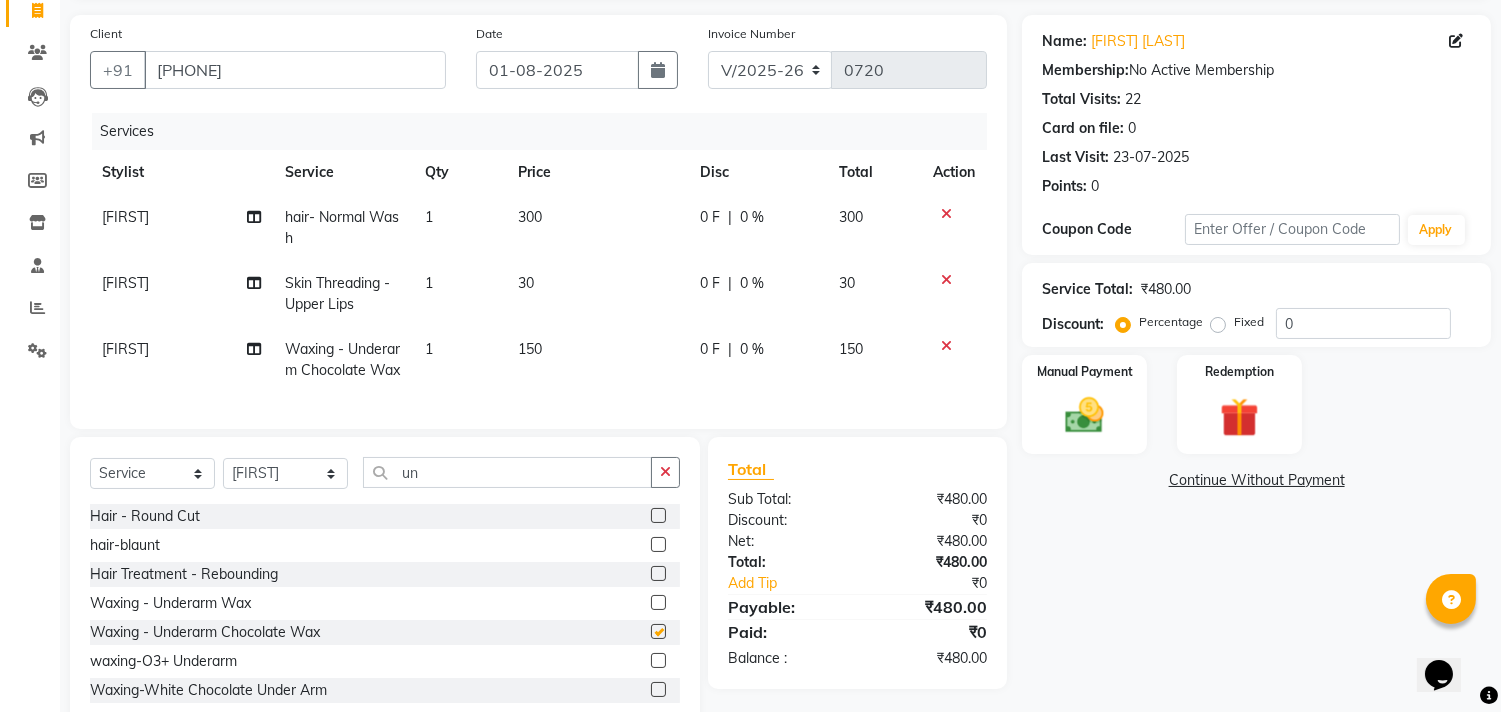 checkbox on "false" 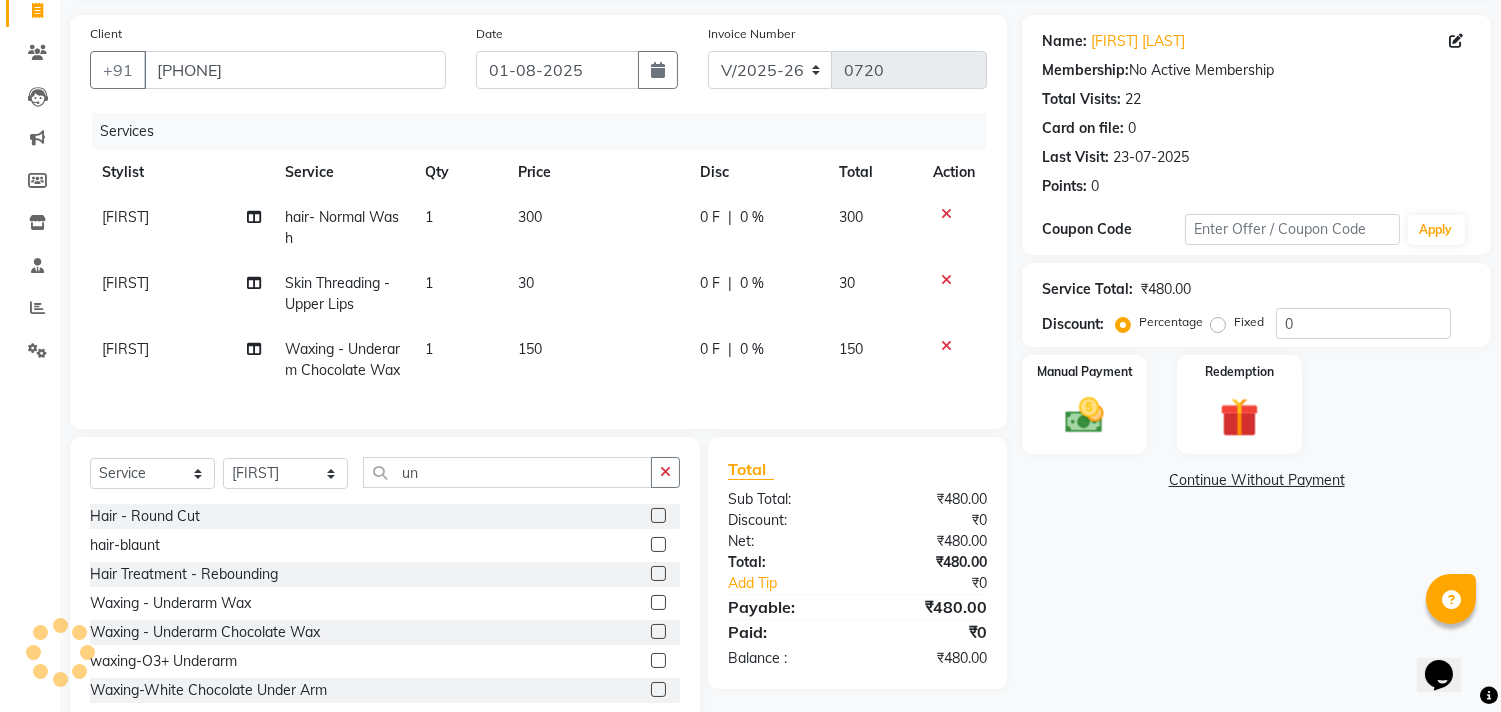 click on "Client +91 [PHONE]" 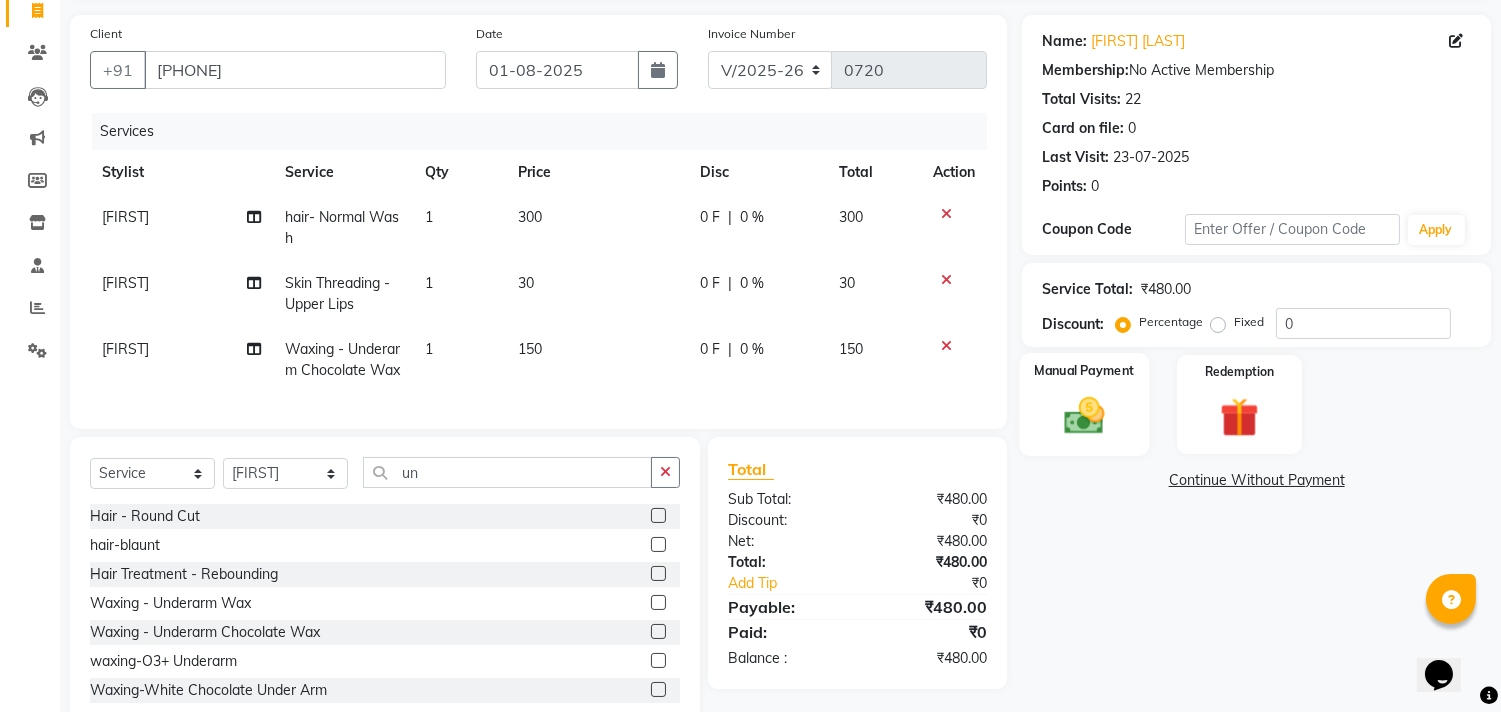 click 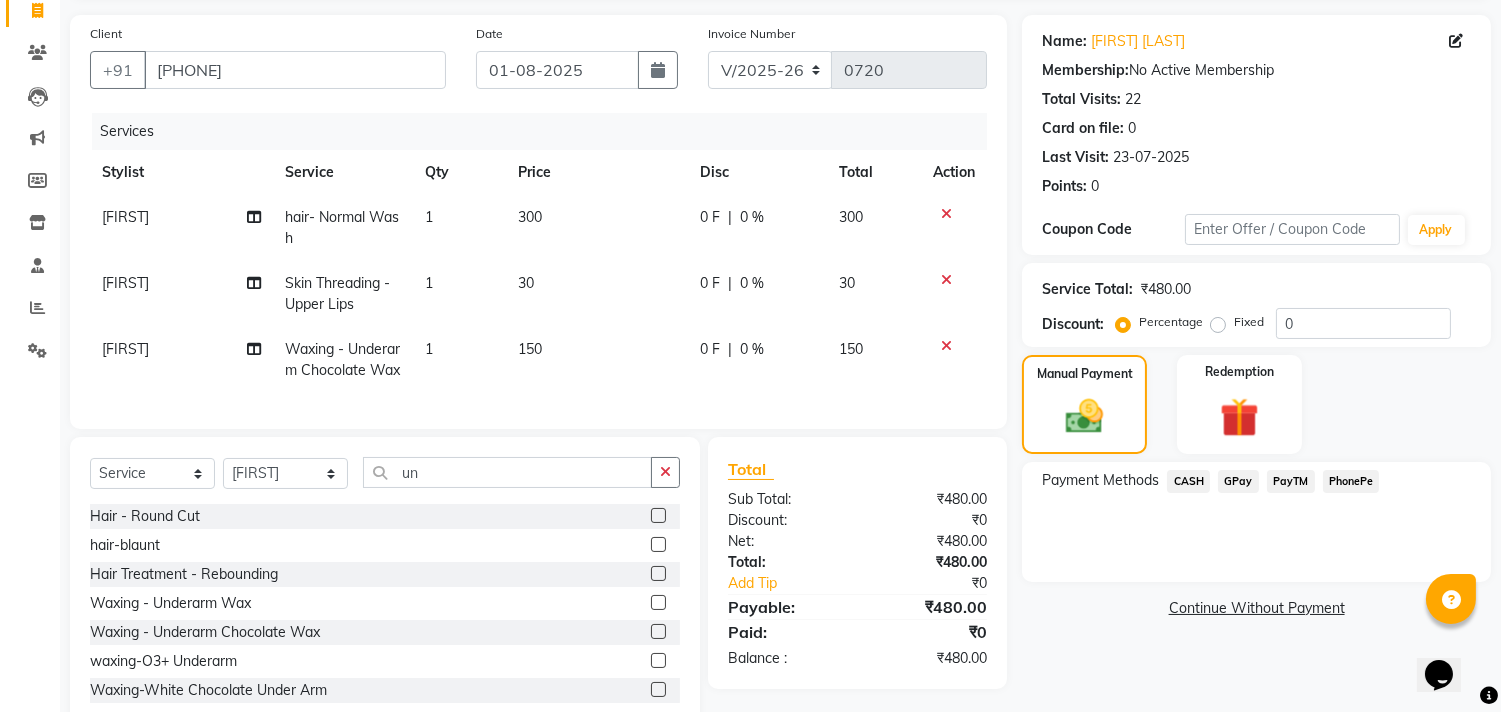 click on "GPay" 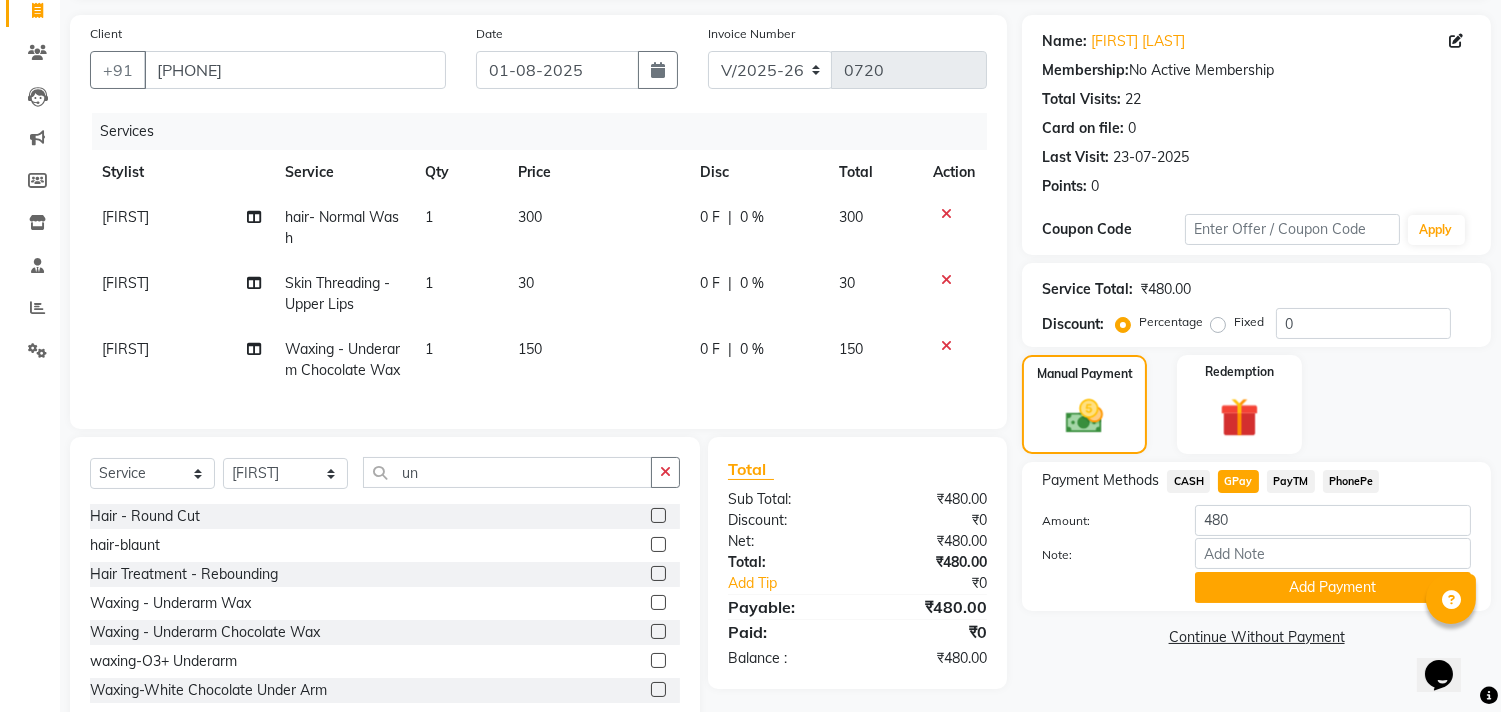 click on "CASH" 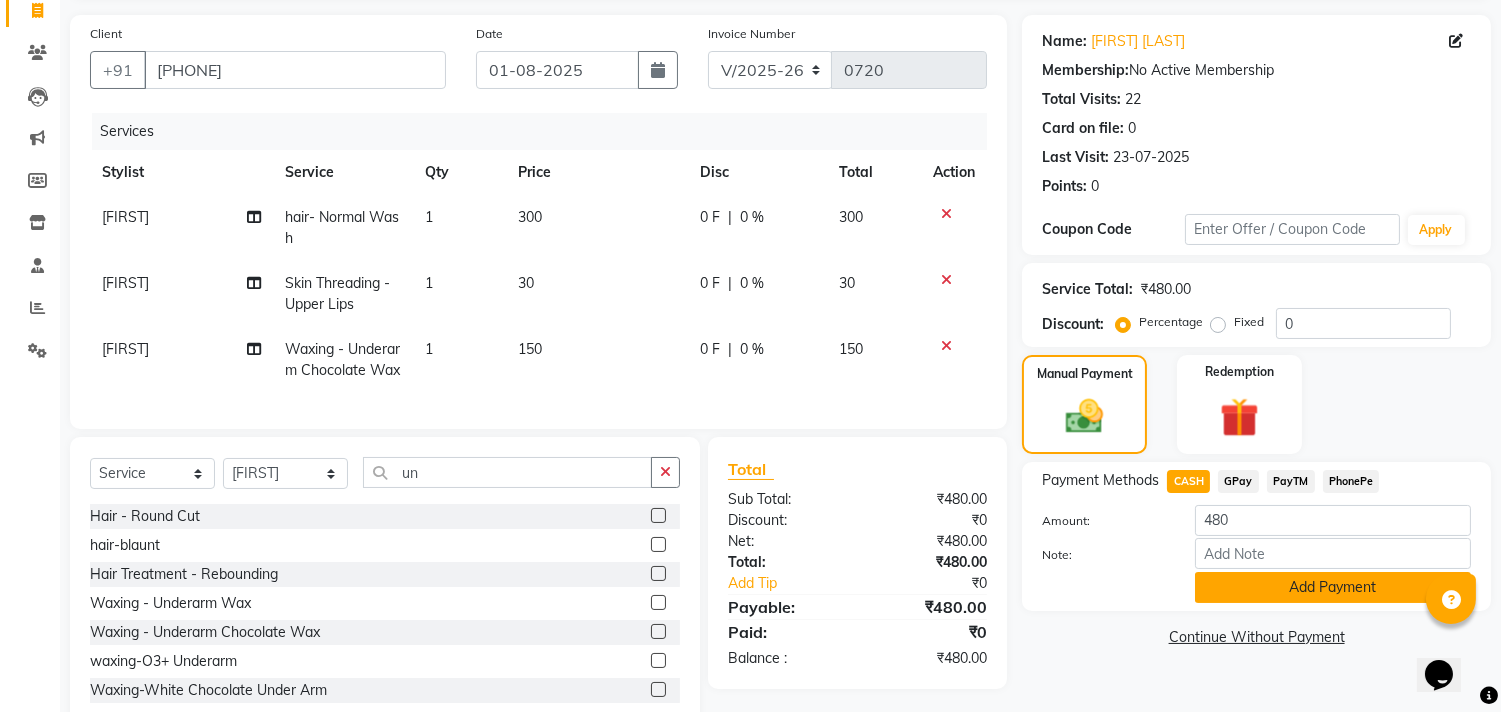 click on "Add Payment" 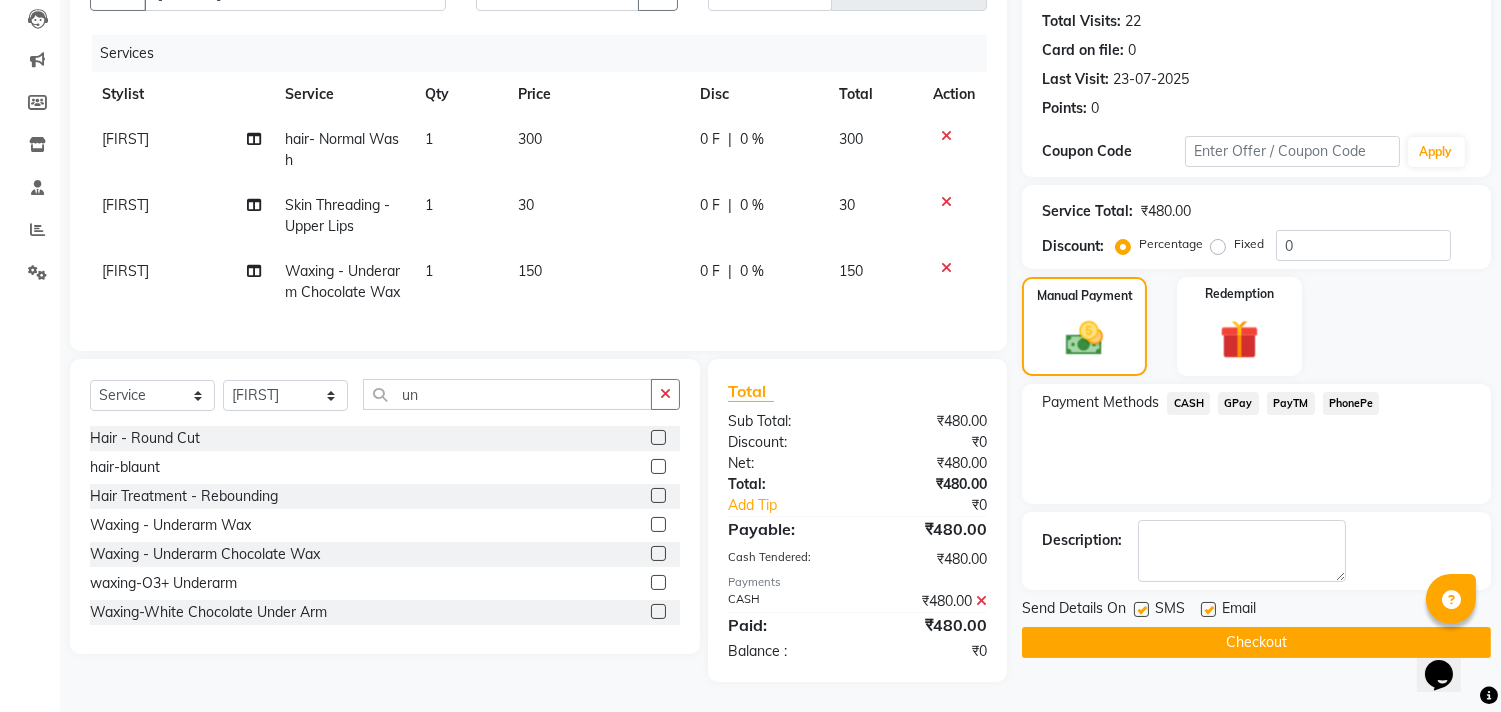 scroll, scrollTop: 250, scrollLeft: 0, axis: vertical 